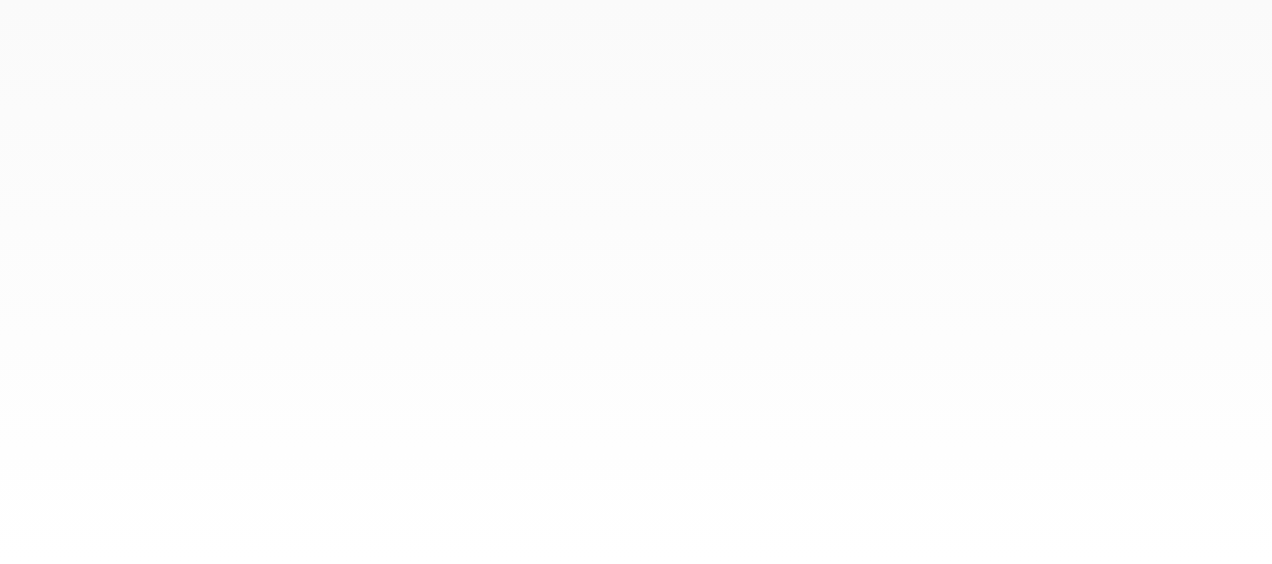 scroll, scrollTop: 0, scrollLeft: 0, axis: both 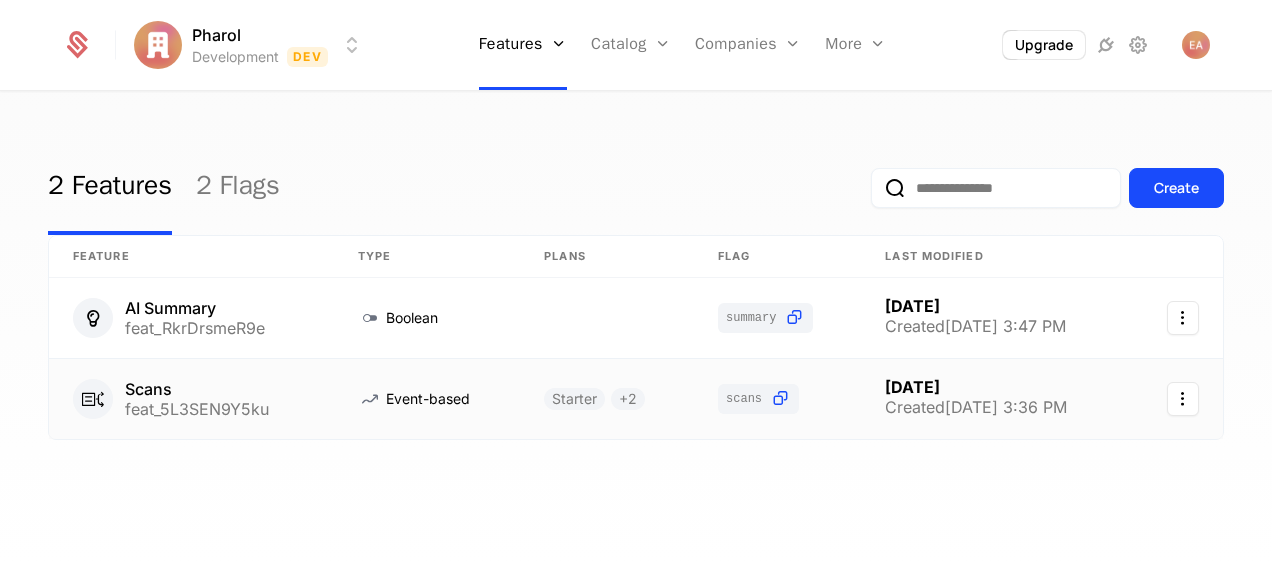 click on "Scans" at bounding box center [197, 389] 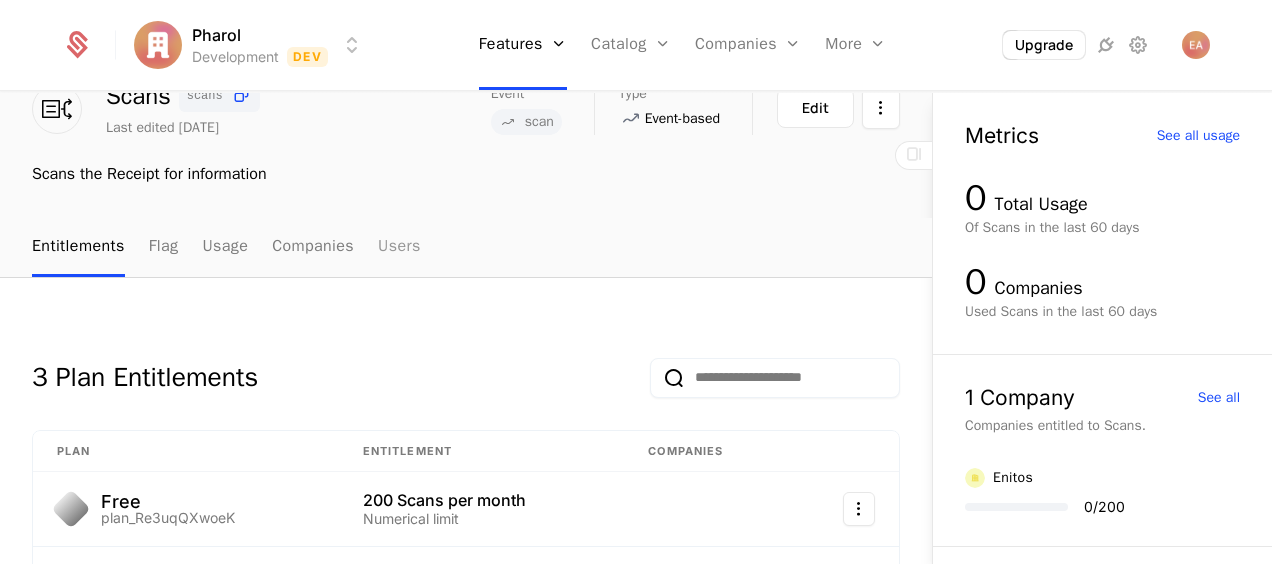scroll, scrollTop: 0, scrollLeft: 0, axis: both 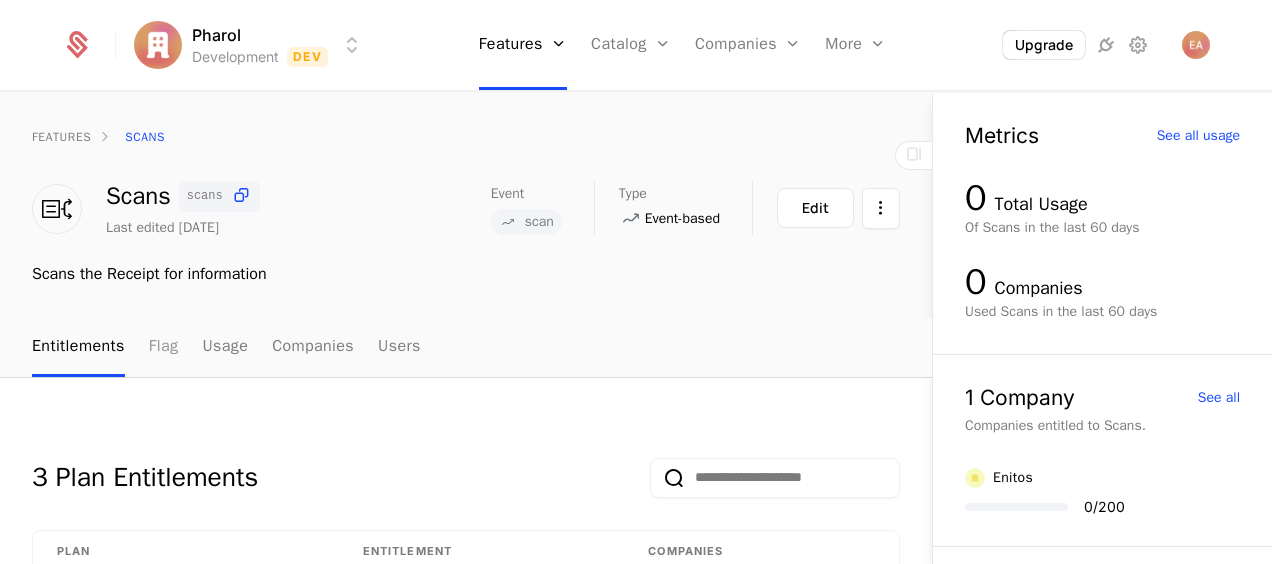 click on "Flag" at bounding box center (164, 347) 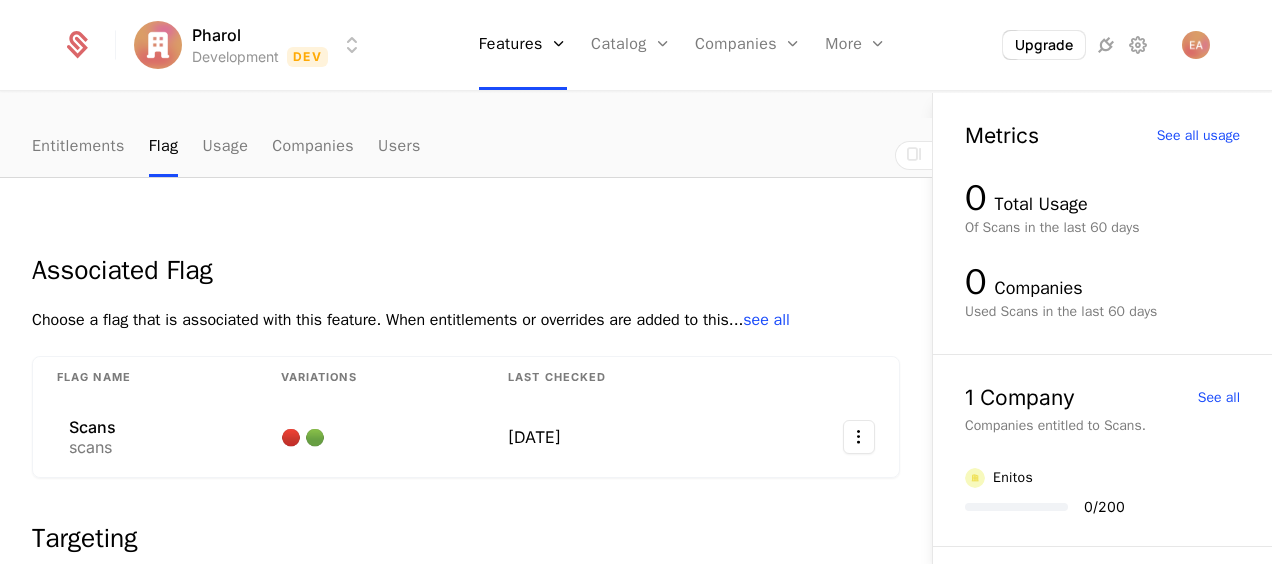 scroll, scrollTop: 0, scrollLeft: 0, axis: both 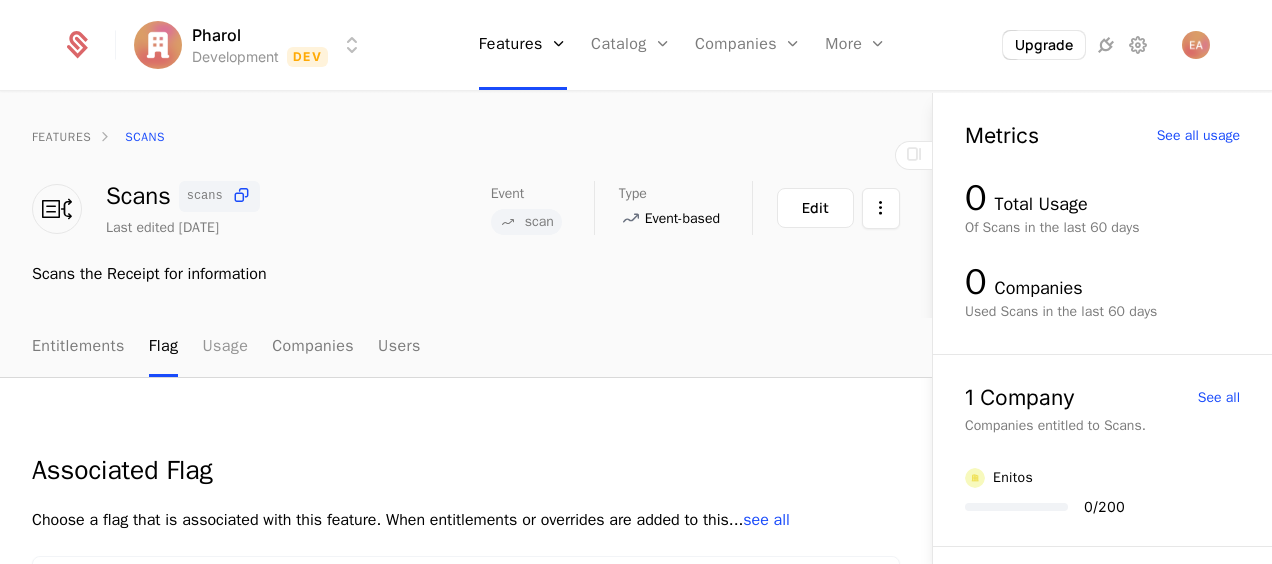 click on "Usage" at bounding box center [225, 347] 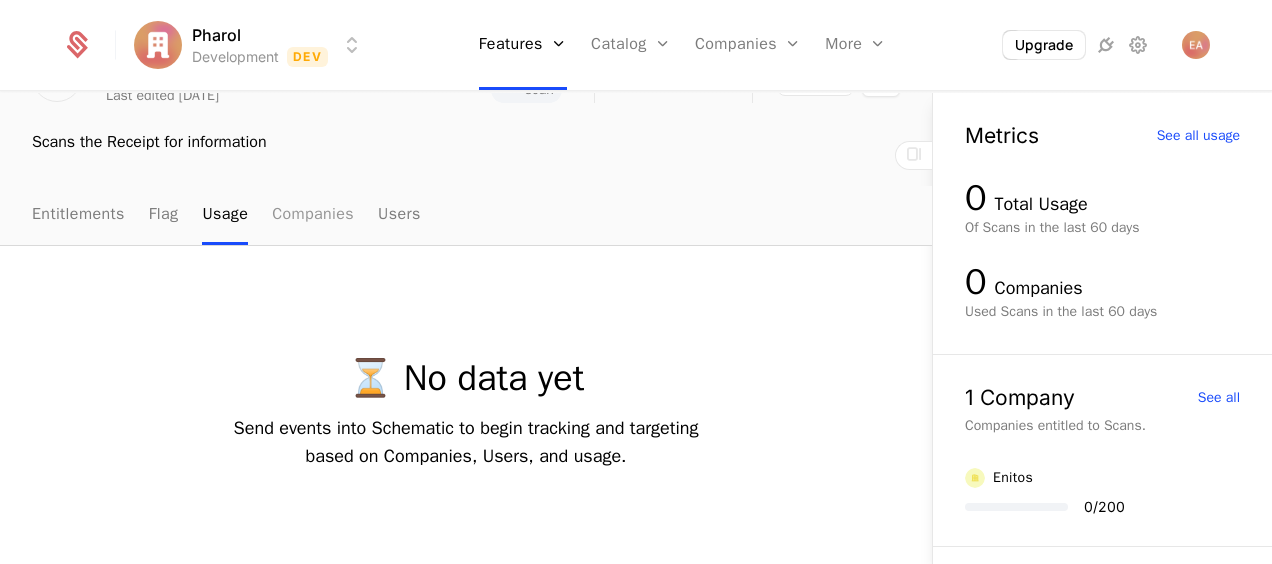 click on "Companies" at bounding box center [313, 215] 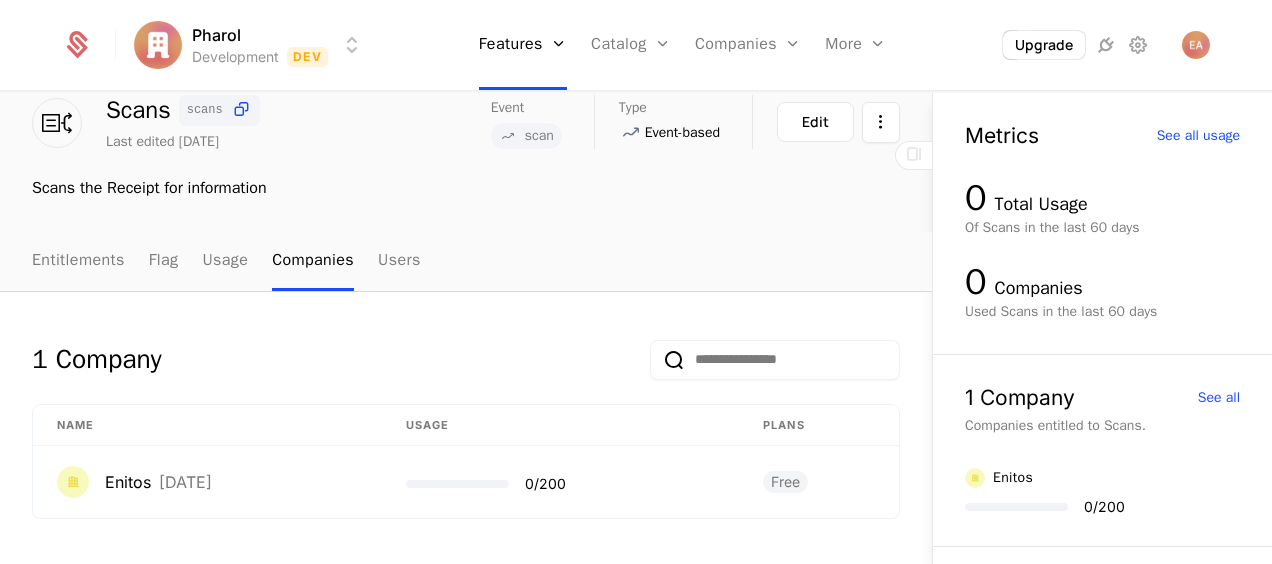 scroll, scrollTop: 86, scrollLeft: 0, axis: vertical 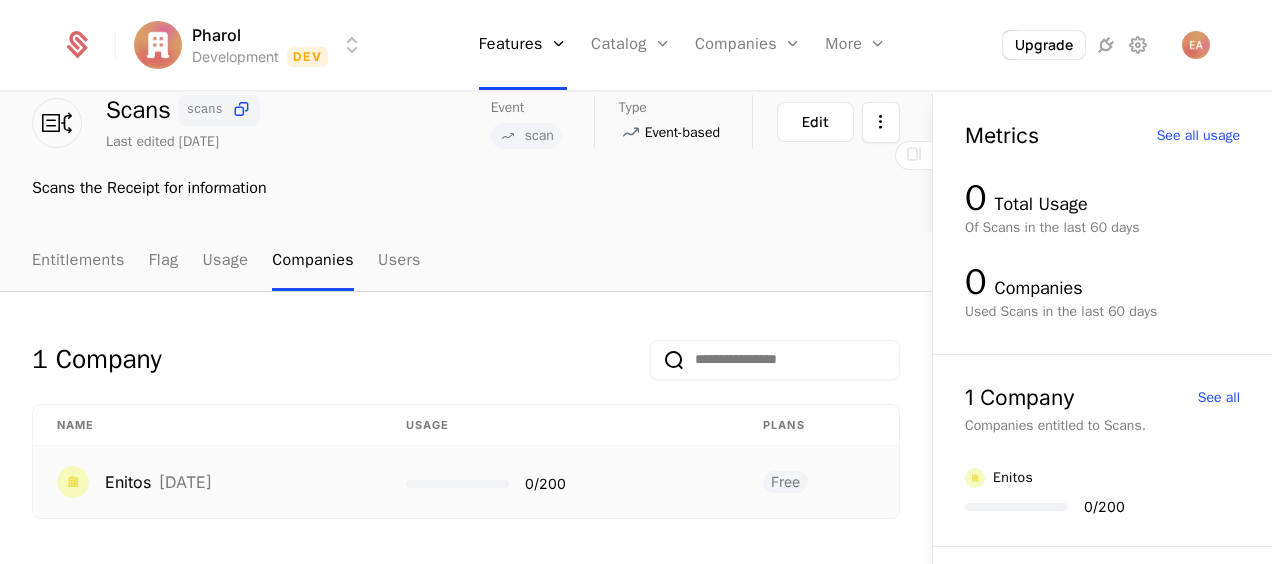 click on "3 weeks ago" at bounding box center [185, 482] 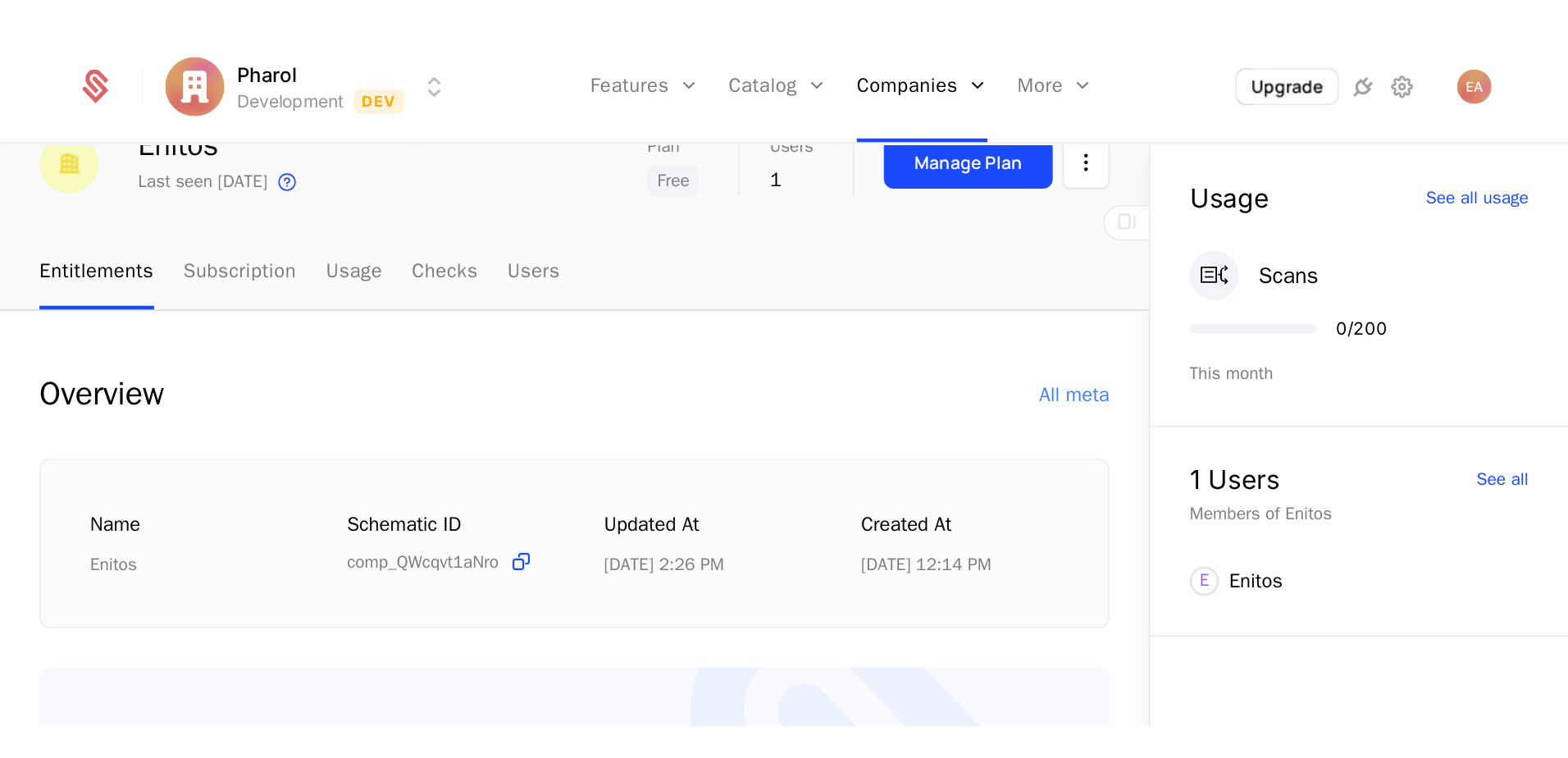 scroll, scrollTop: 0, scrollLeft: 0, axis: both 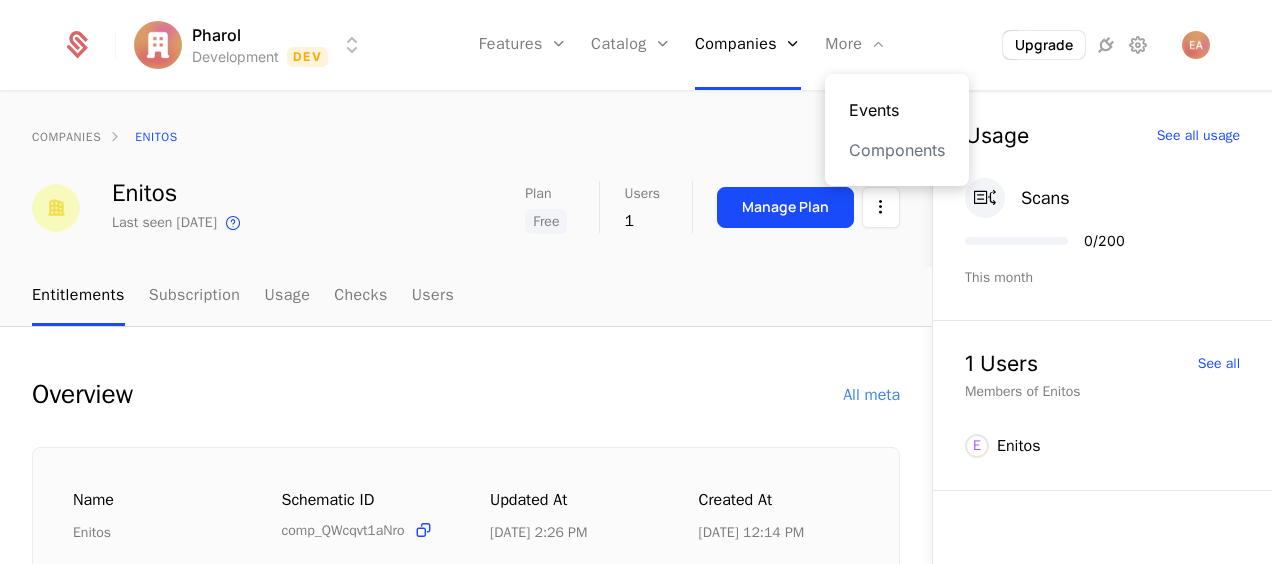 click on "Events" at bounding box center [897, 110] 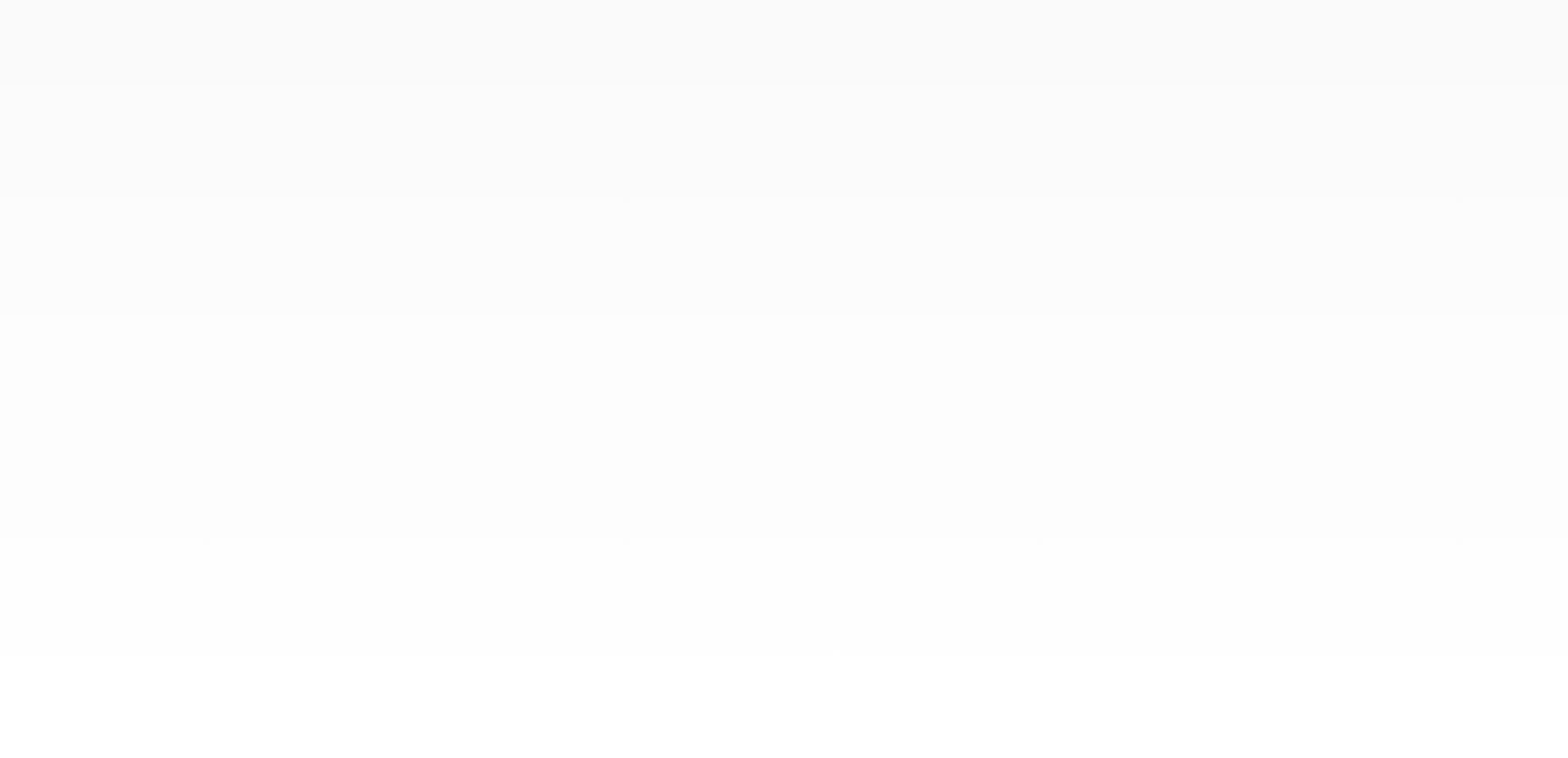 scroll, scrollTop: 0, scrollLeft: 0, axis: both 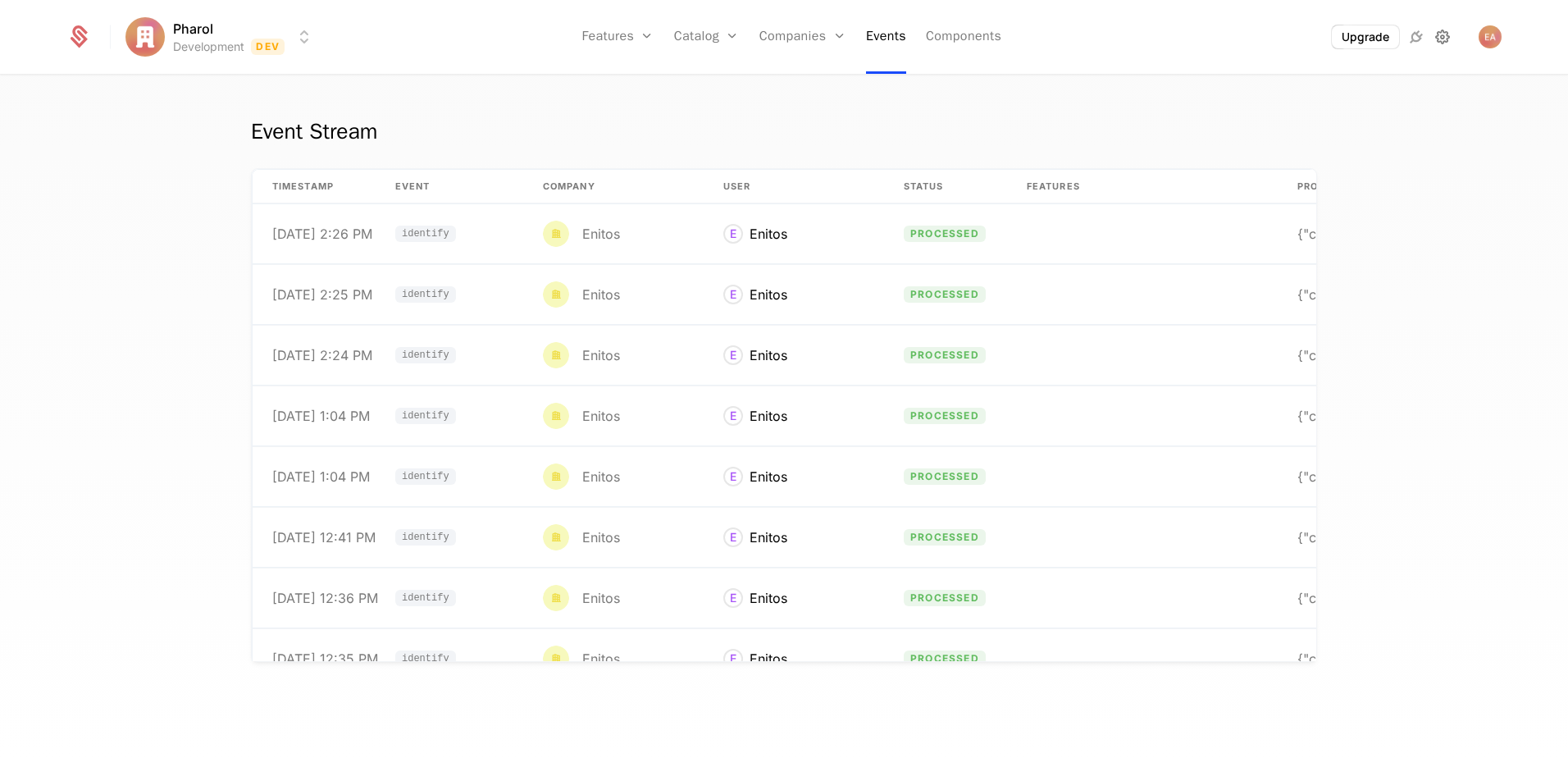 click at bounding box center [1443, 37] 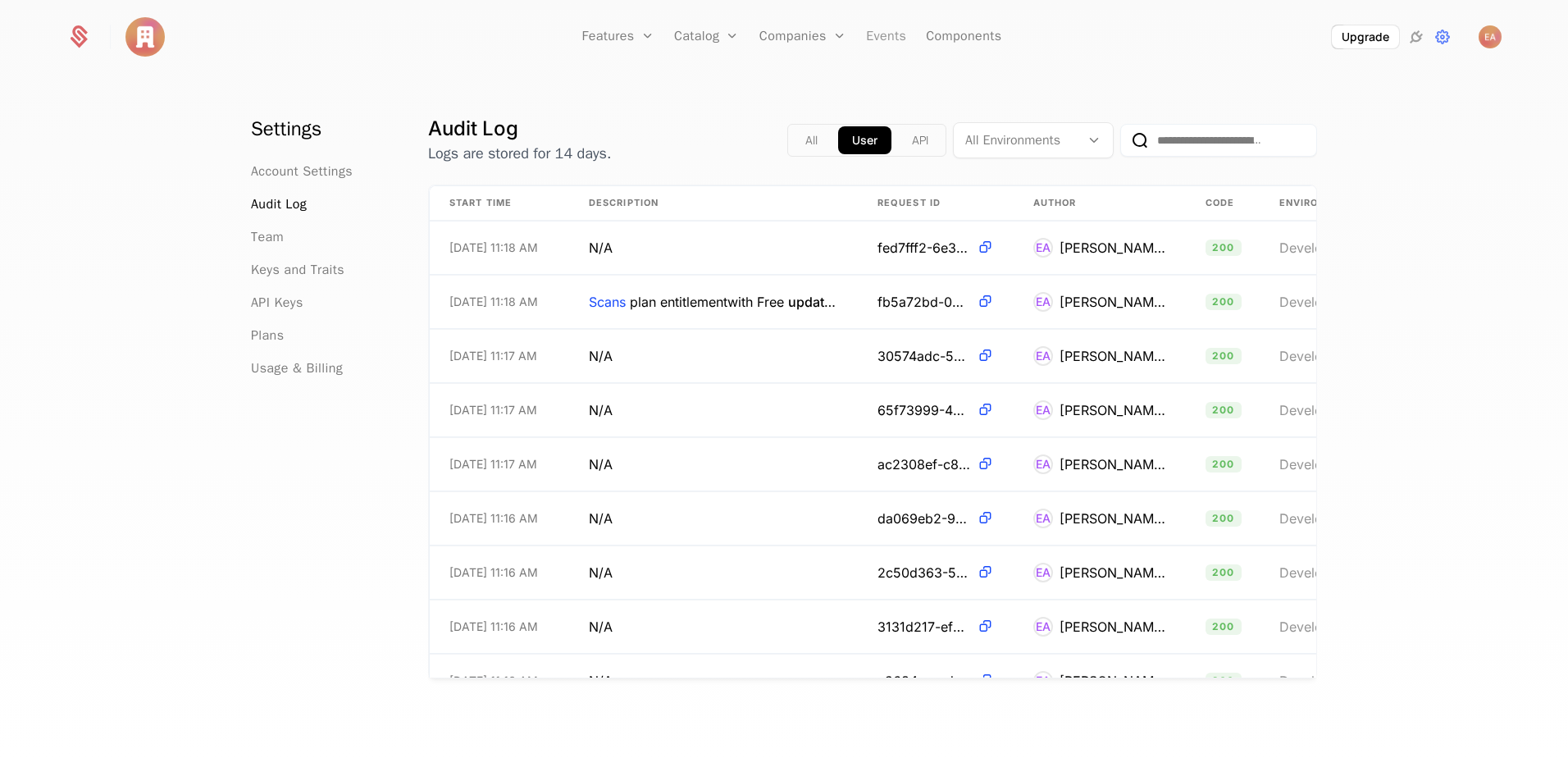 click on "Events" at bounding box center [886, 37] 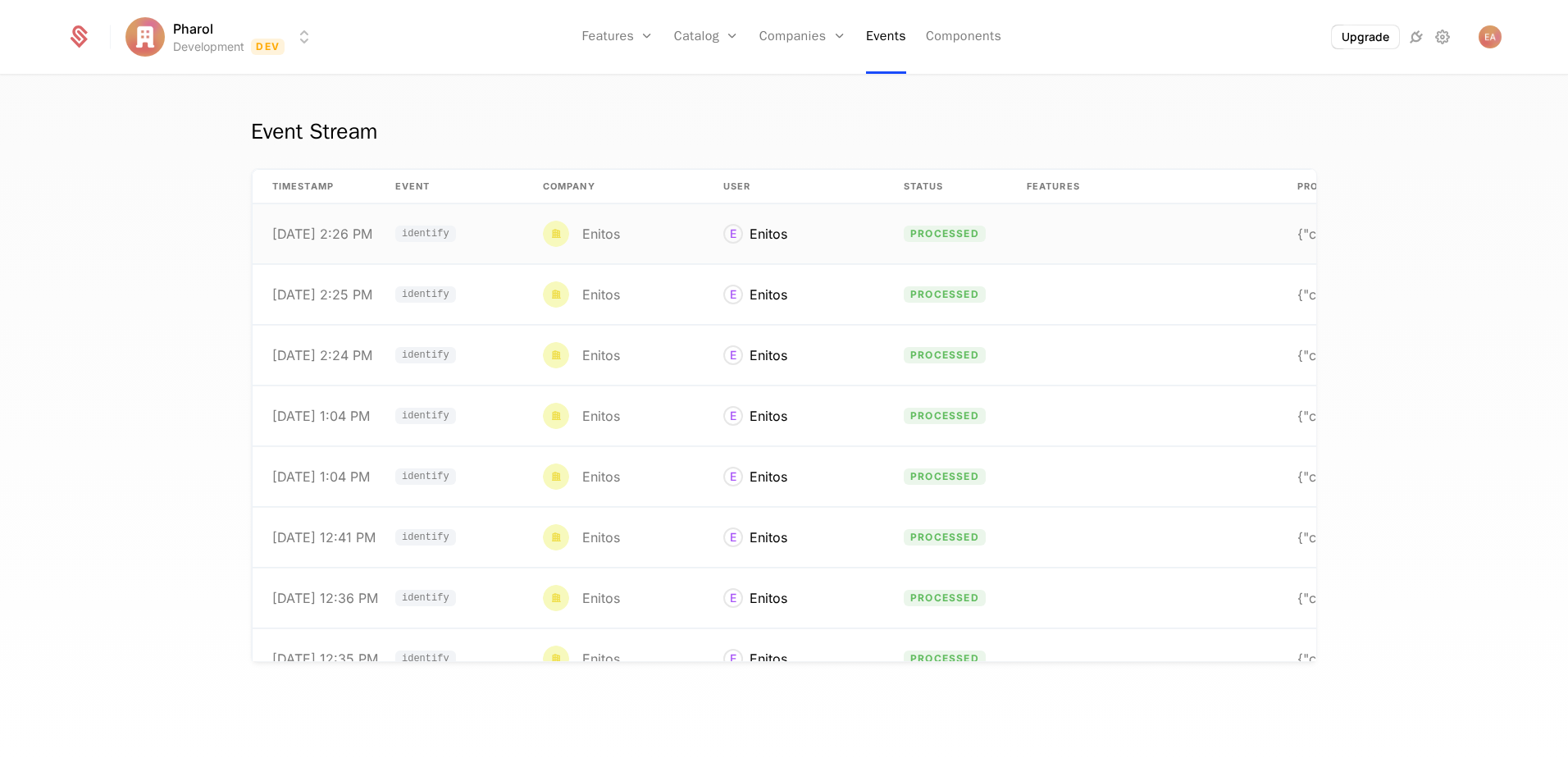 click on "identify" at bounding box center [426, 234] 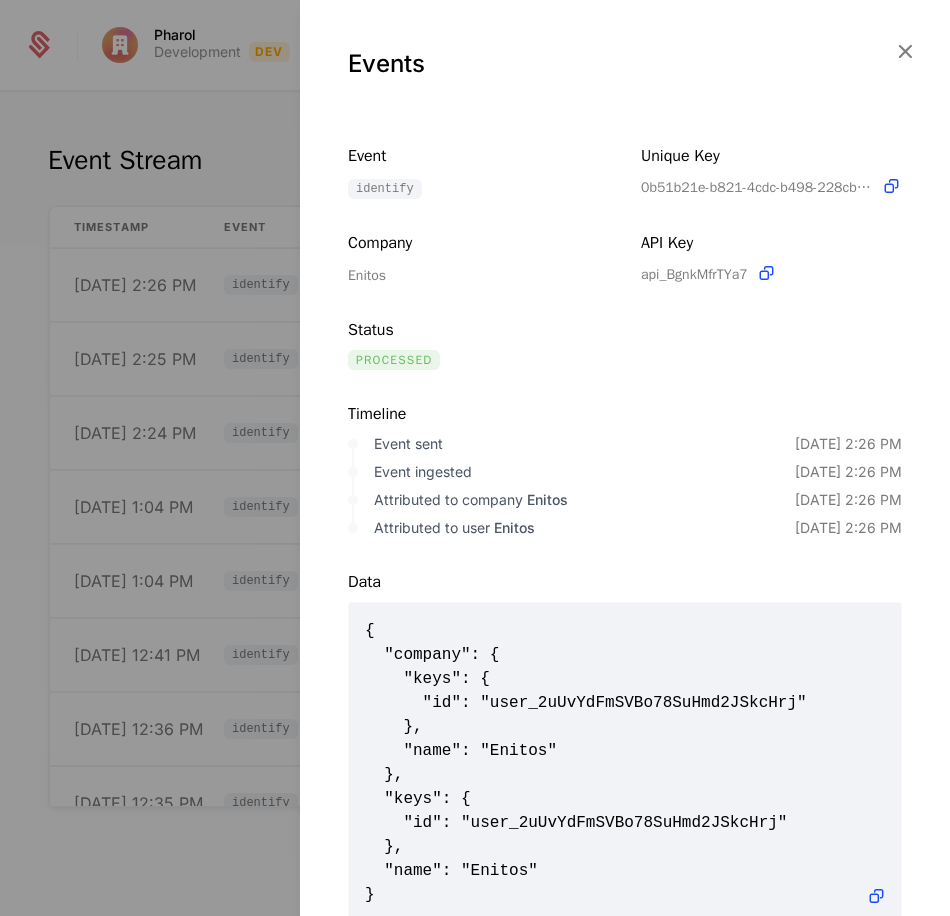 click at bounding box center [475, 458] 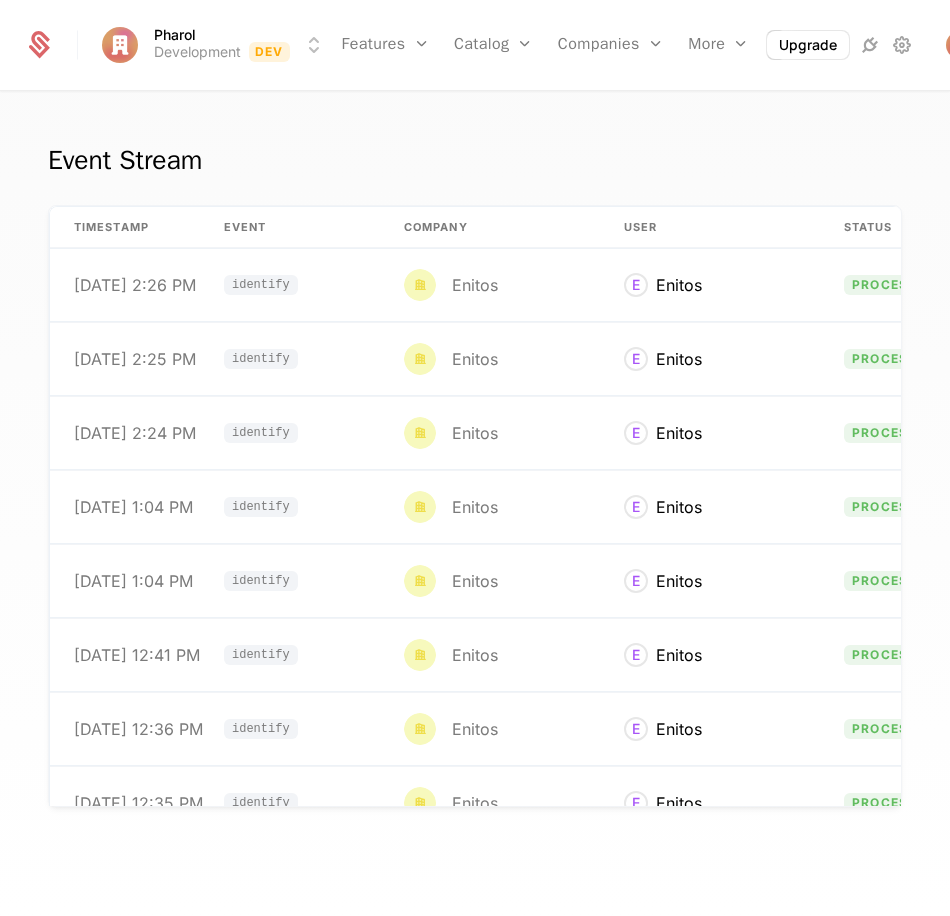 click on "Pharol Development Dev Features Features Flags Catalog Plans Add Ons Configuration Companies Companies Users More Events Components Upgrade Event Stream timestamp Event Company User Status Features Properties 6/9/25, 2:26 PM identify Enitos E Enitos processed {"company":{"keys":{"id":"user_2uUvYdFmSVBo78SuHmd 6/9/25, 2:25 PM identify Enitos E Enitos processed {"company":{"keys":{"id":"user_2uUvYdFmSVBo78SuHmd 6/9/25, 2:24 PM identify Enitos E Enitos processed {"company":{"keys":{"id":"user_2uUvYdFmSVBo78SuHmd 6/9/25, 1:04 PM identify Enitos E Enitos processed {"company":{"keys":{"id":"user_2uUvYdFmSVBo78SuHmd 6/9/25, 1:04 PM identify Enitos E Enitos processed {"company":{"keys":{"id":"user_2uUvYdFmSVBo78SuHmd 6/9/25, 12:41 PM identify Enitos E Enitos processed {"company":{"keys":{"id":"user_2uUvYdFmSVBo78SuHmd 6/9/25, 12:36 PM identify Enitos E Enitos processed {"company":{"keys":{"id":"user_2uUvYdFmSVBo78SuHmd 6/9/25, 12:35 PM identify Enitos E Enitos processed 6/9/25, 12:35 PM identify Enitos E E" at bounding box center [475, 458] 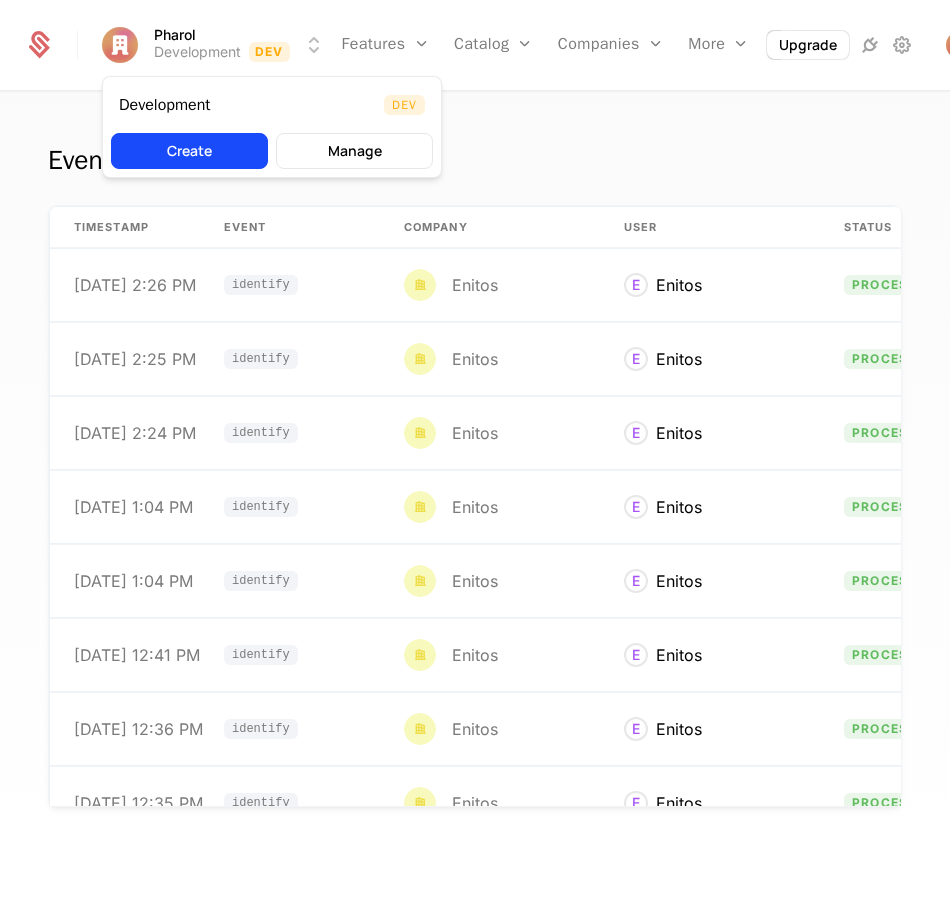 click on "Pharol Development Dev Features Features Flags Catalog Plans Add Ons Configuration Companies Companies Users More Events Components Upgrade Event Stream timestamp Event Company User Status Features Properties 6/9/25, 2:26 PM identify Enitos E Enitos processed {"company":{"keys":{"id":"user_2uUvYdFmSVBo78SuHmd 6/9/25, 2:25 PM identify Enitos E Enitos processed {"company":{"keys":{"id":"user_2uUvYdFmSVBo78SuHmd 6/9/25, 2:24 PM identify Enitos E Enitos processed {"company":{"keys":{"id":"user_2uUvYdFmSVBo78SuHmd 6/9/25, 1:04 PM identify Enitos E Enitos processed {"company":{"keys":{"id":"user_2uUvYdFmSVBo78SuHmd 6/9/25, 1:04 PM identify Enitos E Enitos processed {"company":{"keys":{"id":"user_2uUvYdFmSVBo78SuHmd 6/9/25, 12:41 PM identify Enitos E Enitos processed {"company":{"keys":{"id":"user_2uUvYdFmSVBo78SuHmd 6/9/25, 12:36 PM identify Enitos E Enitos processed {"company":{"keys":{"id":"user_2uUvYdFmSVBo78SuHmd 6/9/25, 12:35 PM identify Enitos E Enitos processed 6/9/25, 12:35 PM identify Enitos E E" at bounding box center [475, 458] 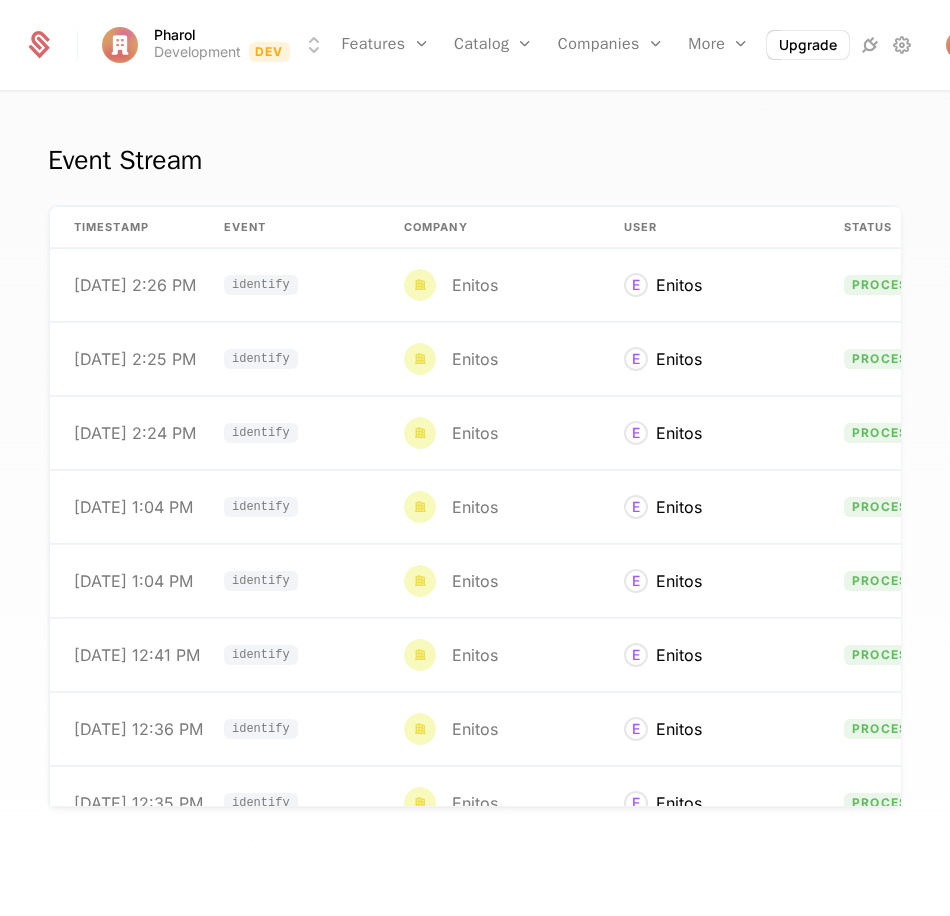 click 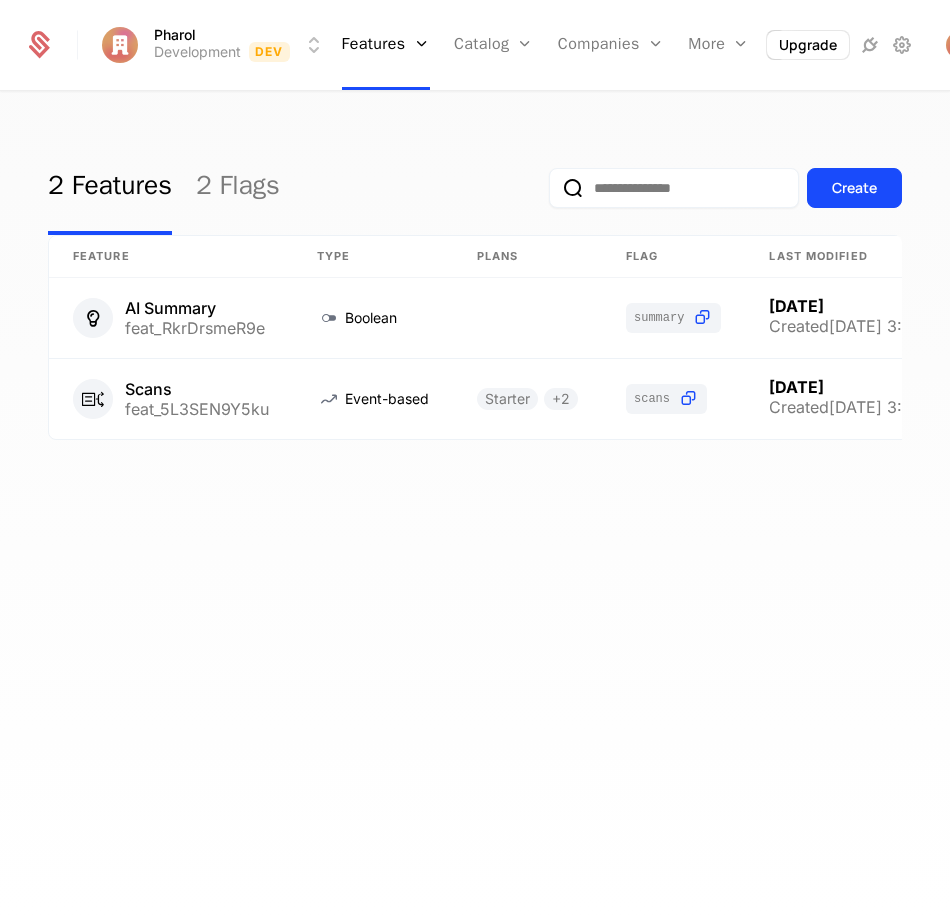 click on "Pharol Development Dev Features Features Flags Catalog Plans Add Ons Configuration Companies Companies Users More Events Components Upgrade 2 Features 2 Flags Create Feature Type Plans Flag Last Modified AI Summary feat_RkrDrsmeR9e Boolean summary 3 months ago Created  3/20/25, 3:47 PM Scans feat_5L3SEN9Y5ku Event-based Starter + 2 scans 3 months ago Created  3/20/25, 3:36 PM
Best Viewed on Desktop You're currently viewing this on a  mobile device . For the best experience,   we recommend using a desktop or larger screens , as the application isn't fully optimized for smaller resolutions just yet. Got it" at bounding box center [475, 458] 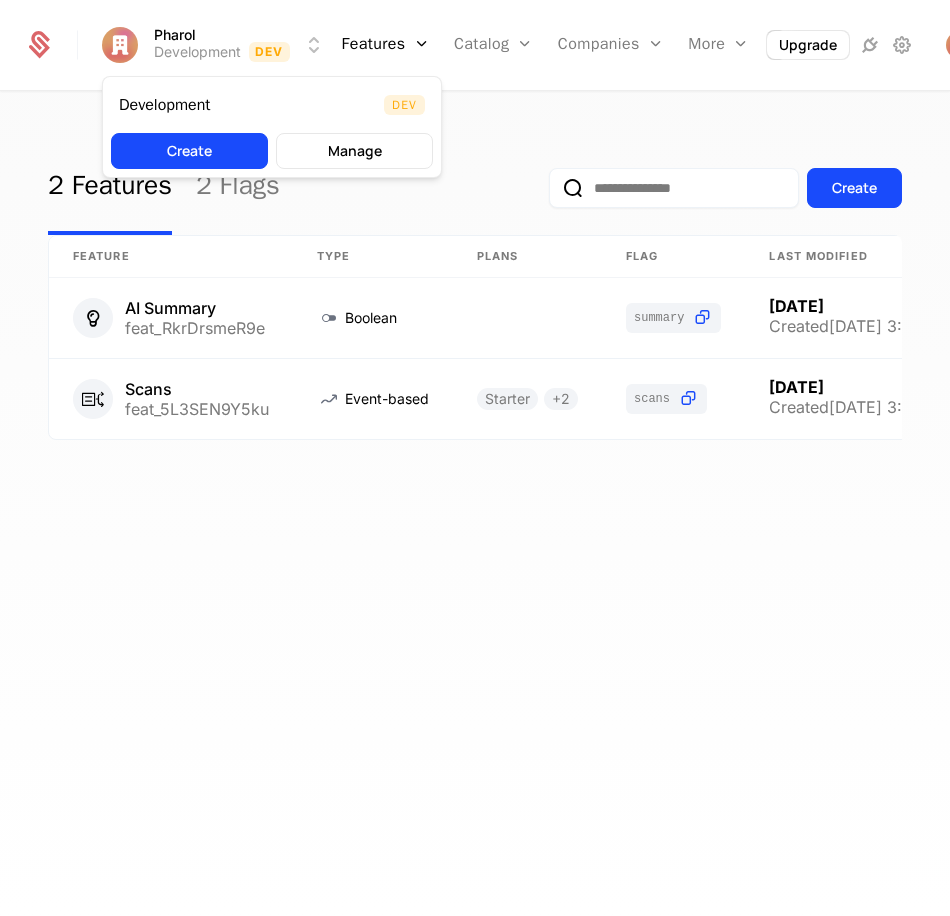 click on "Pharol Development Dev Features Features Flags Catalog Plans Add Ons Configuration Companies Companies Users More Events Components Upgrade 2 Features 2 Flags Create Feature Type Plans Flag Last Modified AI Summary feat_RkrDrsmeR9e Boolean summary 3 months ago Created  3/20/25, 3:47 PM Scans feat_5L3SEN9Y5ku Event-based Starter + 2 scans 3 months ago Created  3/20/25, 3:36 PM
Best Viewed on Desktop You're currently viewing this on a  mobile device . For the best experience,   we recommend using a desktop or larger screens , as the application isn't fully optimized for smaller resolutions just yet. Got it  Development Dev Create Manage" at bounding box center (475, 458) 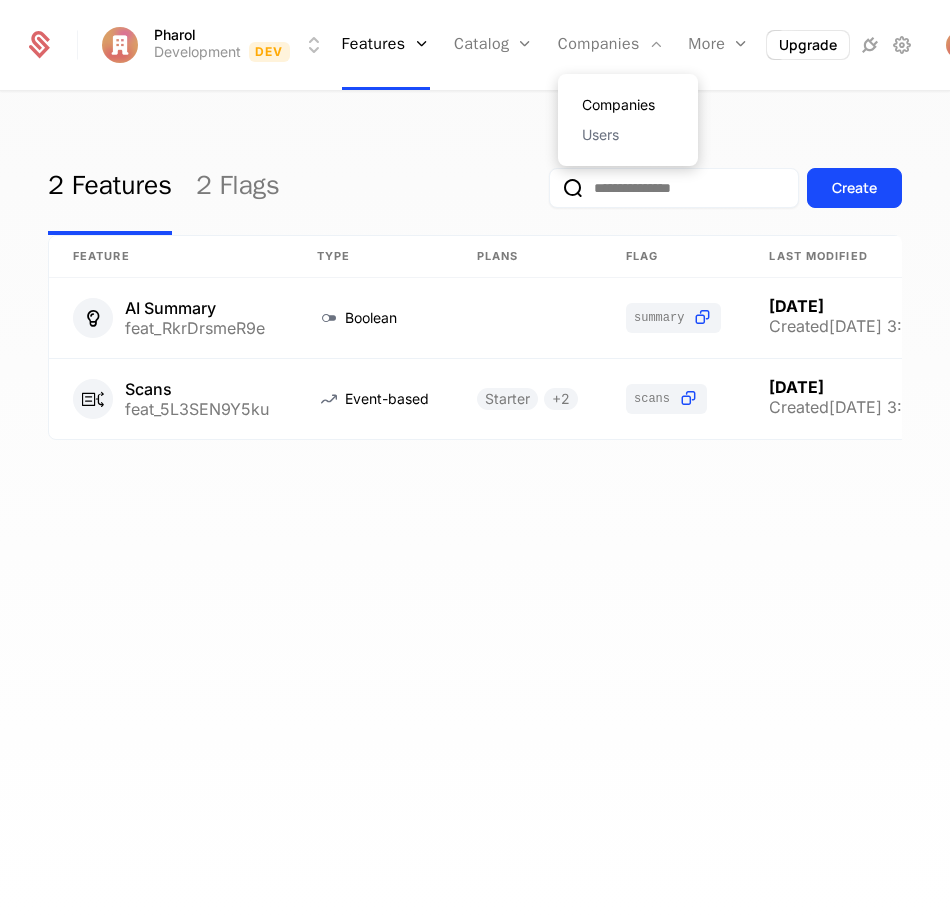 click on "Companies" at bounding box center (628, 105) 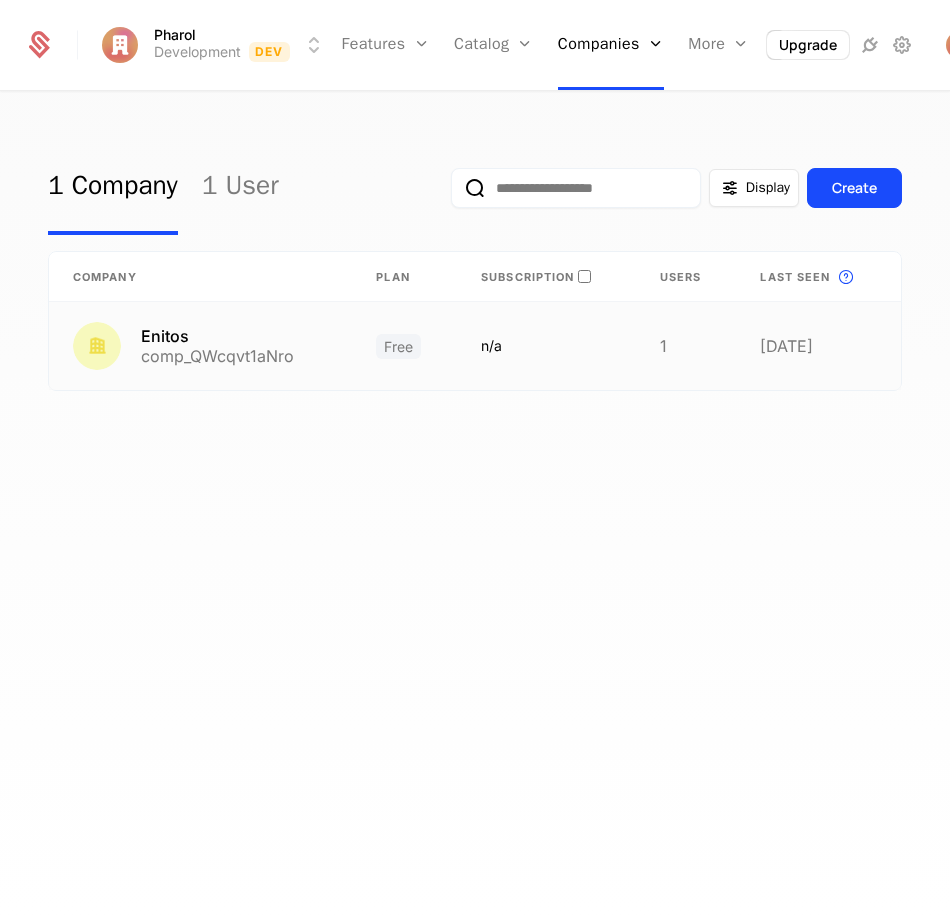 click at bounding box center [97, 346] 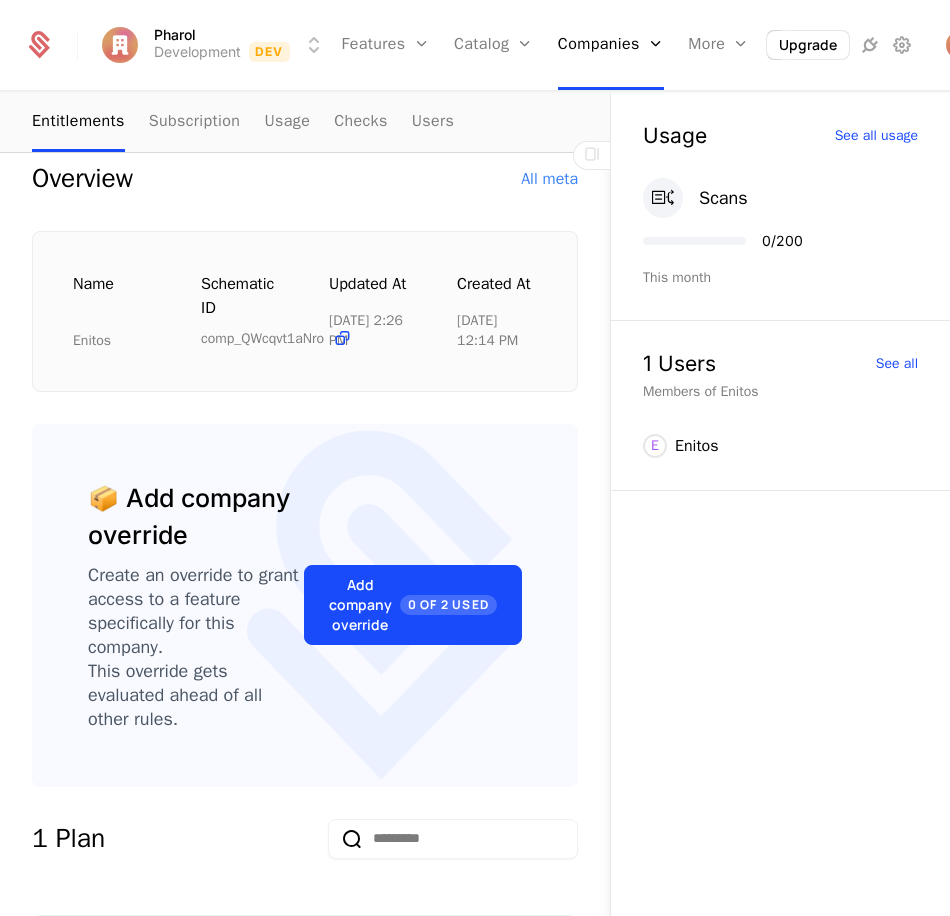 scroll, scrollTop: 0, scrollLeft: 0, axis: both 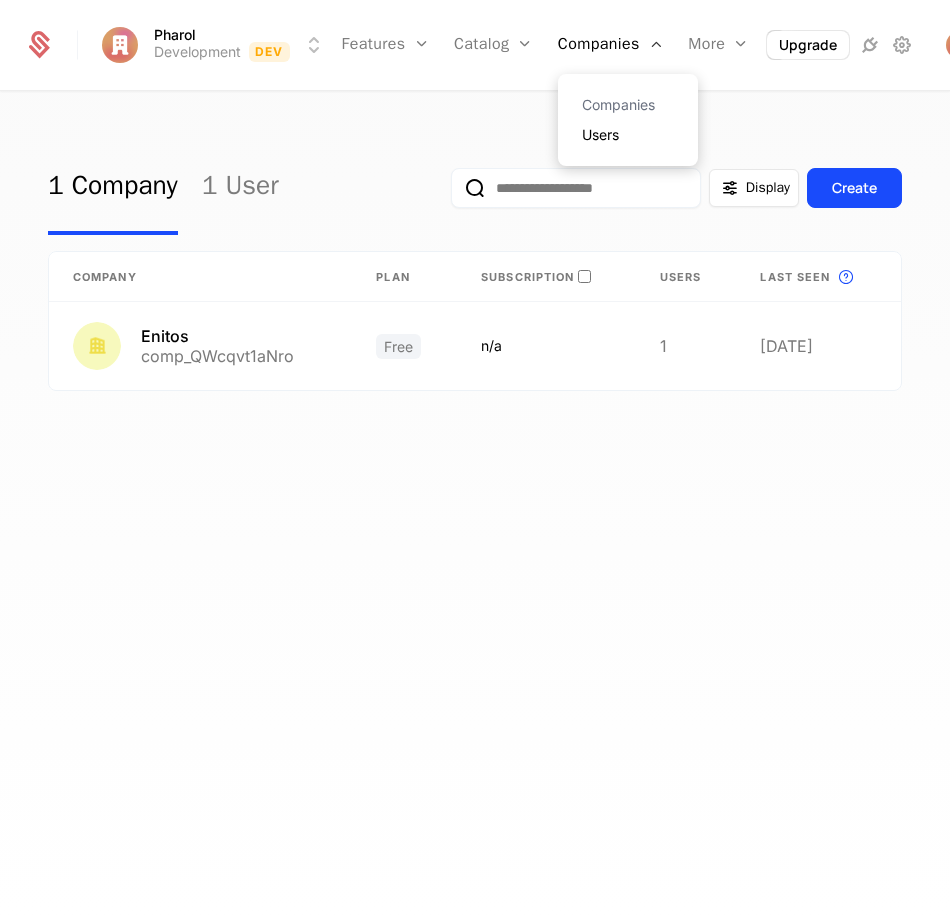 click on "Users" at bounding box center (628, 135) 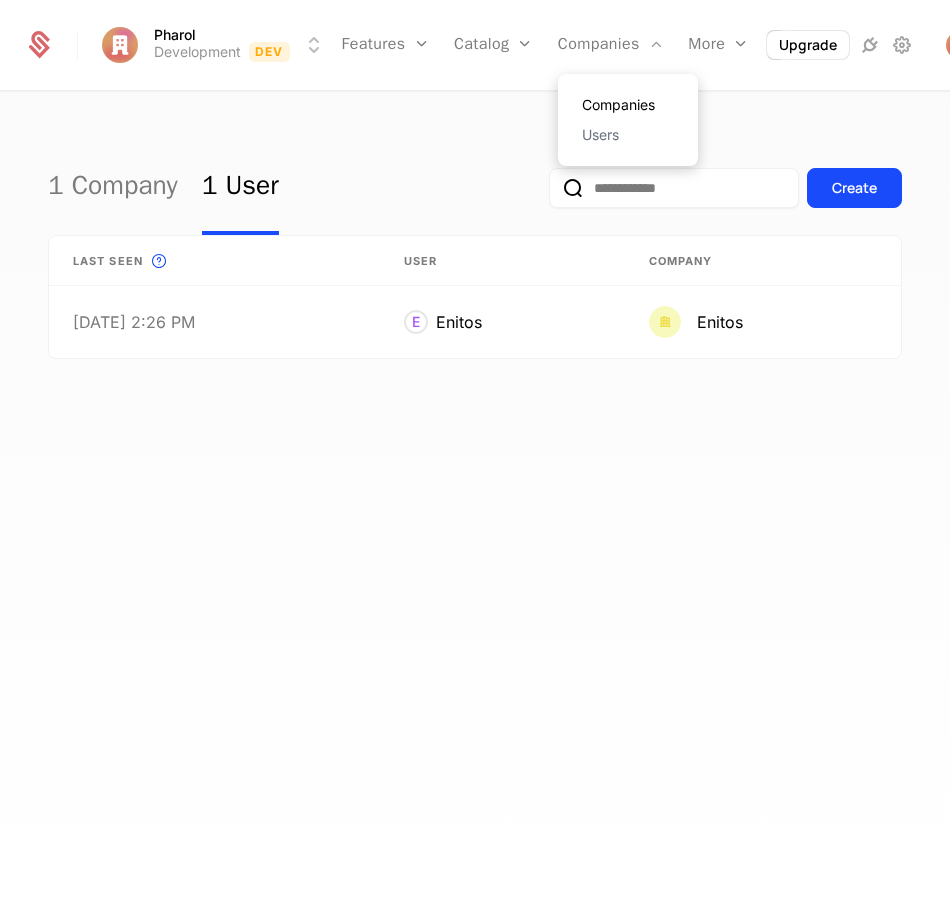 click on "Companies" at bounding box center [628, 105] 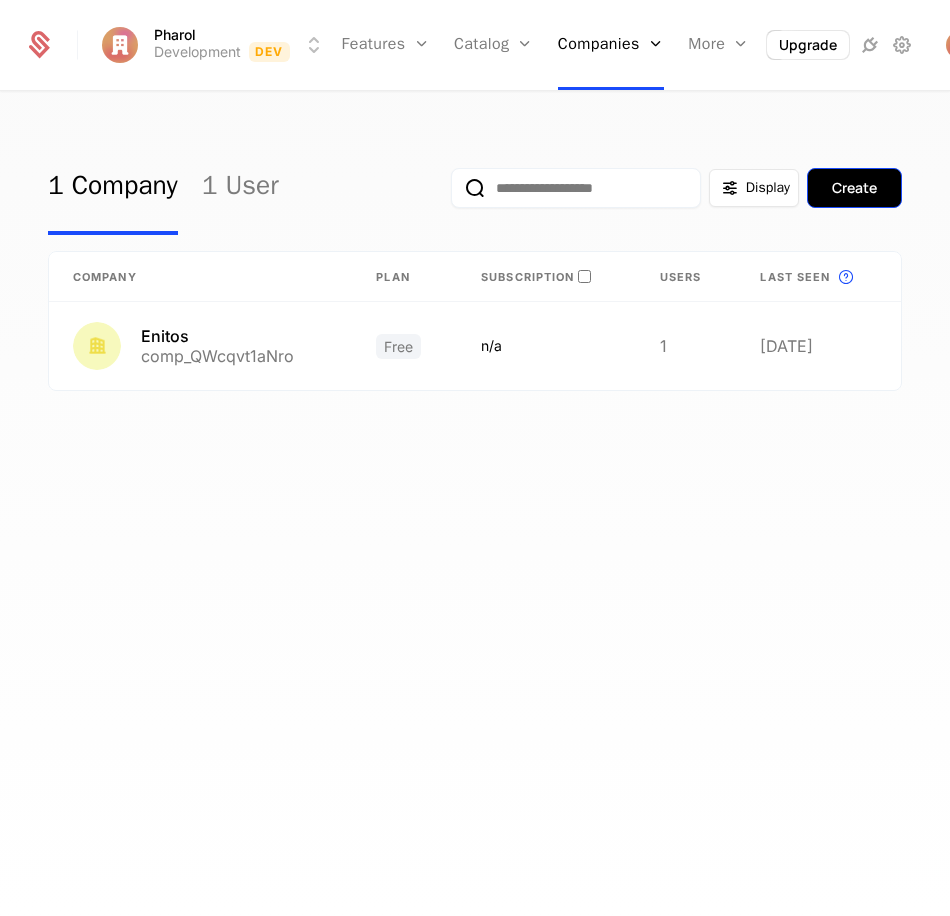 click on "Create" at bounding box center [854, 188] 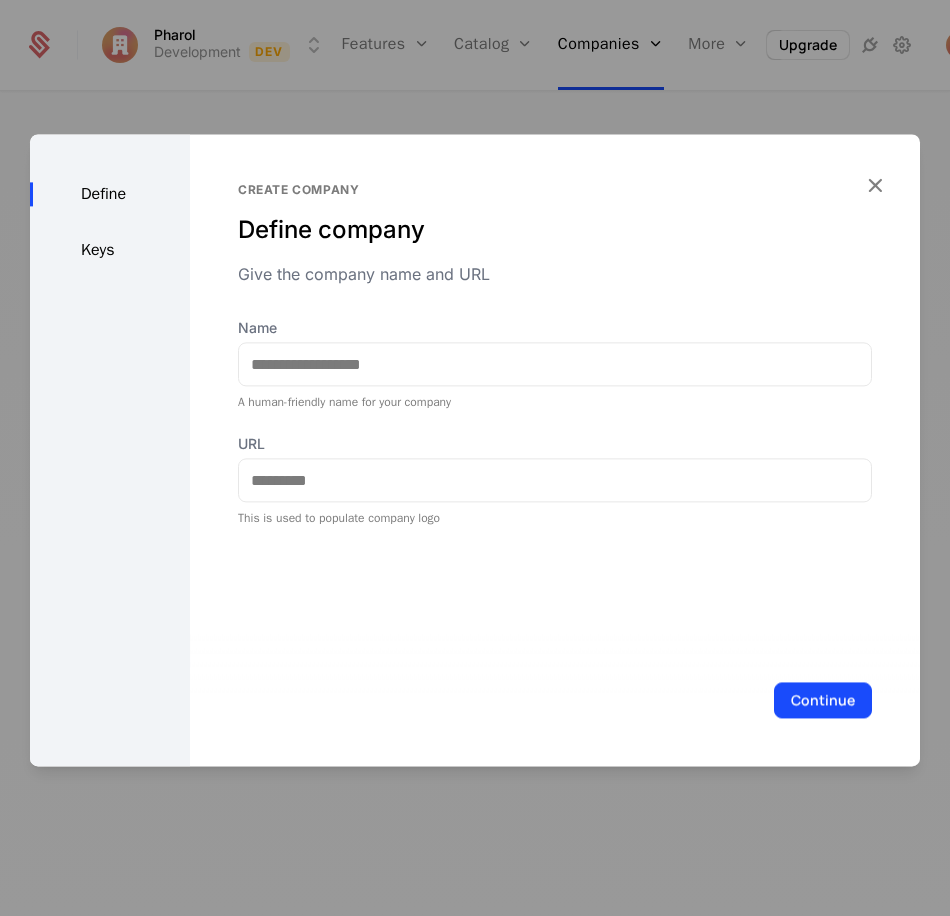 click on "Keys" at bounding box center (110, 250) 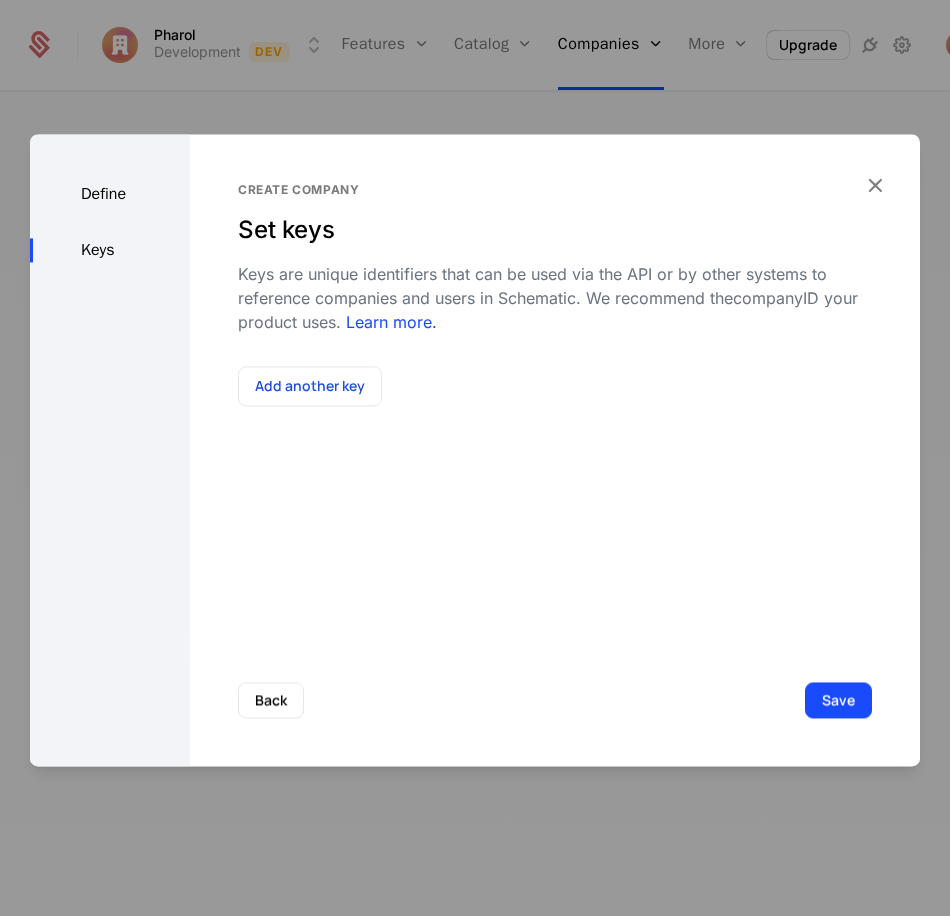 click on "Define" at bounding box center [110, 194] 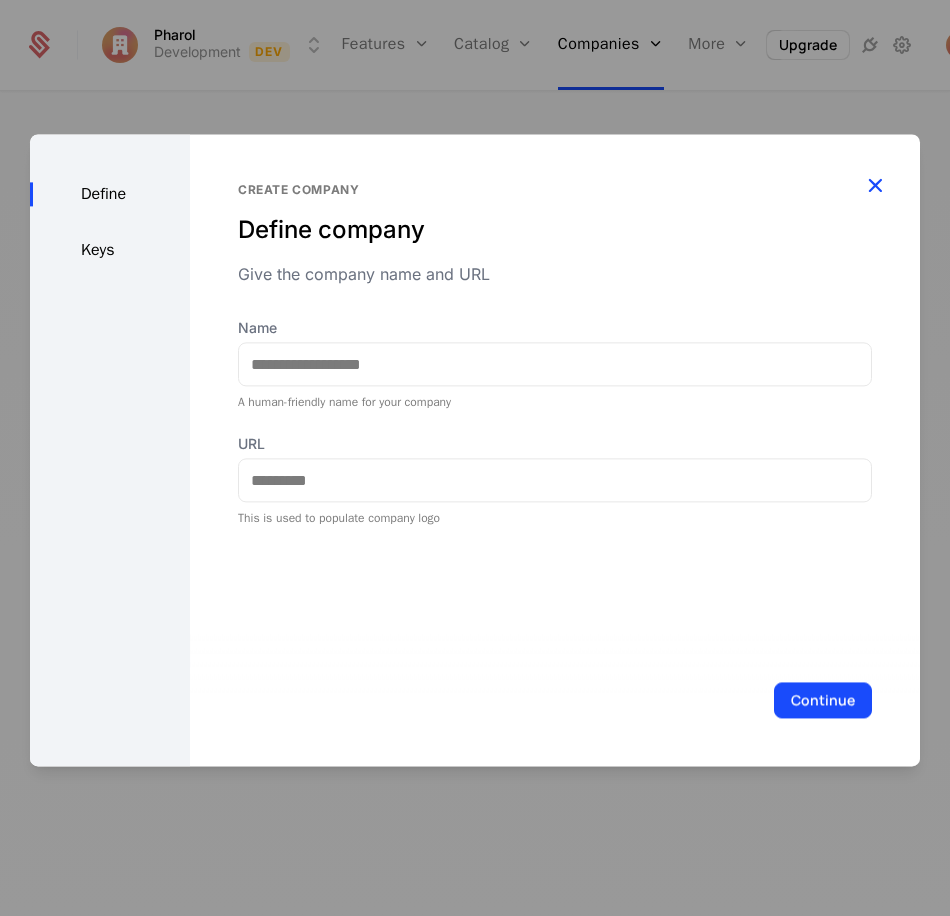 click at bounding box center [875, 186] 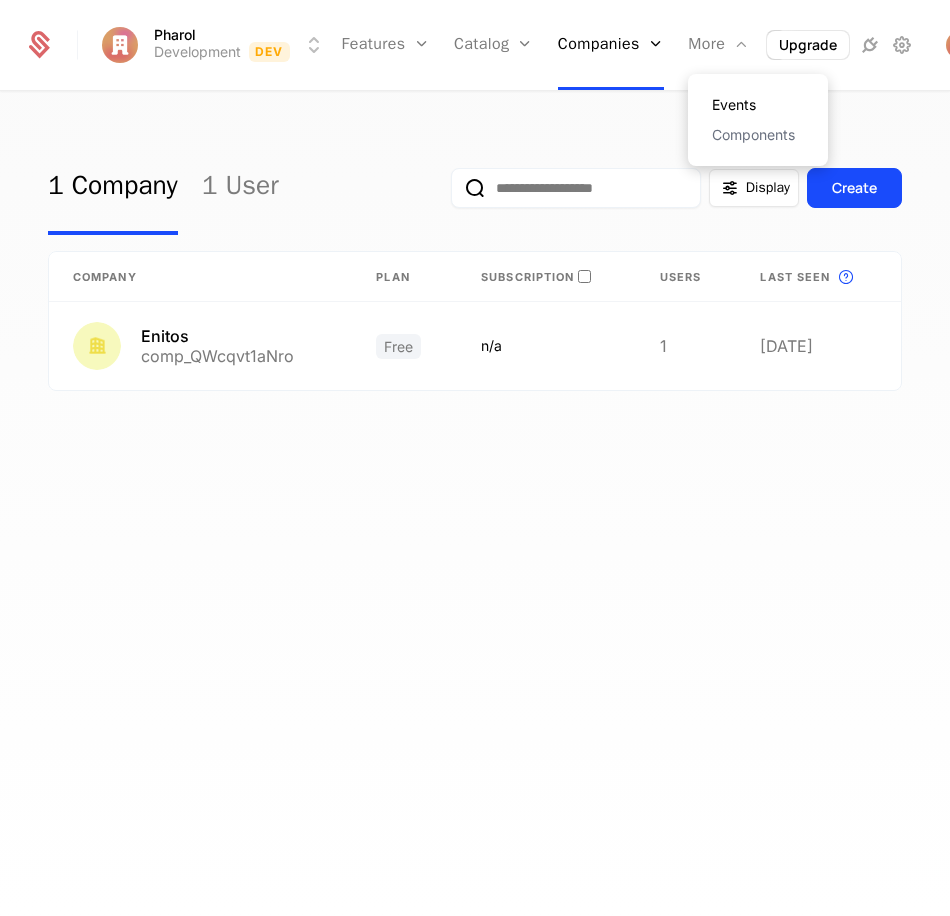 click on "Events" at bounding box center (758, 105) 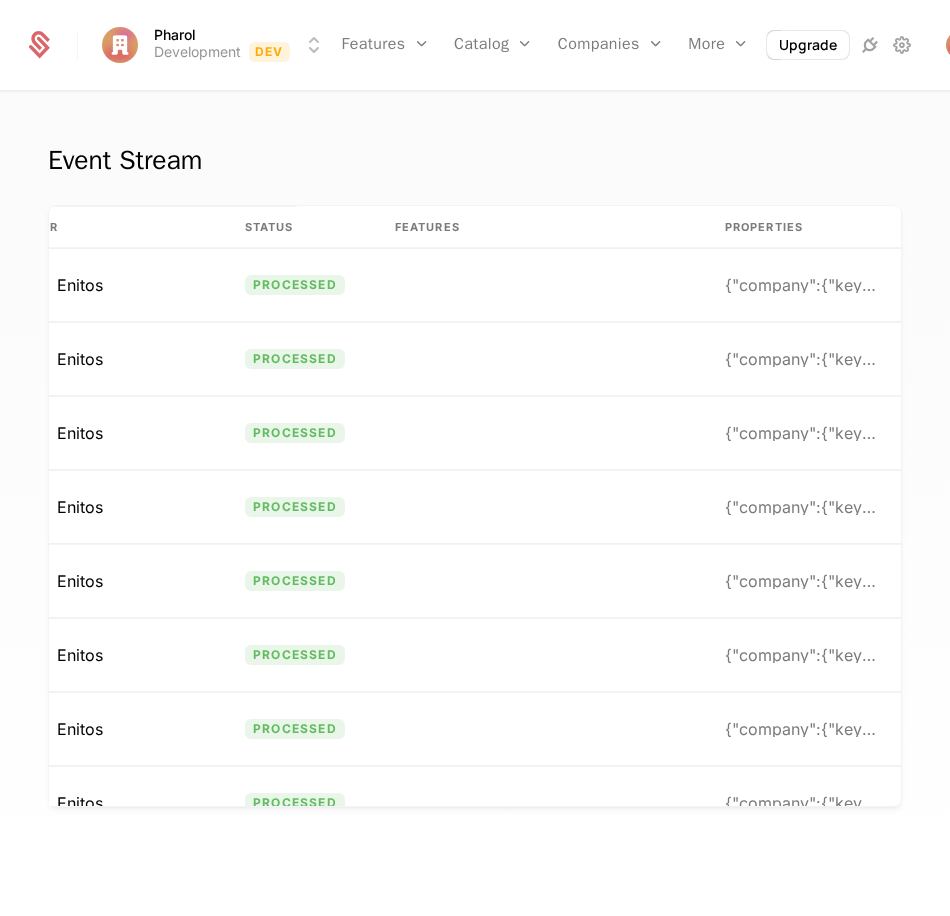 scroll, scrollTop: 0, scrollLeft: 0, axis: both 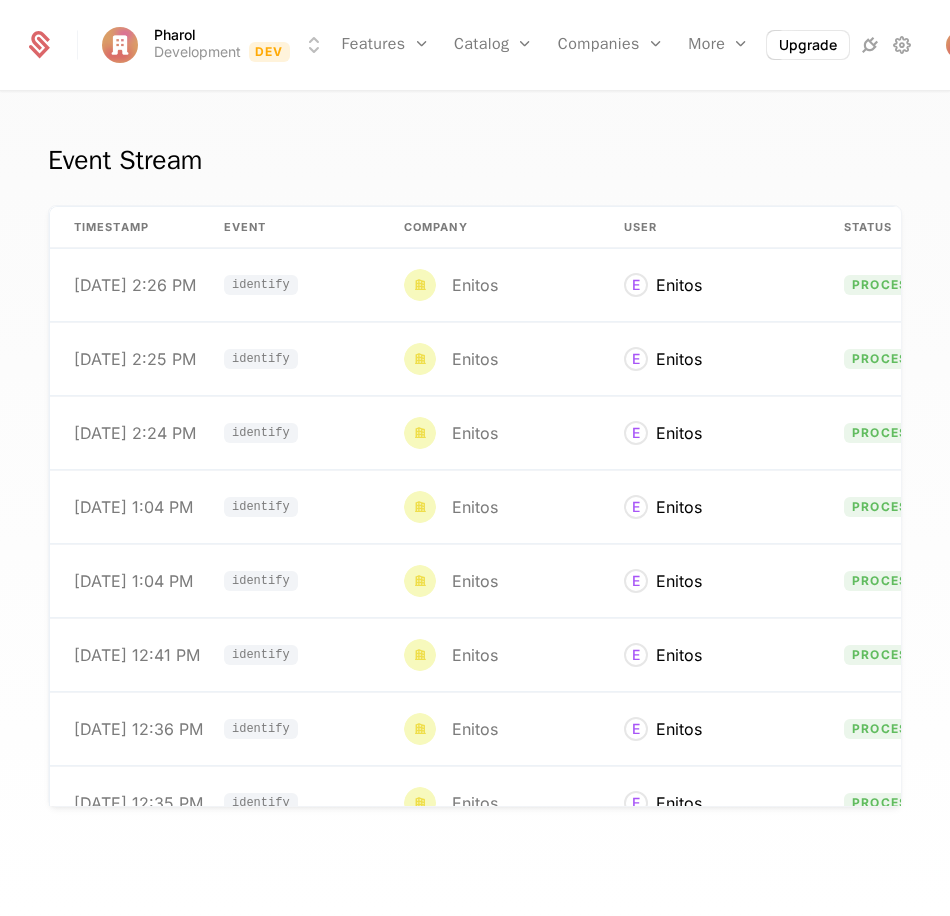 click on "Pharol Development Dev Features Features Flags Catalog Plans Add Ons Configuration Companies Companies Users More Events Components Upgrade Event Stream timestamp Event Company User Status Features Properties 6/9/25, 2:26 PM identify Enitos E Enitos processed {"company":{"keys":{"id":"user_2uUvYdFmSVBo78SuHmd 6/9/25, 2:25 PM identify Enitos E Enitos processed {"company":{"keys":{"id":"user_2uUvYdFmSVBo78SuHmd 6/9/25, 2:24 PM identify Enitos E Enitos processed {"company":{"keys":{"id":"user_2uUvYdFmSVBo78SuHmd 6/9/25, 1:04 PM identify Enitos E Enitos processed {"company":{"keys":{"id":"user_2uUvYdFmSVBo78SuHmd 6/9/25, 1:04 PM identify Enitos E Enitos processed {"company":{"keys":{"id":"user_2uUvYdFmSVBo78SuHmd 6/9/25, 12:41 PM identify Enitos E Enitos processed {"company":{"keys":{"id":"user_2uUvYdFmSVBo78SuHmd 6/9/25, 12:36 PM identify Enitos E Enitos processed {"company":{"keys":{"id":"user_2uUvYdFmSVBo78SuHmd 6/9/25, 12:35 PM identify Enitos E Enitos processed 6/9/25, 12:35 PM identify Enitos E E" at bounding box center (475, 458) 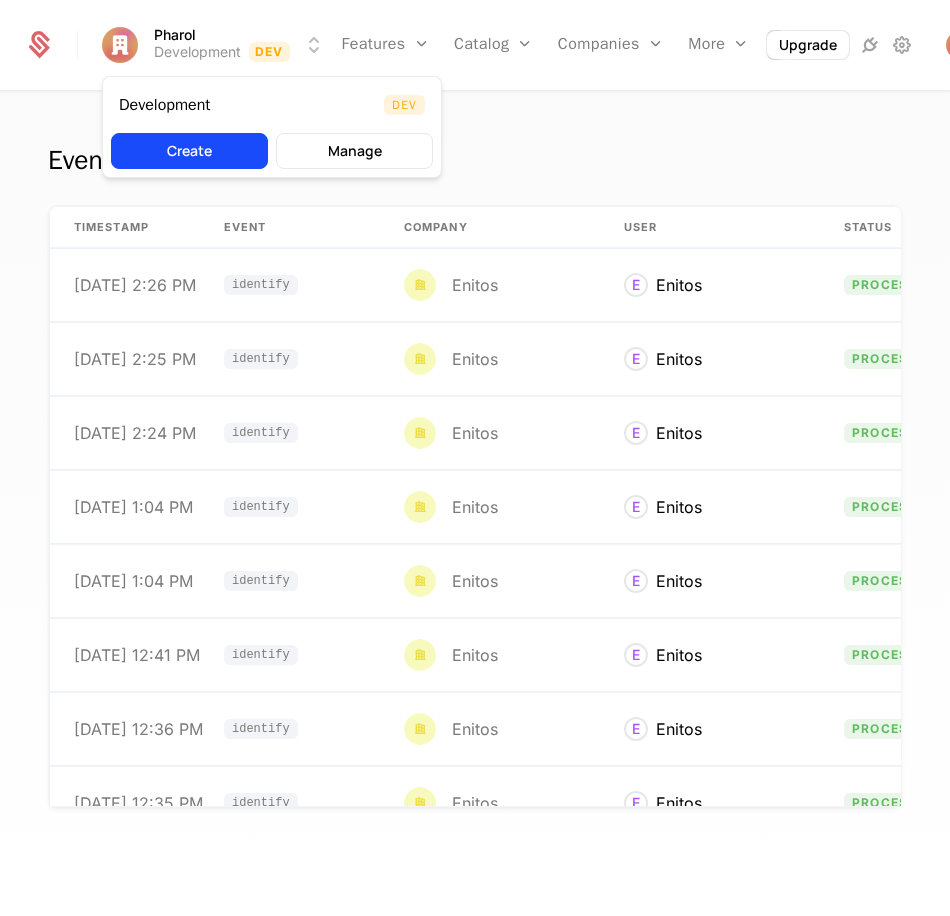 click on "Pharol Development Dev Features Features Flags Catalog Plans Add Ons Configuration Companies Companies Users More Events Components Upgrade Event Stream timestamp Event Company User Status Features Properties 6/9/25, 2:26 PM identify Enitos E Enitos processed {"company":{"keys":{"id":"user_2uUvYdFmSVBo78SuHmd 6/9/25, 2:25 PM identify Enitos E Enitos processed {"company":{"keys":{"id":"user_2uUvYdFmSVBo78SuHmd 6/9/25, 2:24 PM identify Enitos E Enitos processed {"company":{"keys":{"id":"user_2uUvYdFmSVBo78SuHmd 6/9/25, 1:04 PM identify Enitos E Enitos processed {"company":{"keys":{"id":"user_2uUvYdFmSVBo78SuHmd 6/9/25, 1:04 PM identify Enitos E Enitos processed {"company":{"keys":{"id":"user_2uUvYdFmSVBo78SuHmd 6/9/25, 12:41 PM identify Enitos E Enitos processed {"company":{"keys":{"id":"user_2uUvYdFmSVBo78SuHmd 6/9/25, 12:36 PM identify Enitos E Enitos processed {"company":{"keys":{"id":"user_2uUvYdFmSVBo78SuHmd 6/9/25, 12:35 PM identify Enitos E Enitos processed 6/9/25, 12:35 PM identify Enitos E E" at bounding box center (475, 458) 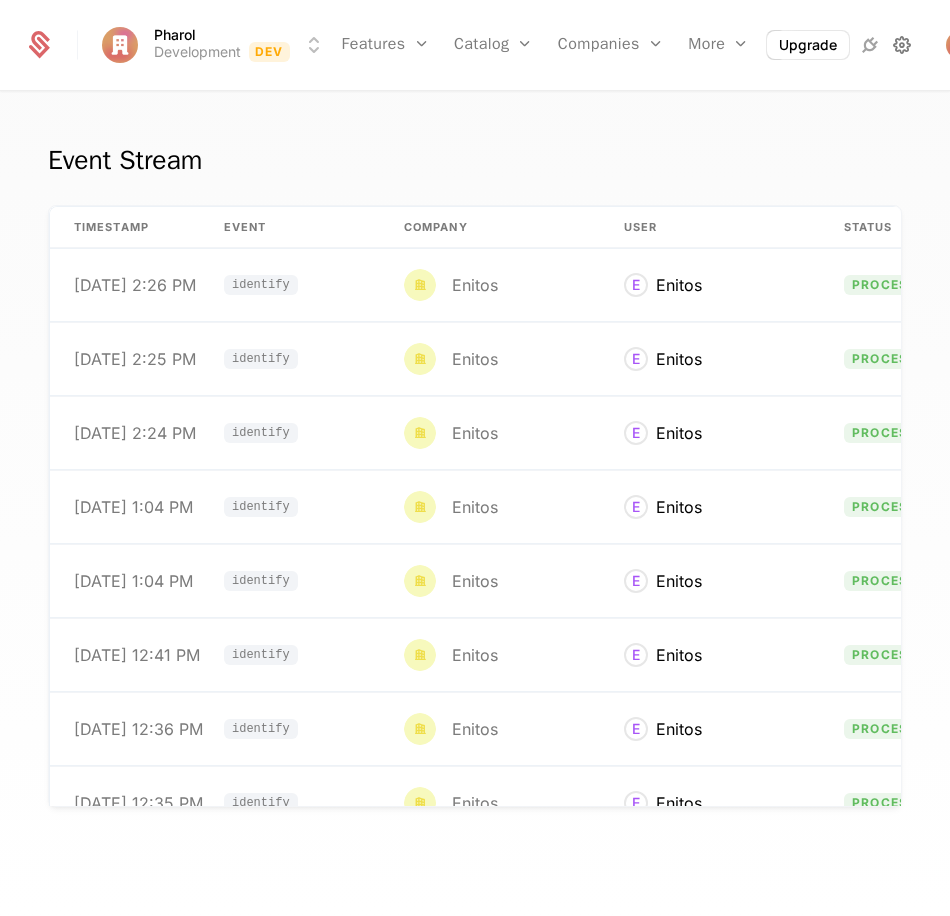 click at bounding box center [902, 45] 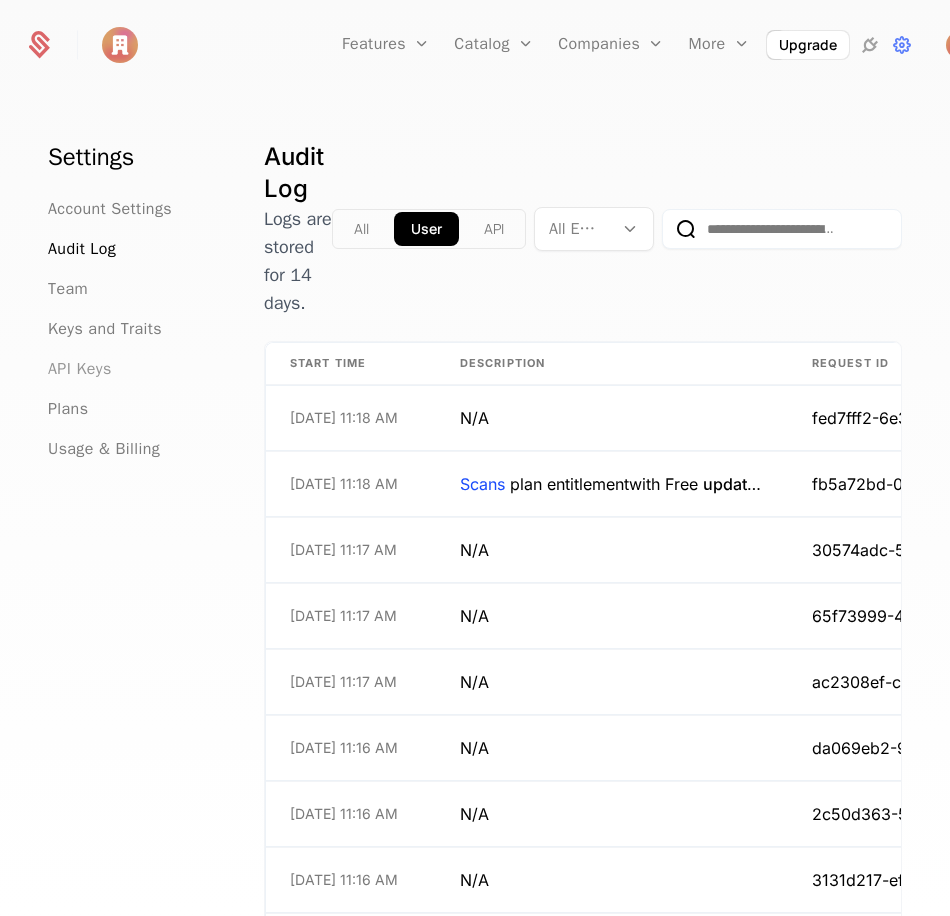 click on "API Keys" at bounding box center [80, 369] 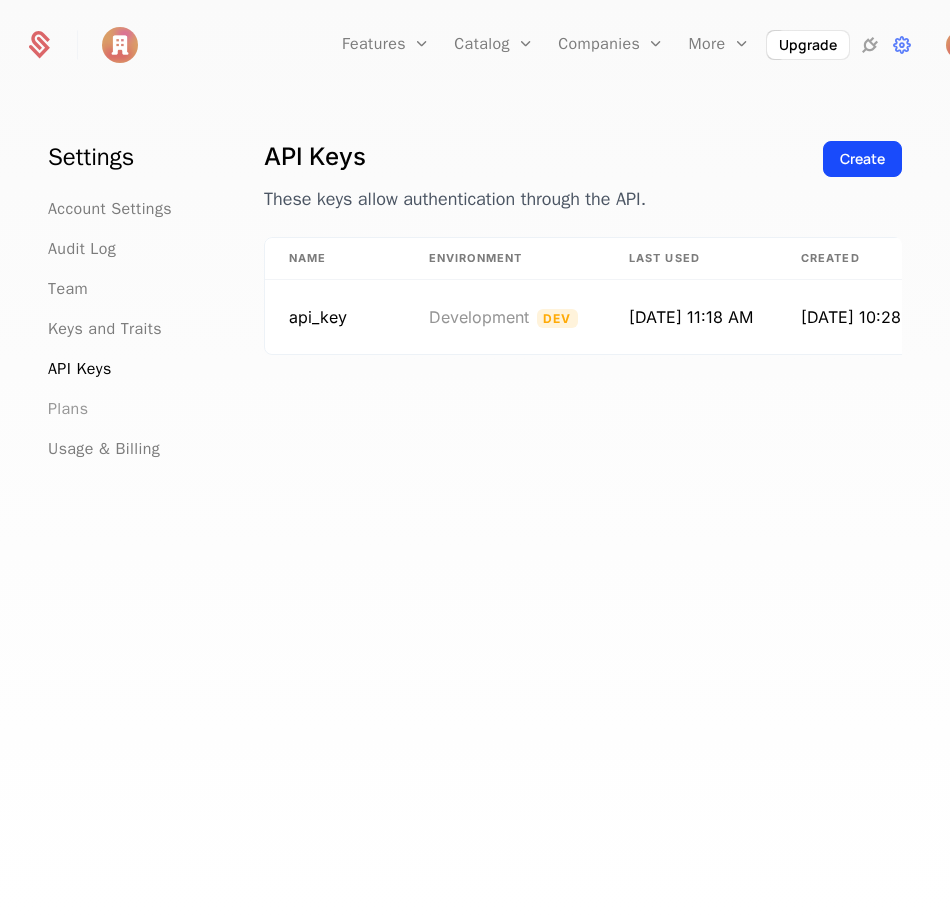 click on "Plans" at bounding box center [68, 409] 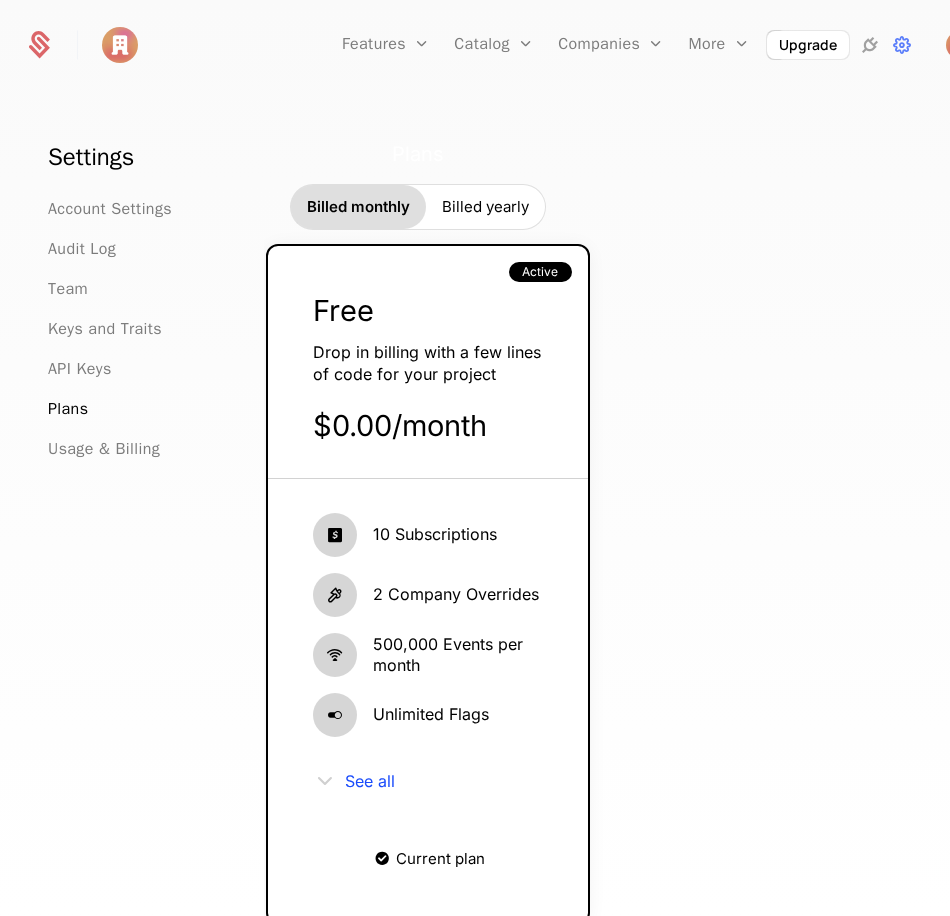 click on "Account Settings Audit Log Team Keys and Traits API Keys Plans Usage & Billing" at bounding box center [132, 329] 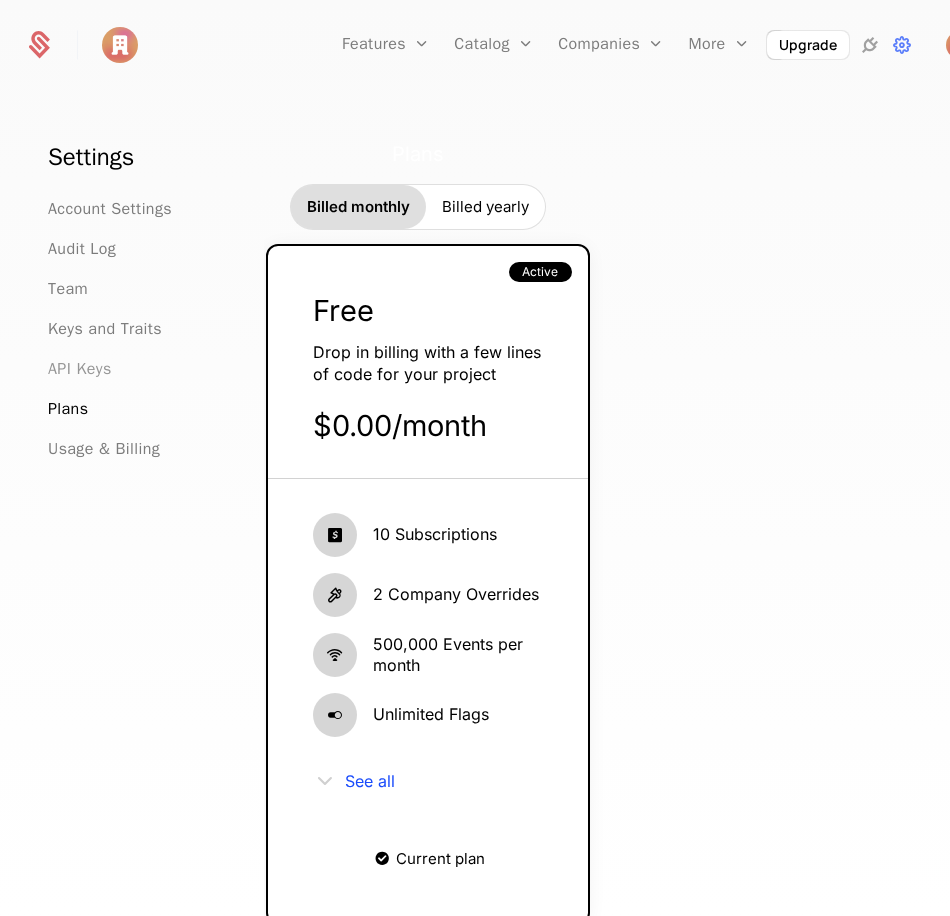 click on "API Keys" at bounding box center (80, 369) 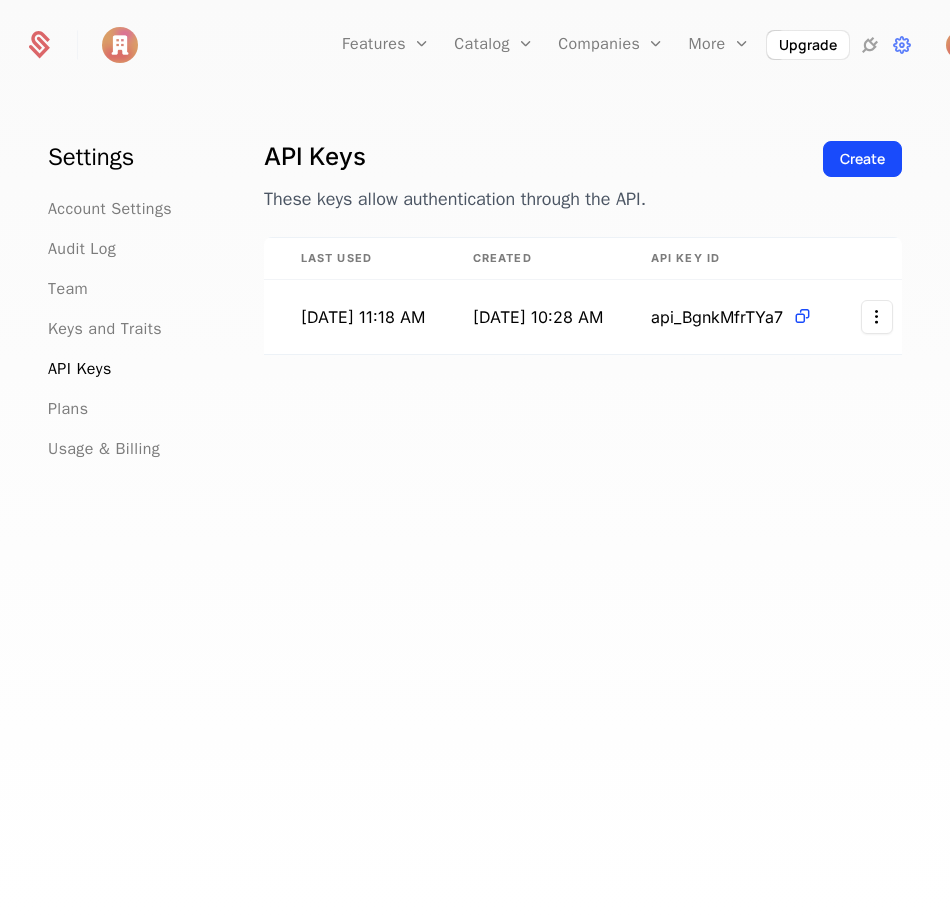 scroll, scrollTop: 0, scrollLeft: 364, axis: horizontal 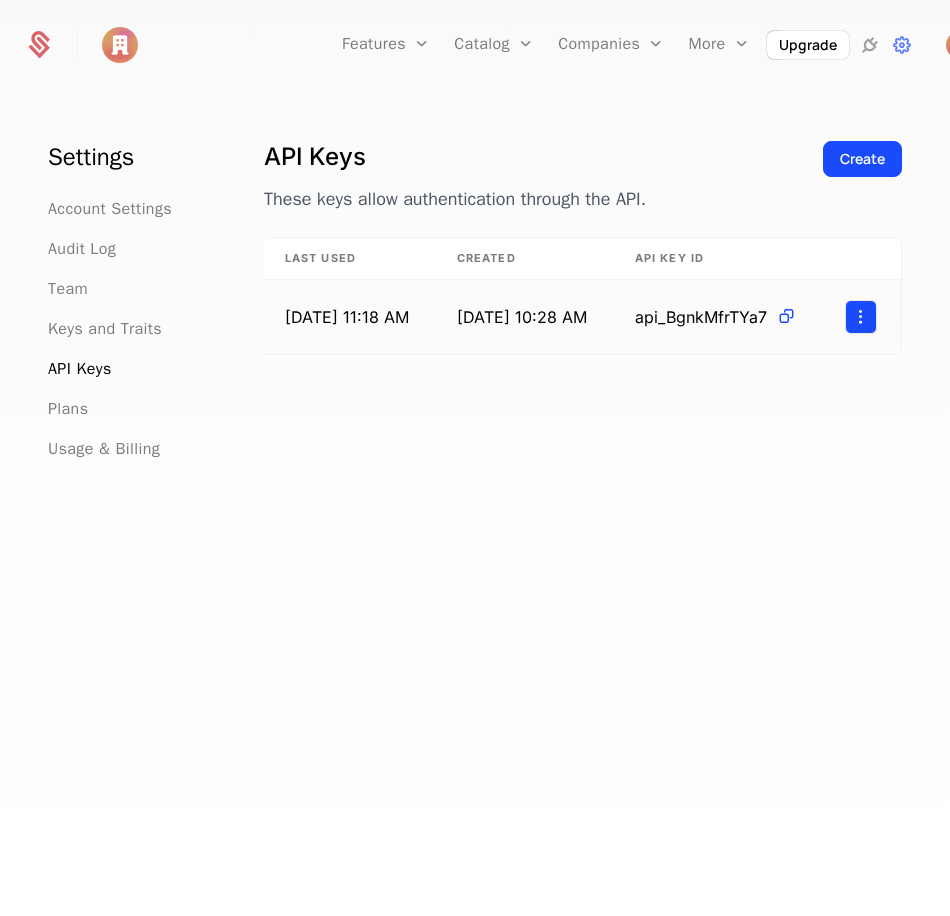 click on "Features Features Flags Catalog Plans Add Ons Configuration Companies Companies Users More Events Components Upgrade Settings Account Settings Audit Log Team Keys and Traits API Keys Plans Usage & Billing API Keys     These keys allow authentication through the API. Create Name Environment Last Used Created API Key ID api_key Development Dev 7/1/25, 11:18 AM 3/24/25, 10:28 AM api_BgnkMfrTYa7
Best Viewed on Desktop You're currently viewing this on a  mobile device . For the best experience,   we recommend using a desktop or larger screens , as the application isn't fully optimized for smaller resolutions just yet. Got it" at bounding box center (475, 458) 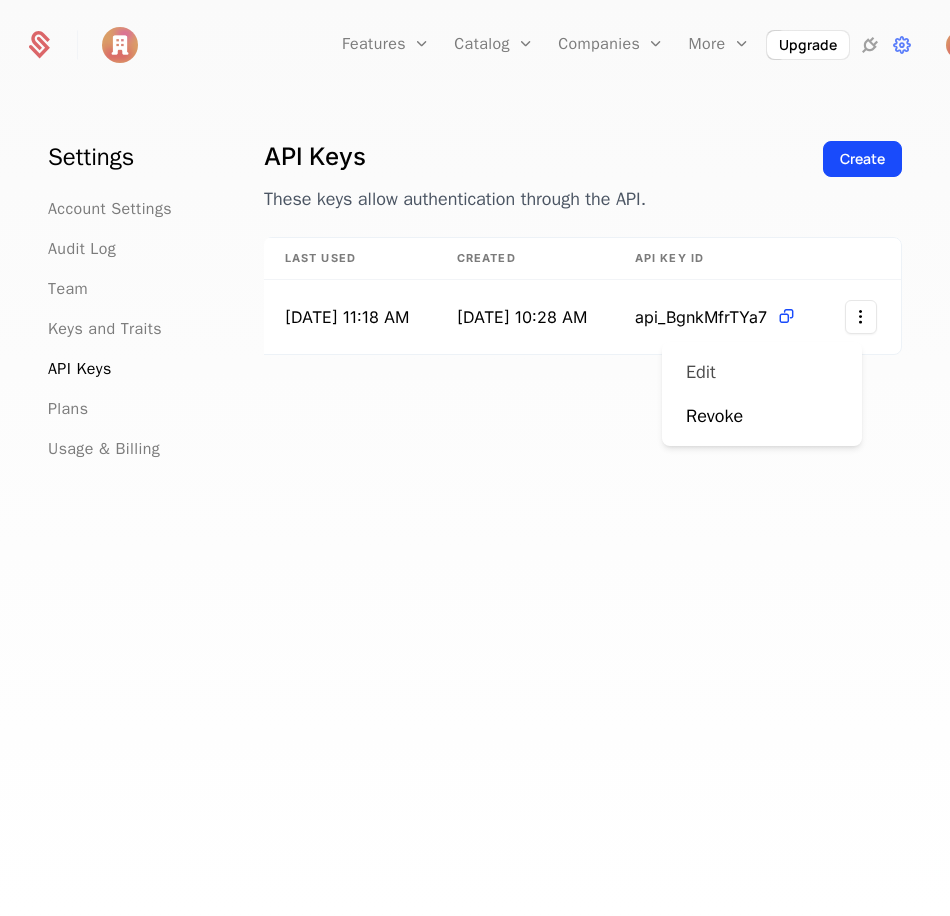 click on "Edit" at bounding box center [701, 372] 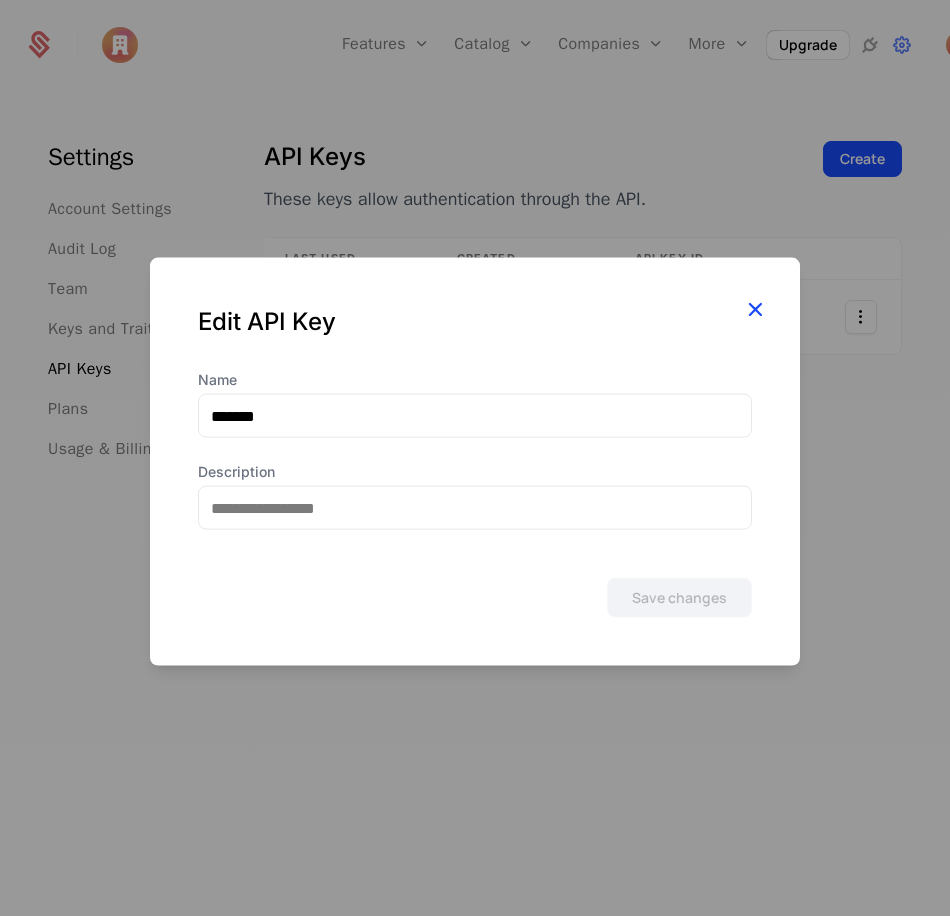 click at bounding box center (755, 310) 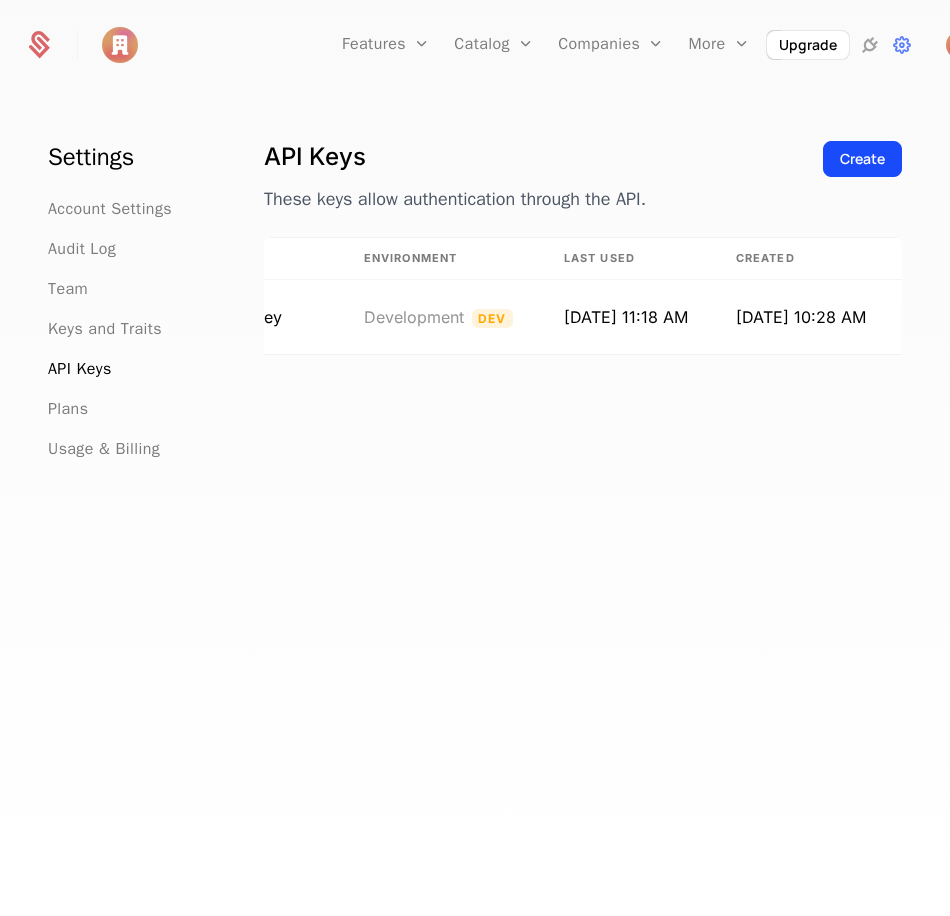 scroll, scrollTop: 0, scrollLeft: 0, axis: both 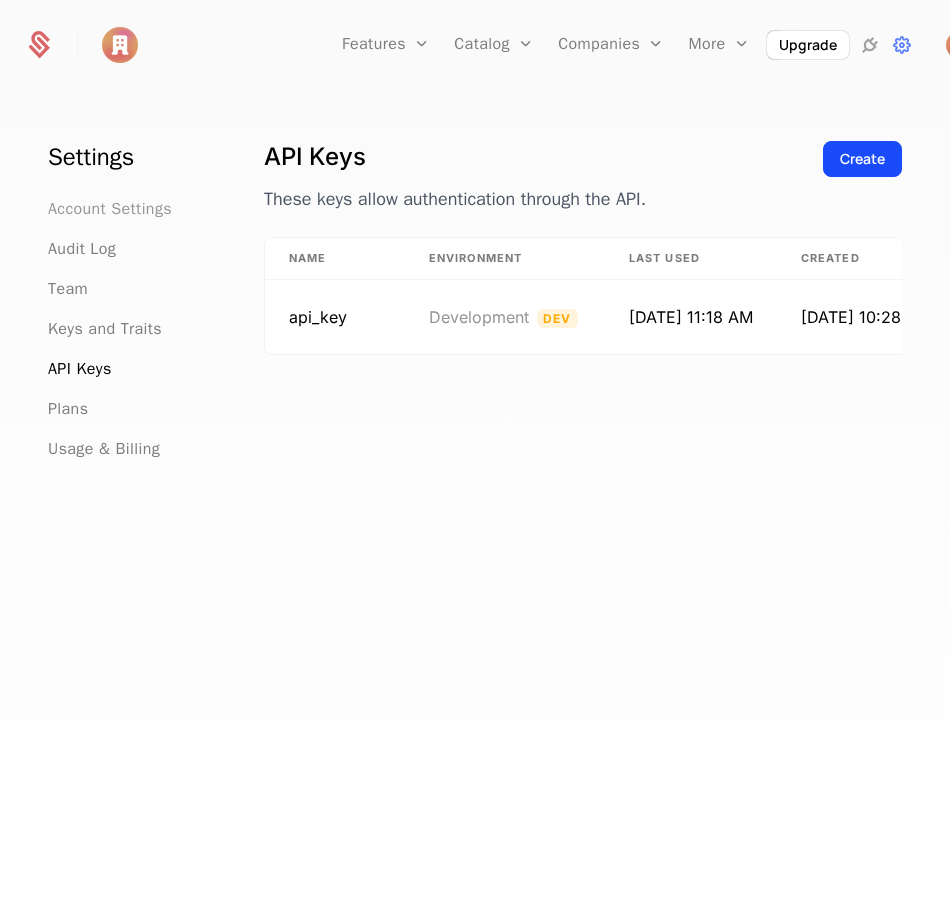 click on "Account Settings" at bounding box center [110, 209] 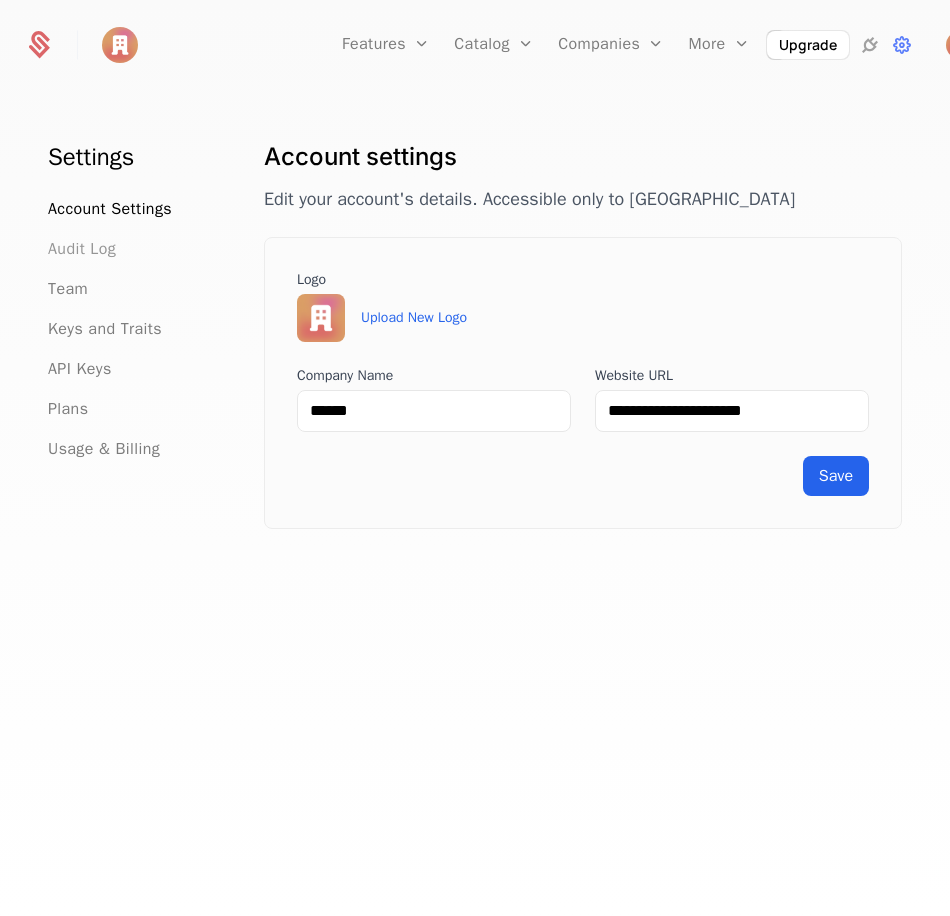 click on "Audit Log" at bounding box center (82, 249) 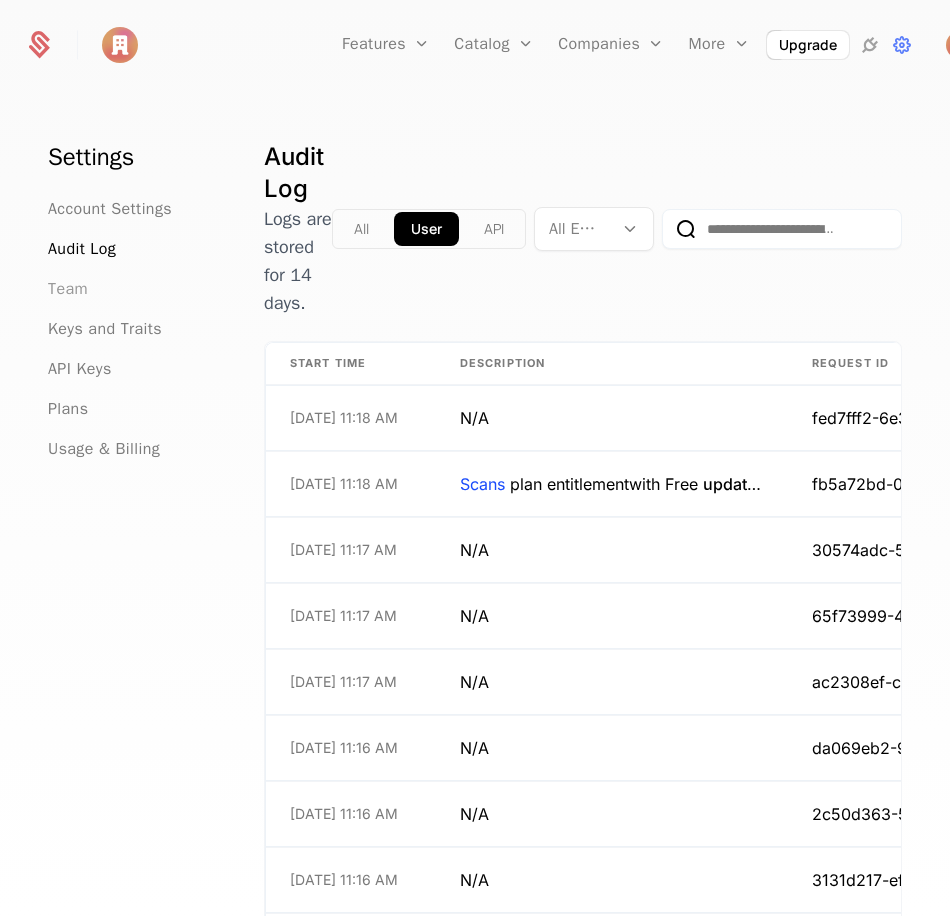 click on "Team" at bounding box center (68, 289) 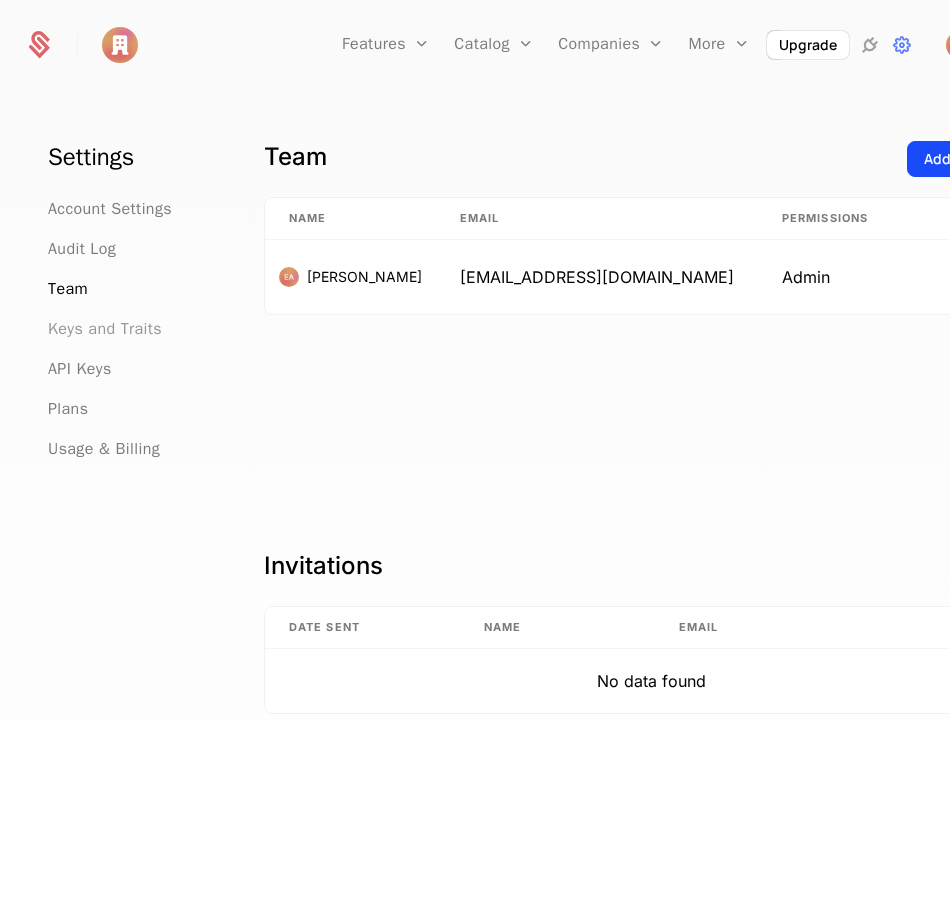 click on "Keys and Traits" at bounding box center [105, 329] 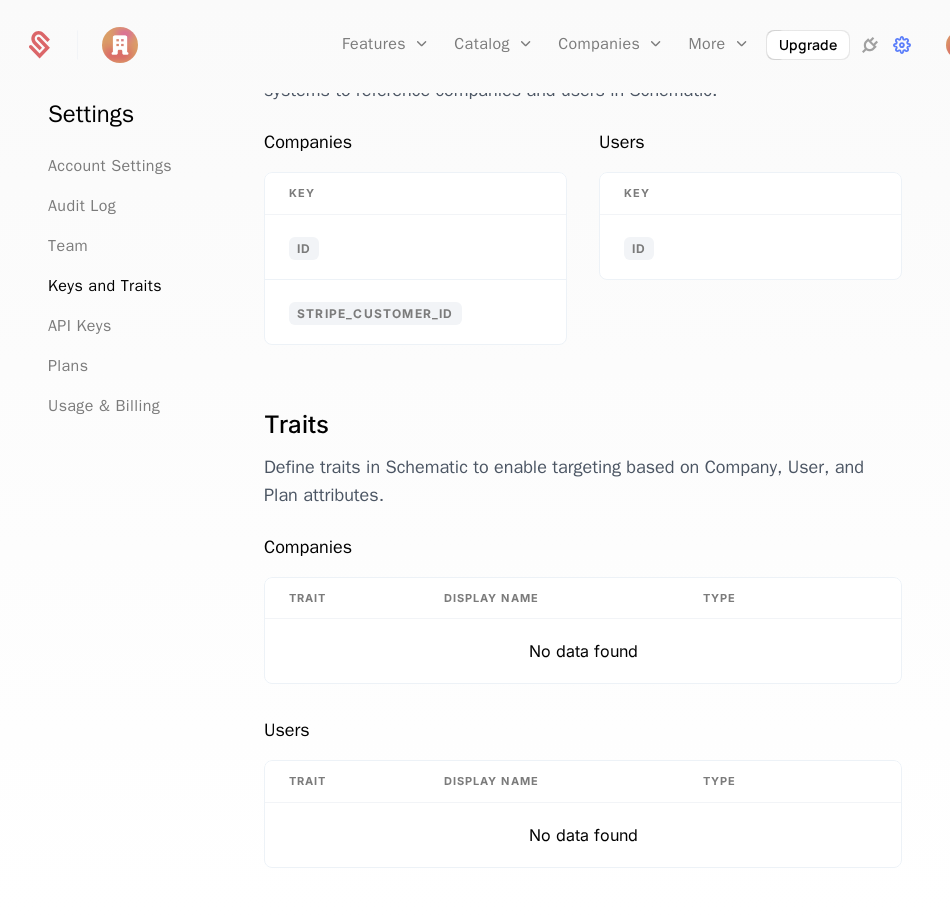 scroll, scrollTop: 141, scrollLeft: 0, axis: vertical 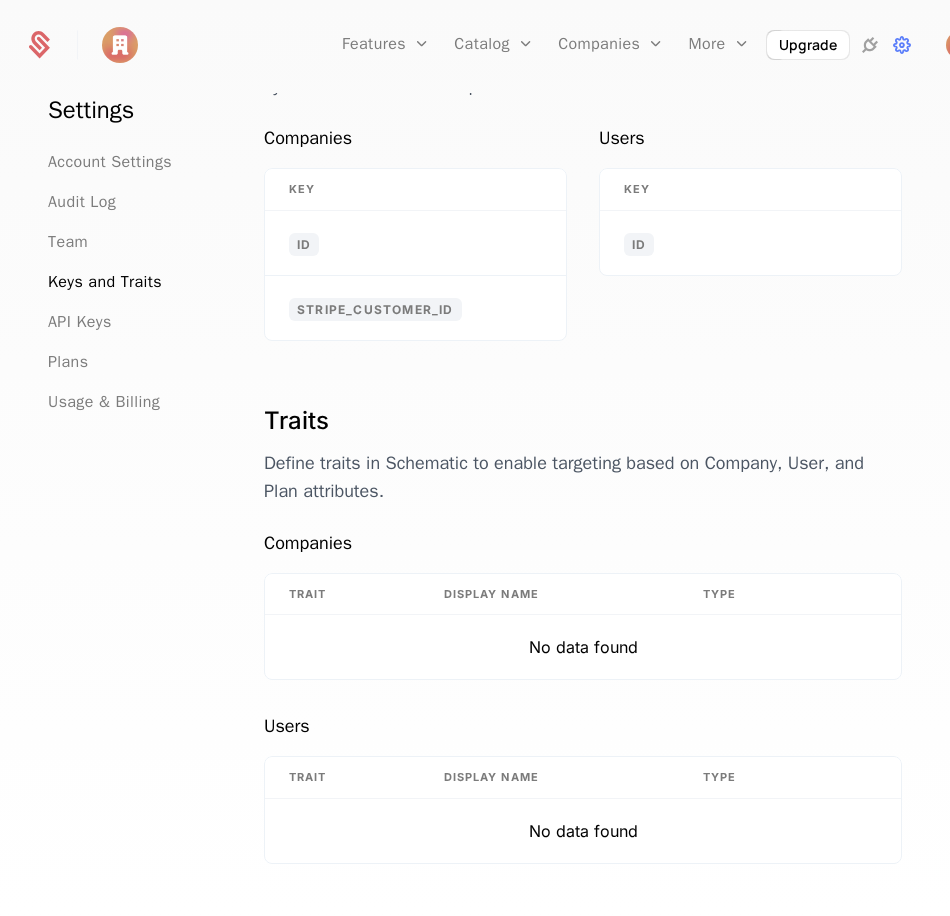 click on "Account Settings Audit Log Team Keys and Traits API Keys Plans Usage & Billing" at bounding box center (132, 282) 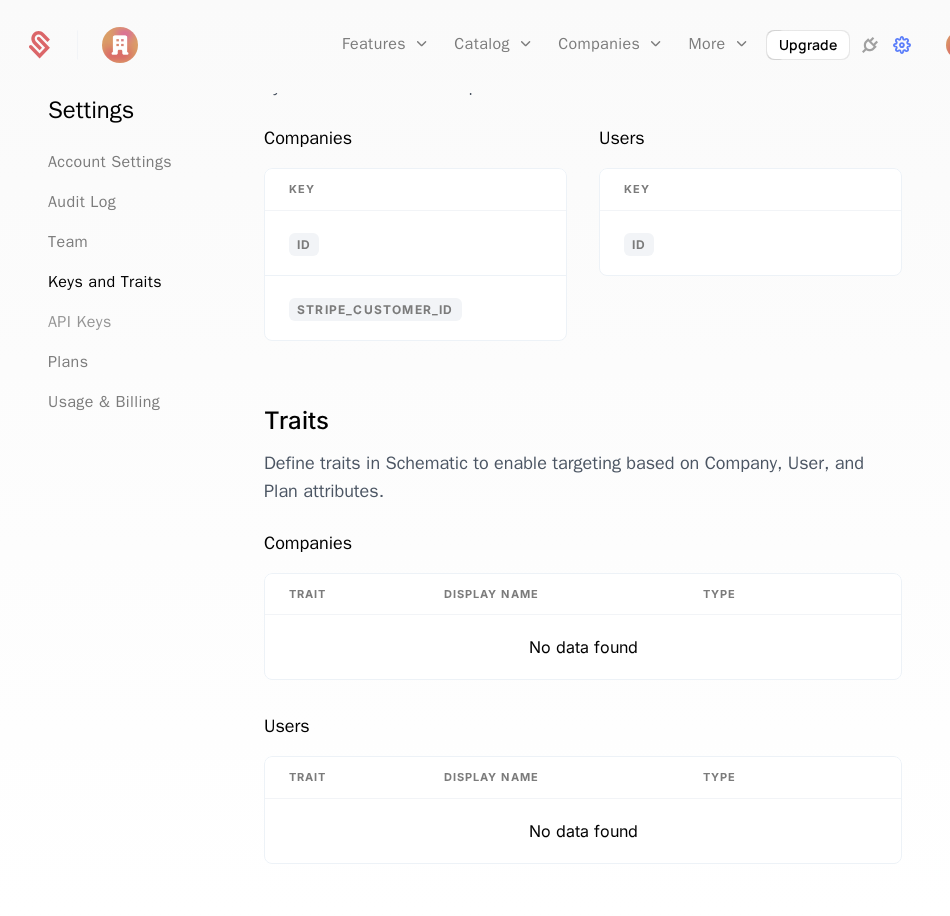 click on "API Keys" at bounding box center (80, 322) 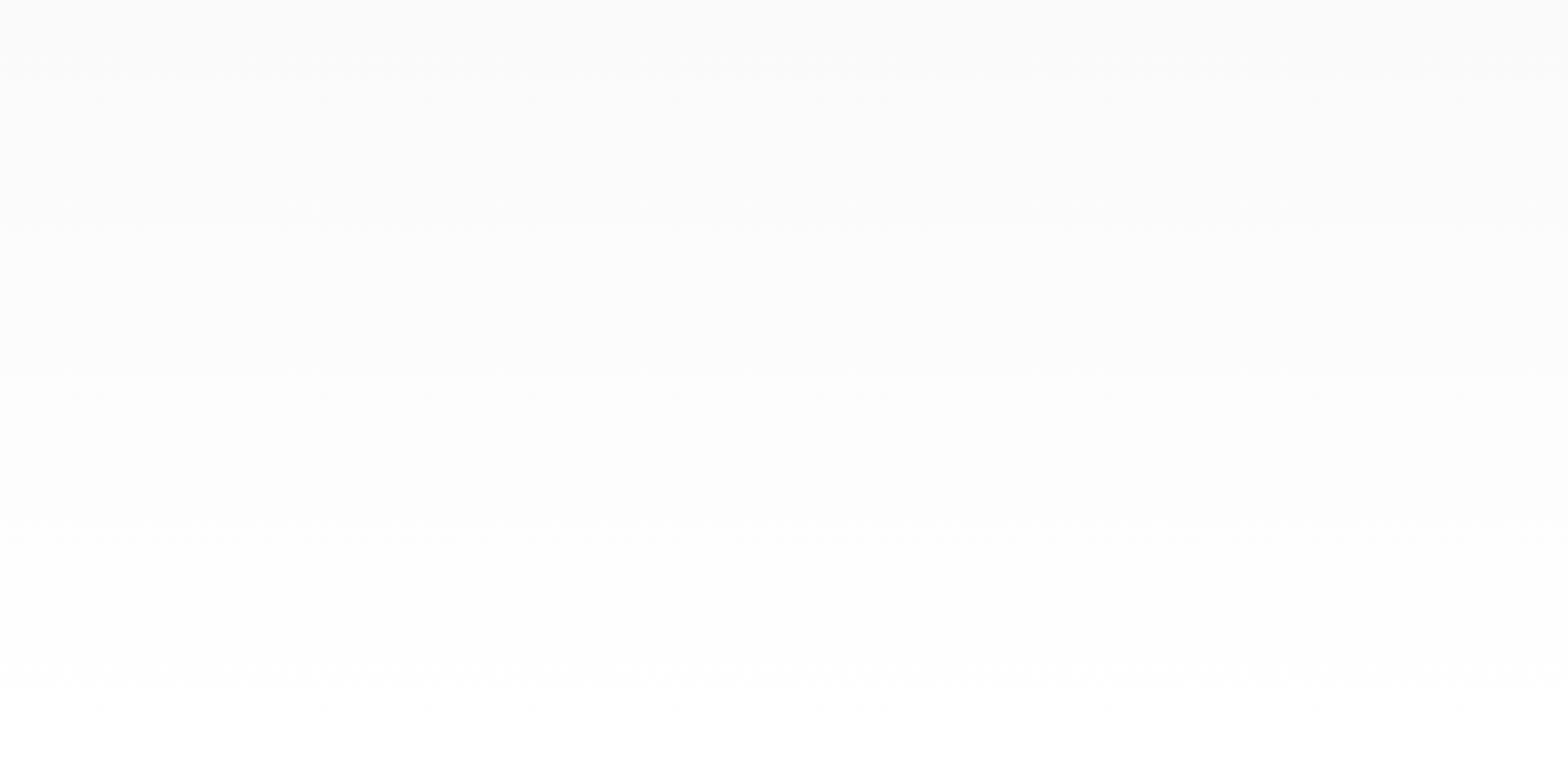 scroll, scrollTop: 0, scrollLeft: 0, axis: both 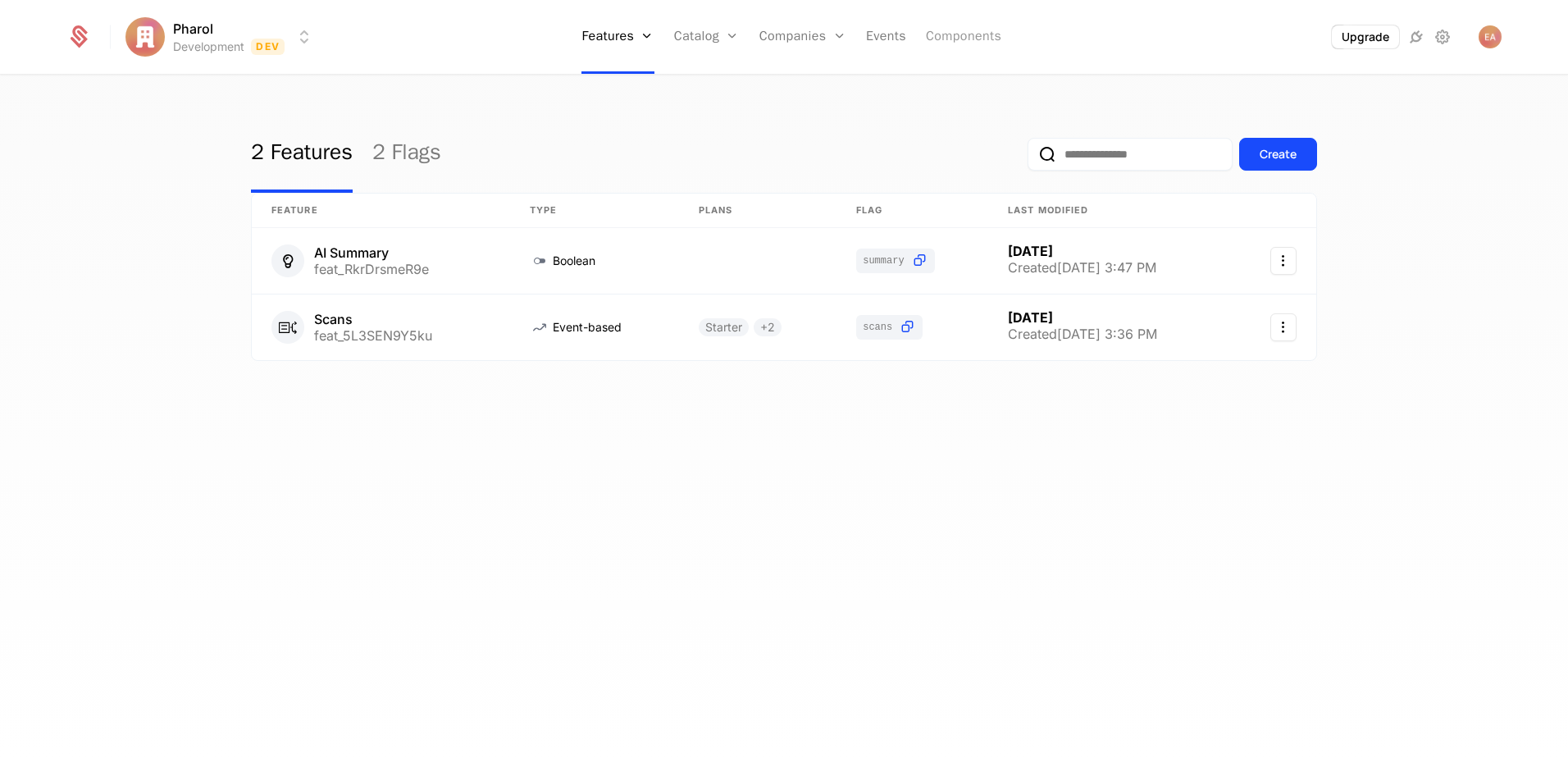 click on "Components" at bounding box center [964, 37] 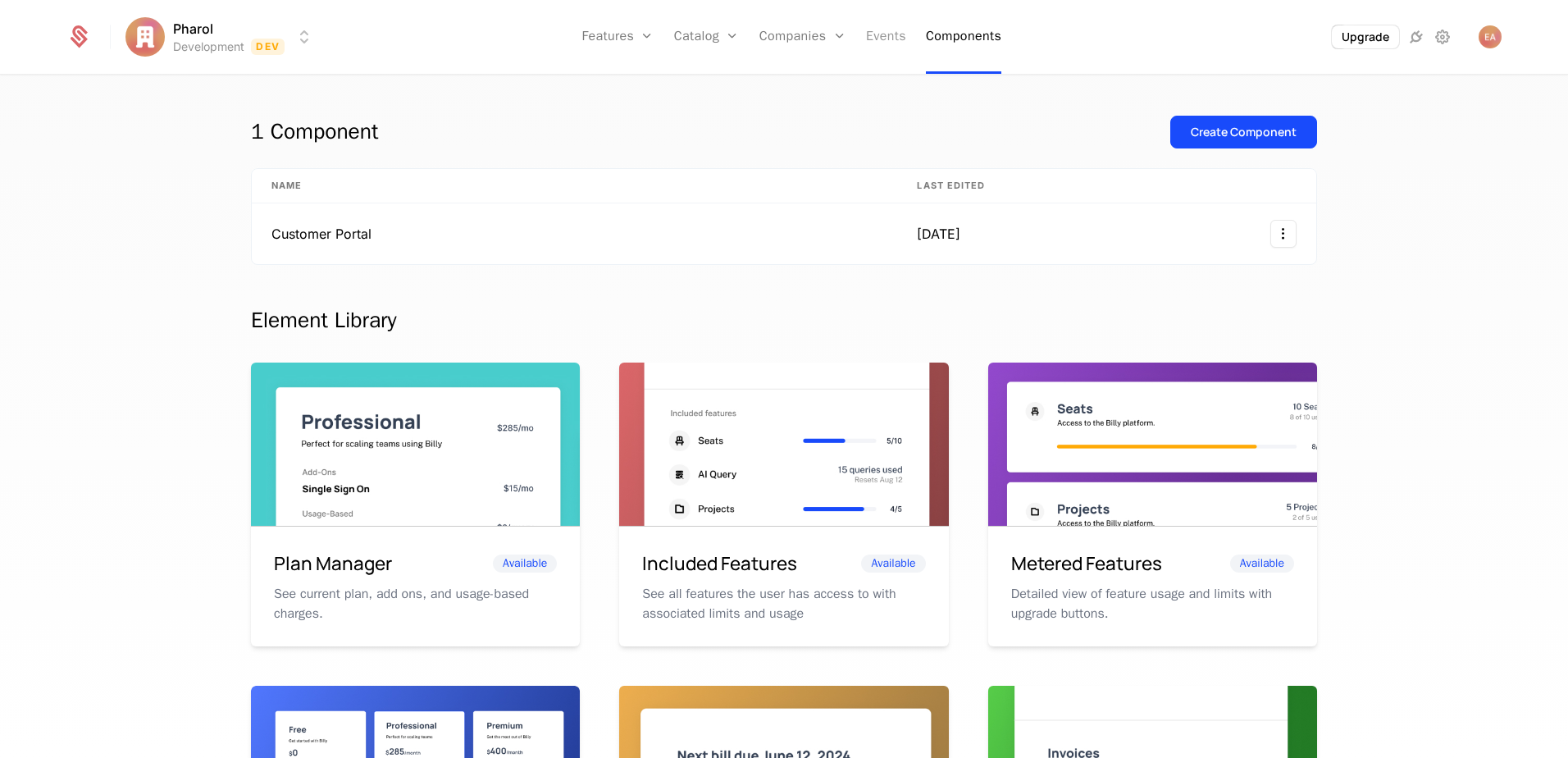 click on "Events" at bounding box center (886, 37) 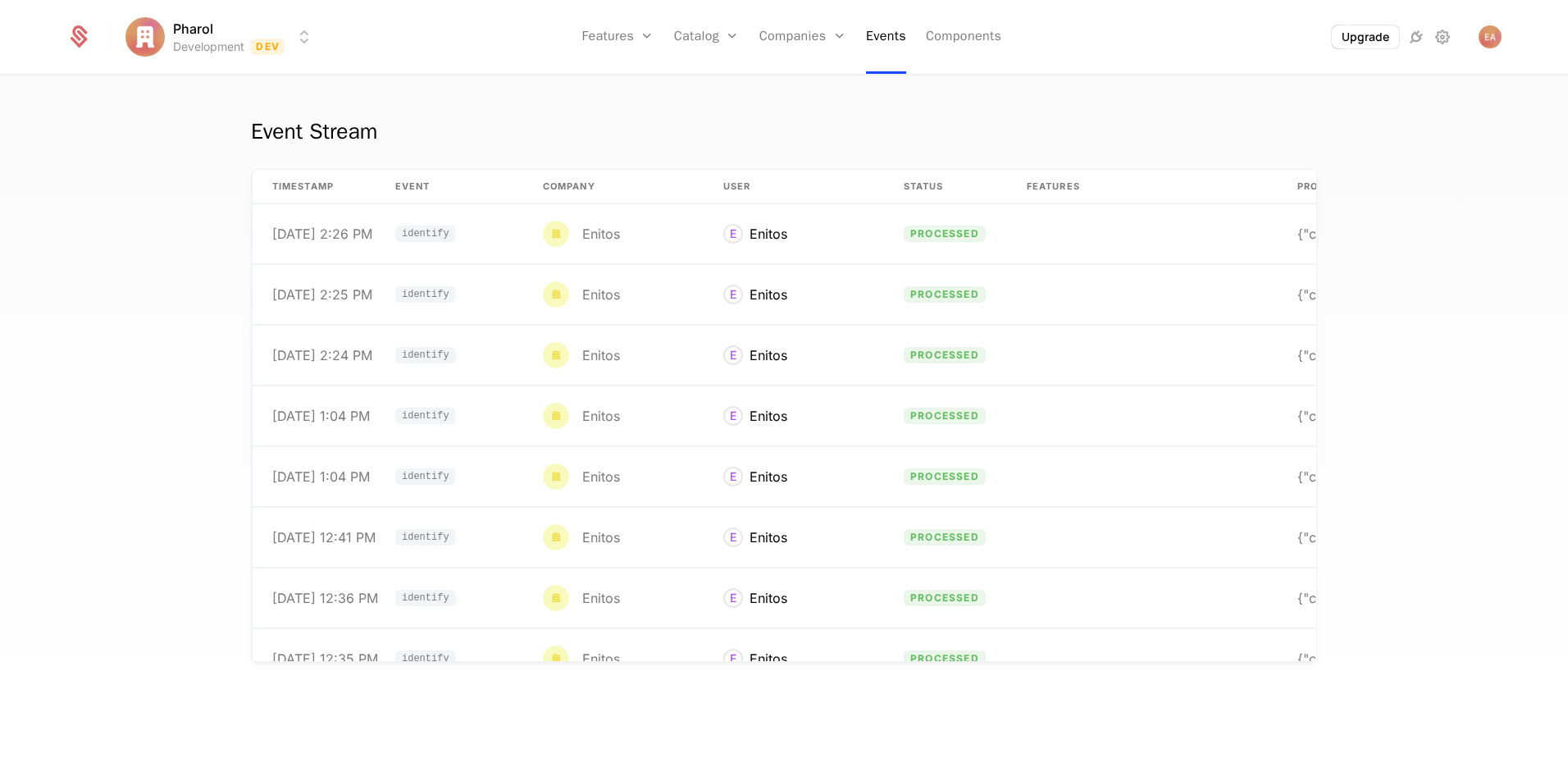 click on "Pharol Development Dev Features Features Flags Catalog Plans Add Ons Configuration Companies Companies Users Events Components Upgrade Event Stream timestamp Event Company User Status Features Properties 6/9/25, 2:26 PM identify Enitos E Enitos processed {"company":{"keys":{"id":"user_2uUvYdFmSVBo78SuHmd 6/9/25, 2:25 PM identify Enitos E Enitos processed {"company":{"keys":{"id":"user_2uUvYdFmSVBo78SuHmd 6/9/25, 2:24 PM identify Enitos E Enitos processed {"company":{"keys":{"id":"user_2uUvYdFmSVBo78SuHmd 6/9/25, 1:04 PM identify Enitos E Enitos processed {"company":{"keys":{"id":"user_2uUvYdFmSVBo78SuHmd 6/9/25, 1:04 PM identify Enitos E Enitos processed {"company":{"keys":{"id":"user_2uUvYdFmSVBo78SuHmd 6/9/25, 12:41 PM identify Enitos E Enitos processed {"company":{"keys":{"id":"user_2uUvYdFmSVBo78SuHmd 6/9/25, 12:36 PM identify Enitos E Enitos processed {"company":{"keys":{"id":"user_2uUvYdFmSVBo78SuHmd 6/9/25, 12:35 PM identify Enitos E Enitos processed 6/9/25, 12:35 PM identify Enitos E Enitos" at bounding box center [784, 379] 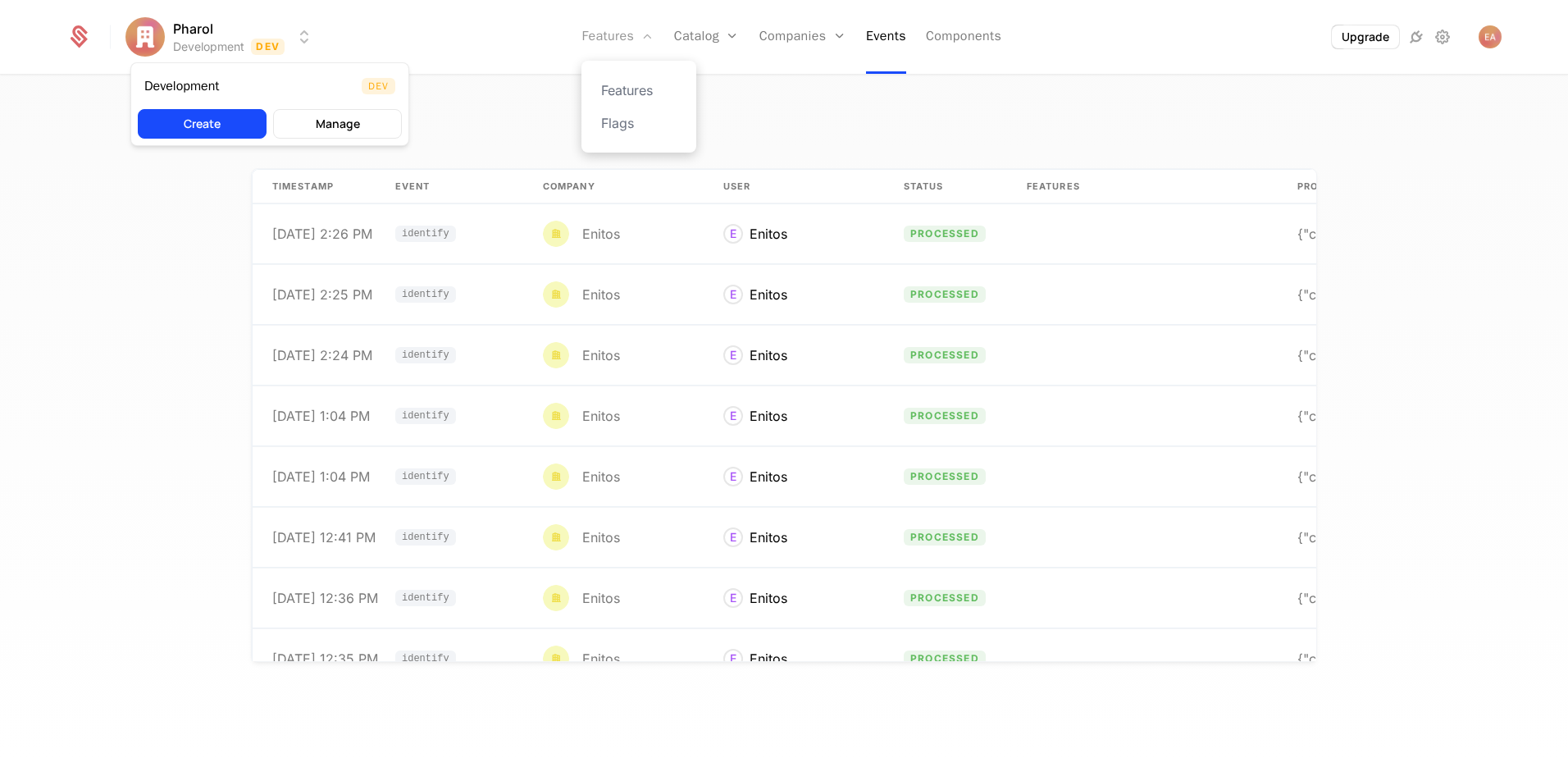click on "Pharol Development Dev Features Features Flags Catalog Plans Add Ons Configuration Companies Companies Users Events Components Upgrade Event Stream timestamp Event Company User Status Features Properties 6/9/25, 2:26 PM identify Enitos E Enitos processed {"company":{"keys":{"id":"user_2uUvYdFmSVBo78SuHmd 6/9/25, 2:25 PM identify Enitos E Enitos processed {"company":{"keys":{"id":"user_2uUvYdFmSVBo78SuHmd 6/9/25, 2:24 PM identify Enitos E Enitos processed {"company":{"keys":{"id":"user_2uUvYdFmSVBo78SuHmd 6/9/25, 1:04 PM identify Enitos E Enitos processed {"company":{"keys":{"id":"user_2uUvYdFmSVBo78SuHmd 6/9/25, 1:04 PM identify Enitos E Enitos processed {"company":{"keys":{"id":"user_2uUvYdFmSVBo78SuHmd 6/9/25, 12:41 PM identify Enitos E Enitos processed {"company":{"keys":{"id":"user_2uUvYdFmSVBo78SuHmd 6/9/25, 12:36 PM identify Enitos E Enitos processed {"company":{"keys":{"id":"user_2uUvYdFmSVBo78SuHmd 6/9/25, 12:35 PM identify Enitos E Enitos processed 6/9/25, 12:35 PM identify Enitos E Enitos" at bounding box center [784, 379] 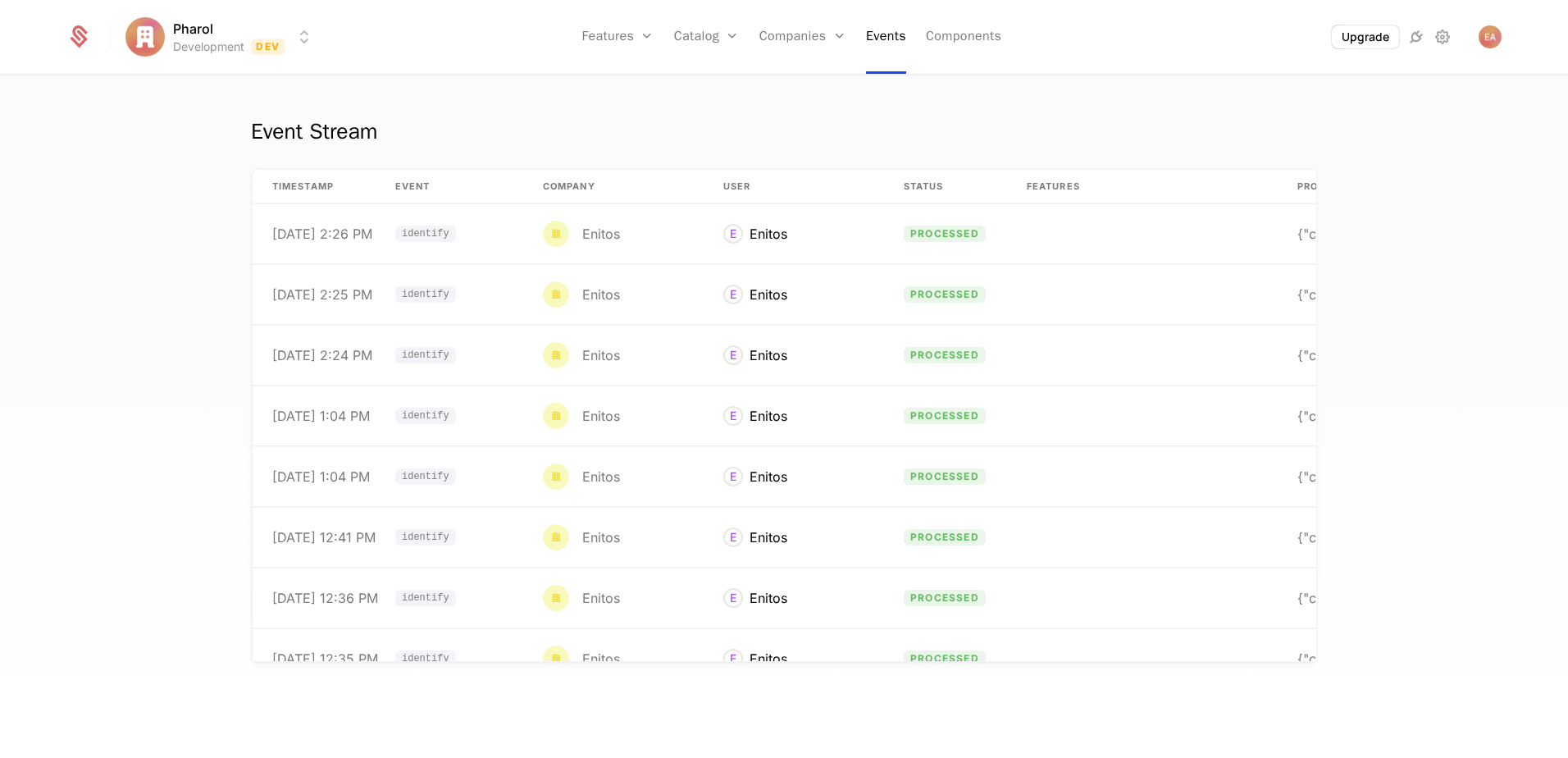click 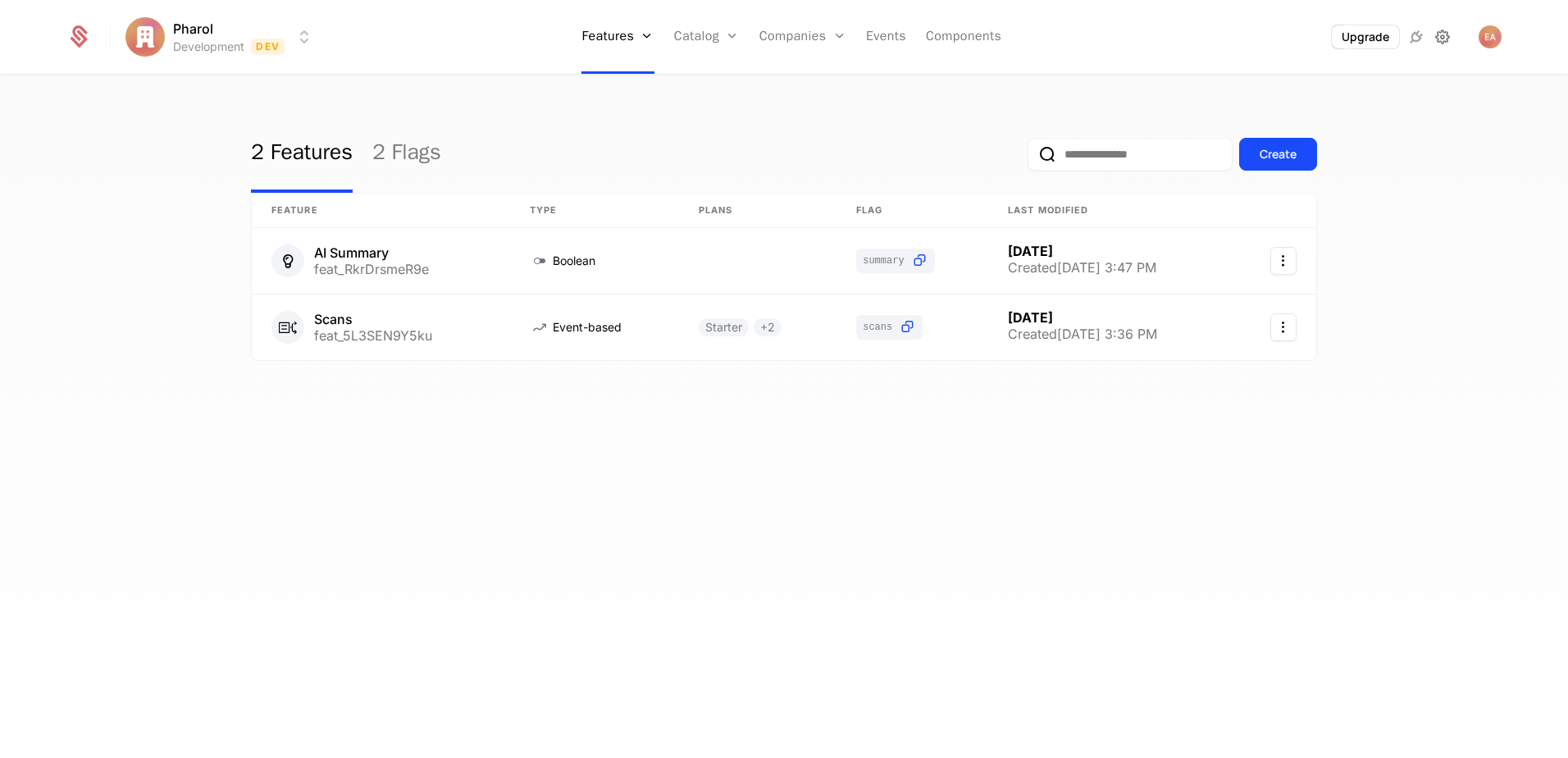 click at bounding box center (1443, 37) 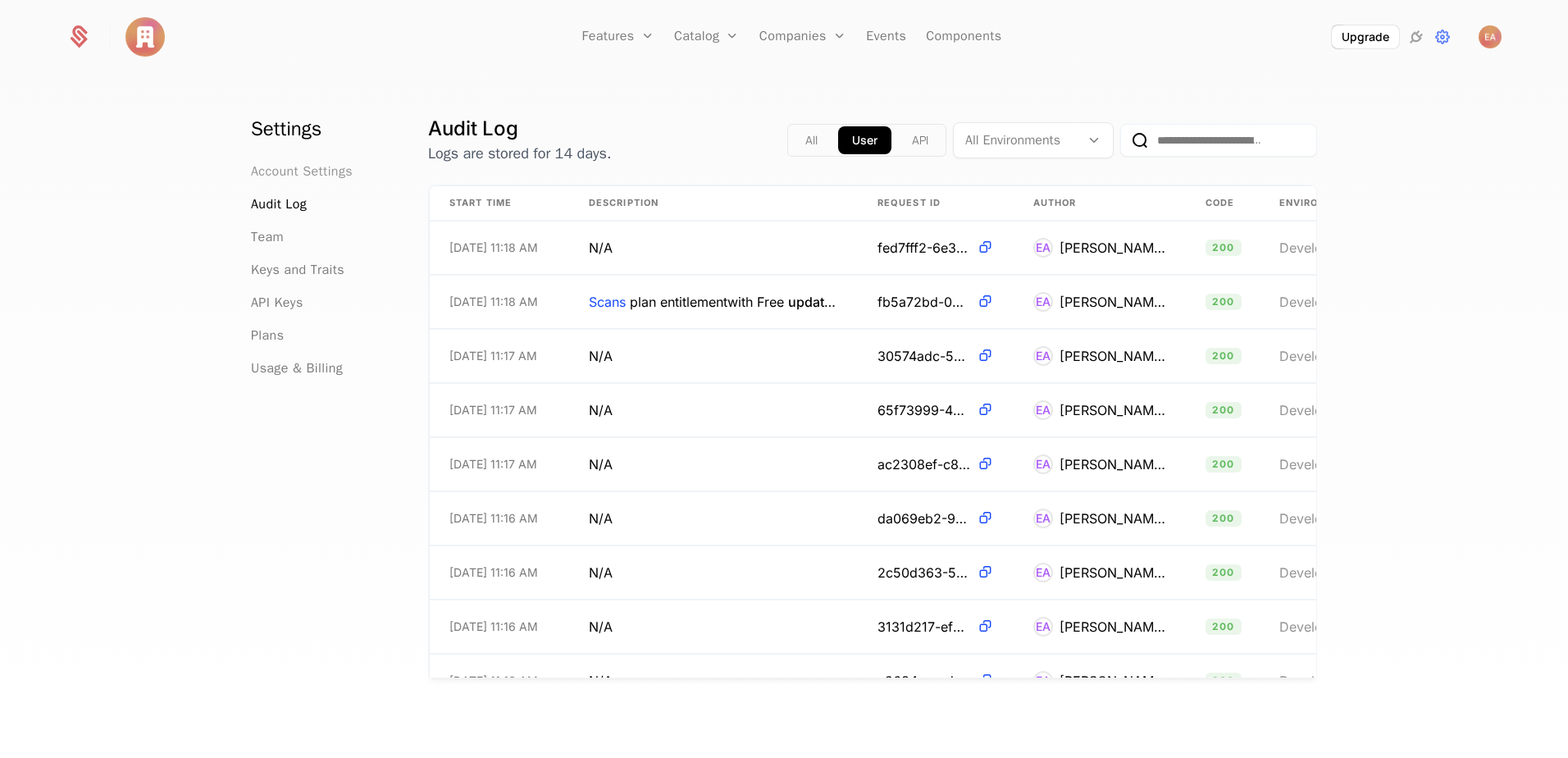 click on "Account Settings" at bounding box center [302, 171] 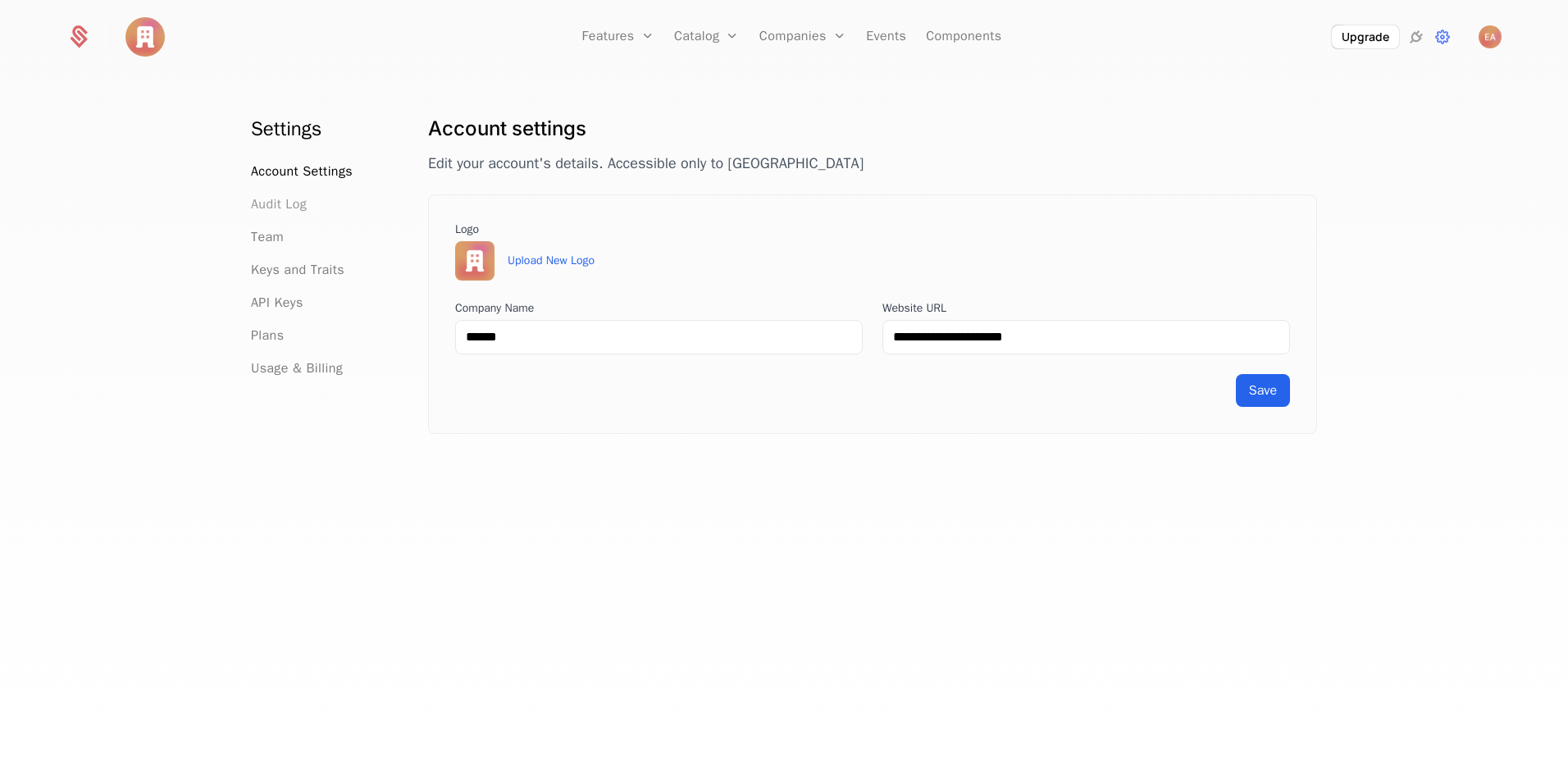 click on "Audit Log" at bounding box center [279, 204] 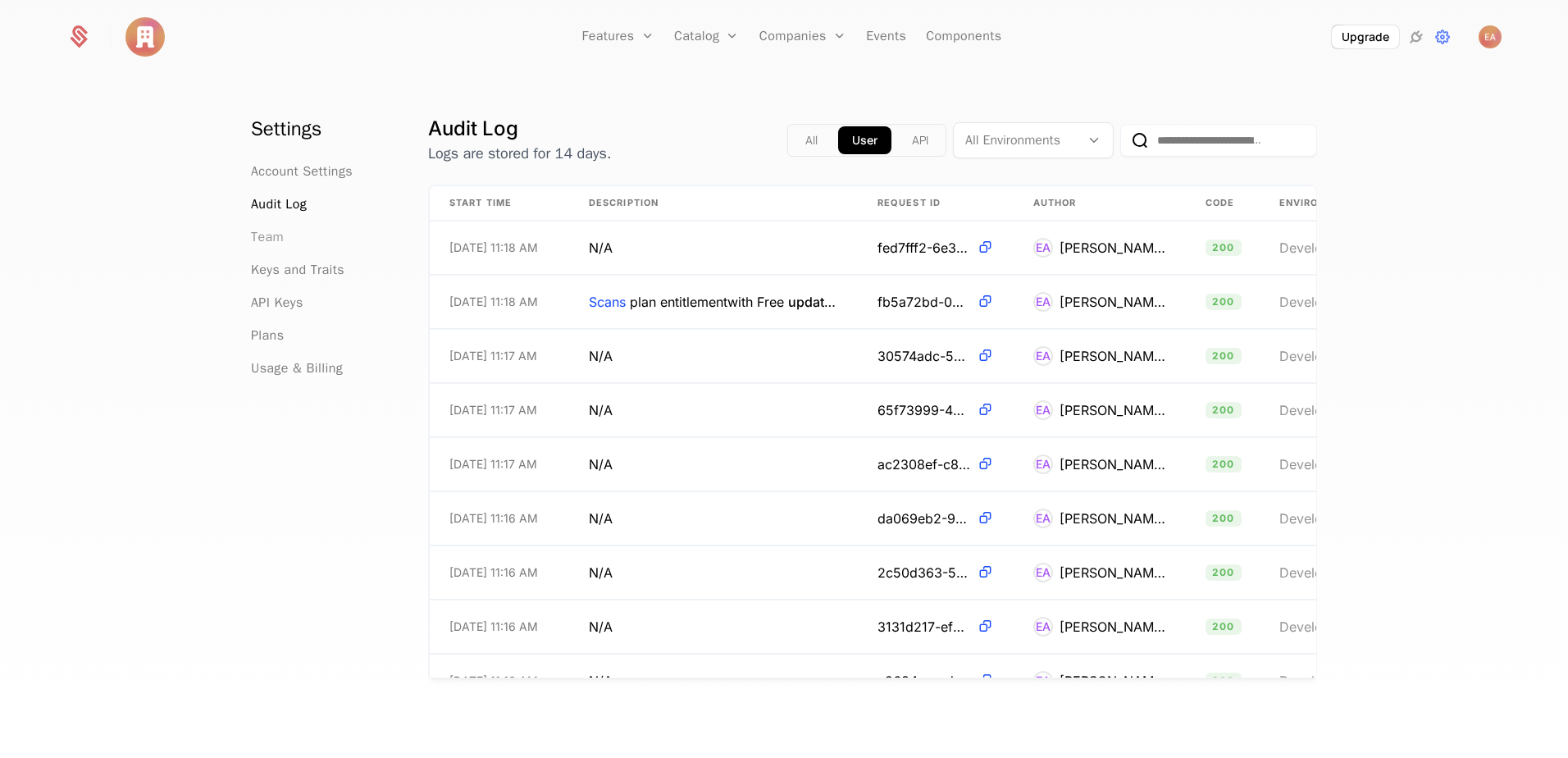 click on "Team" at bounding box center [267, 237] 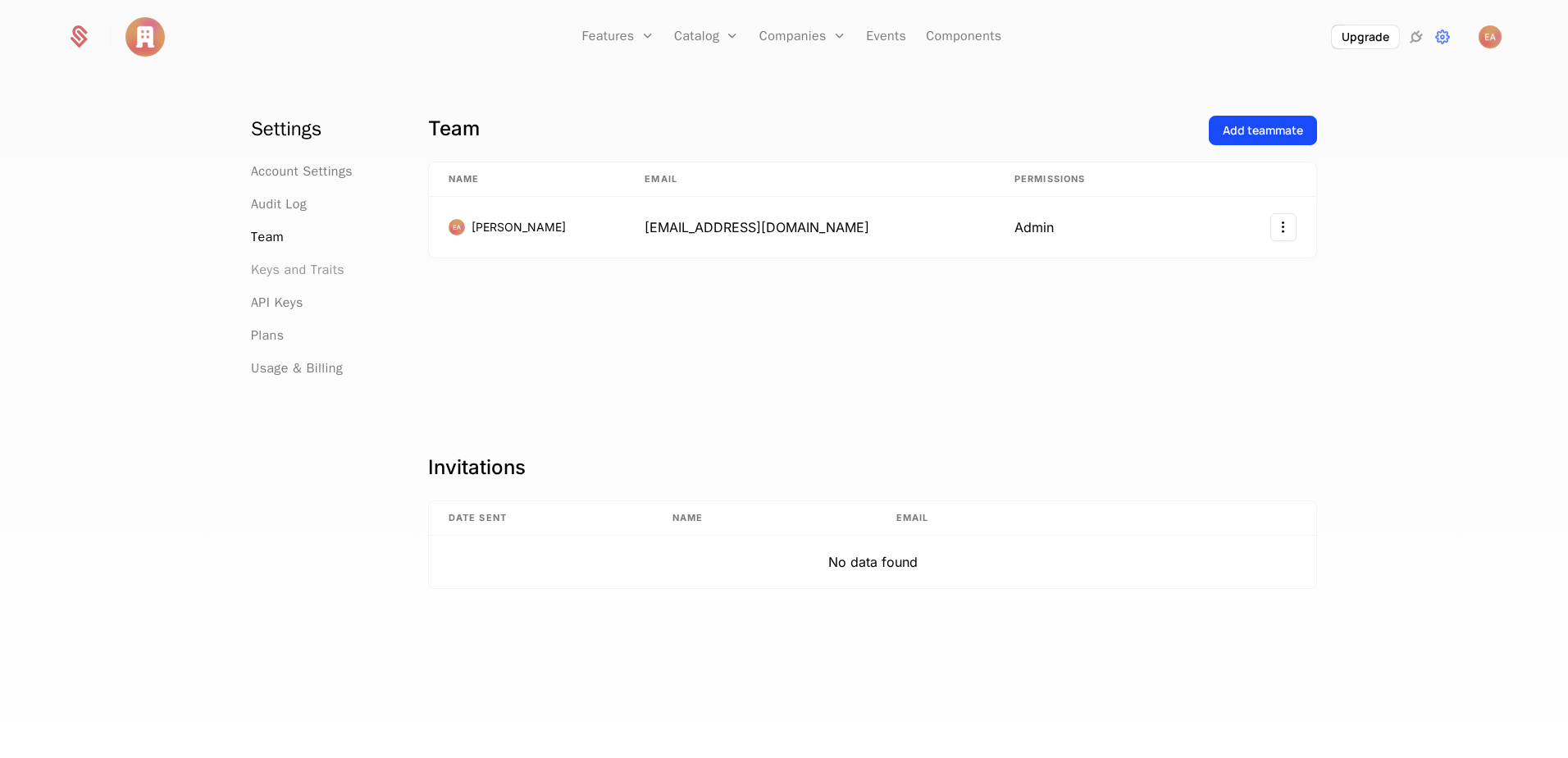 click on "Keys and Traits" at bounding box center [298, 270] 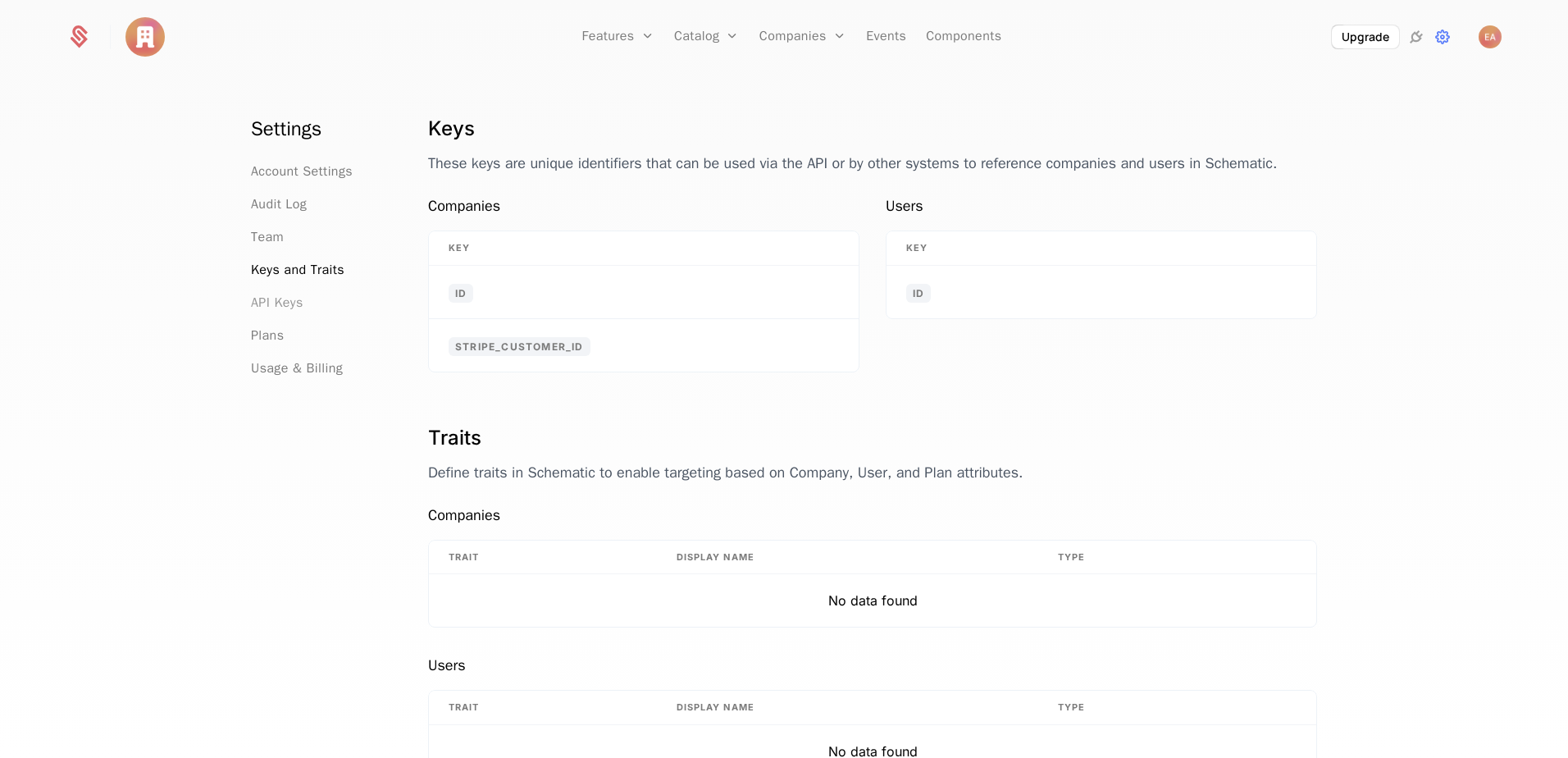click on "API Keys" at bounding box center [277, 303] 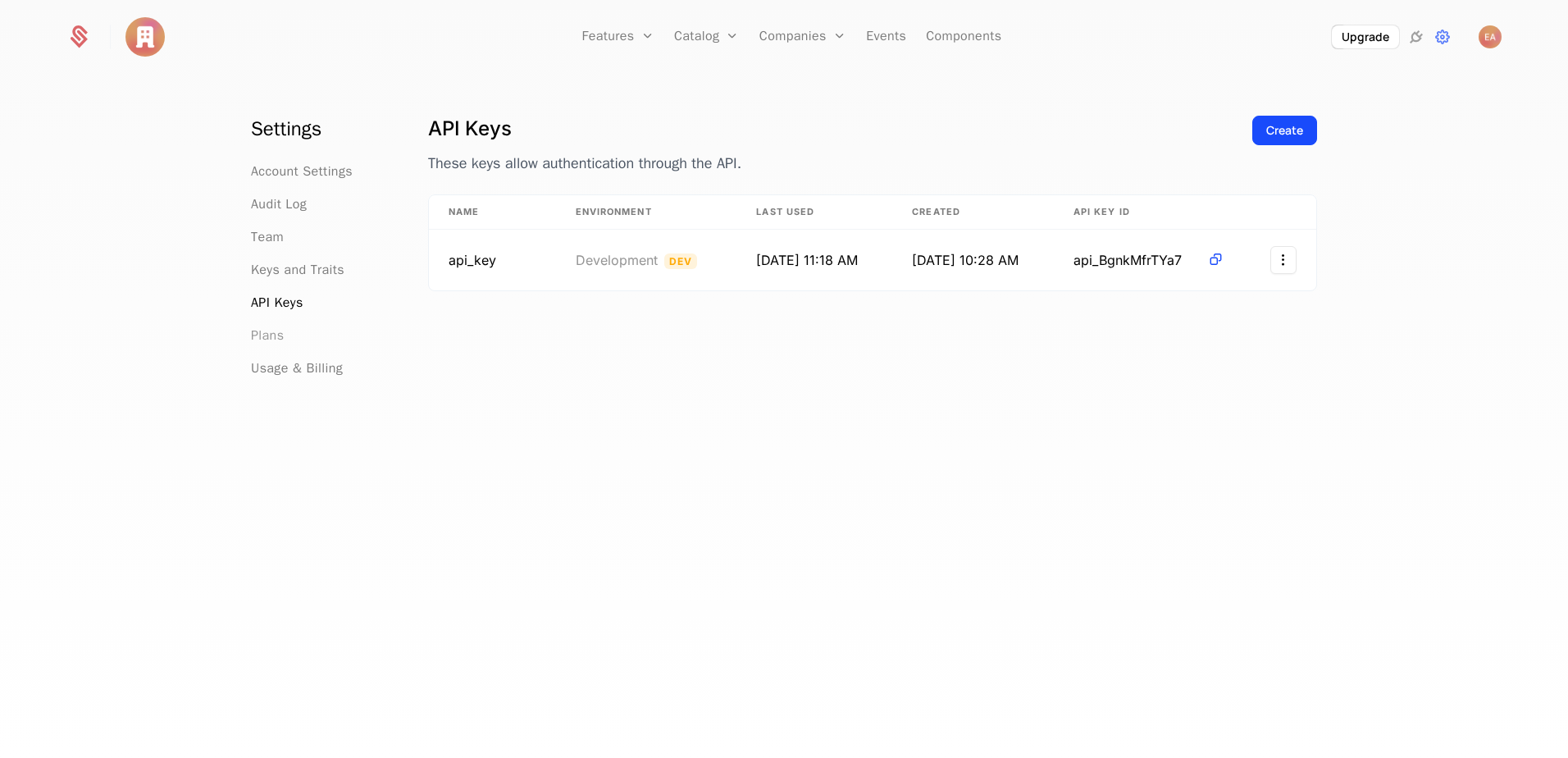 click on "Plans" at bounding box center (267, 336) 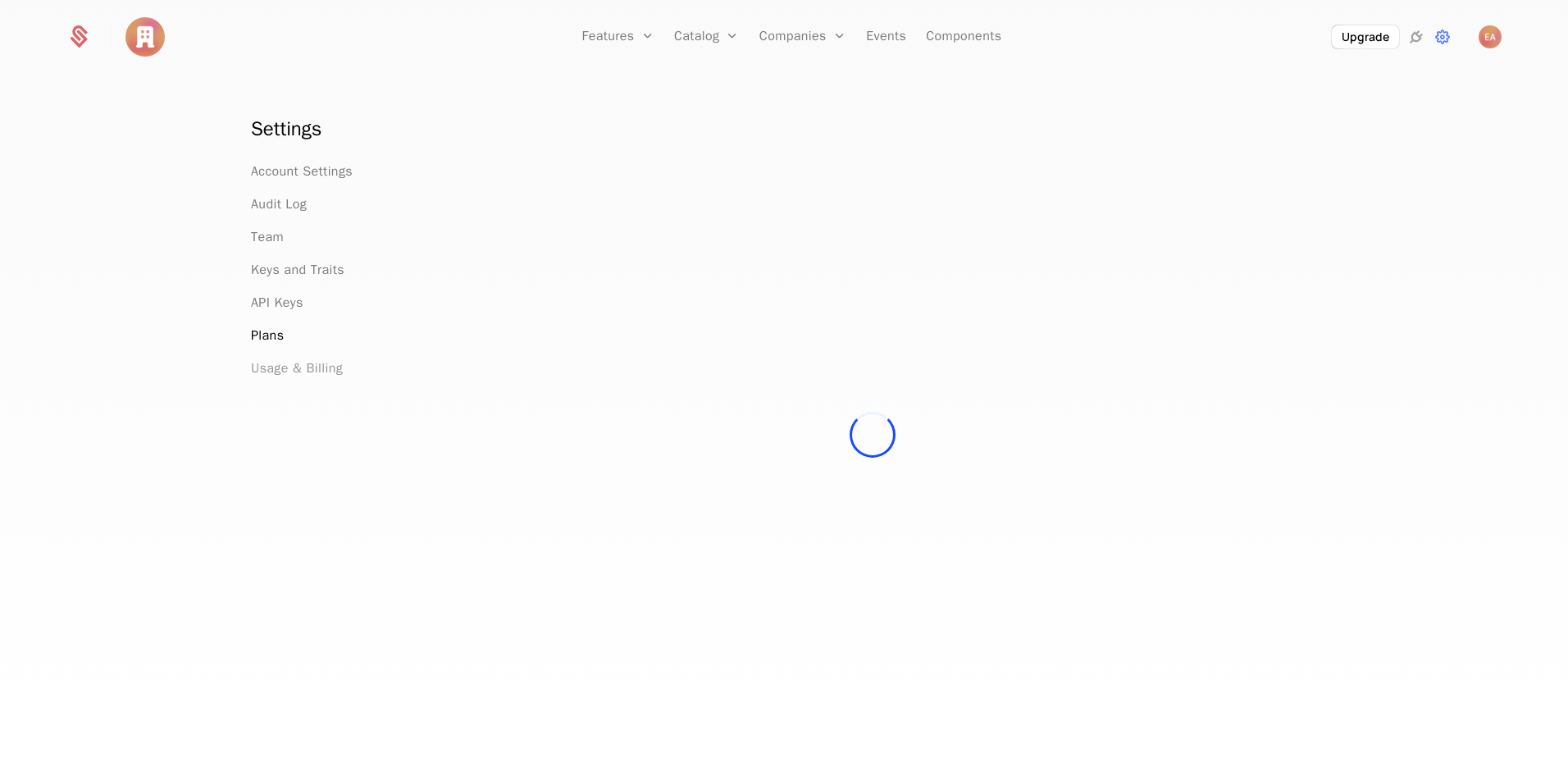 click on "Usage & Billing" at bounding box center [297, 368] 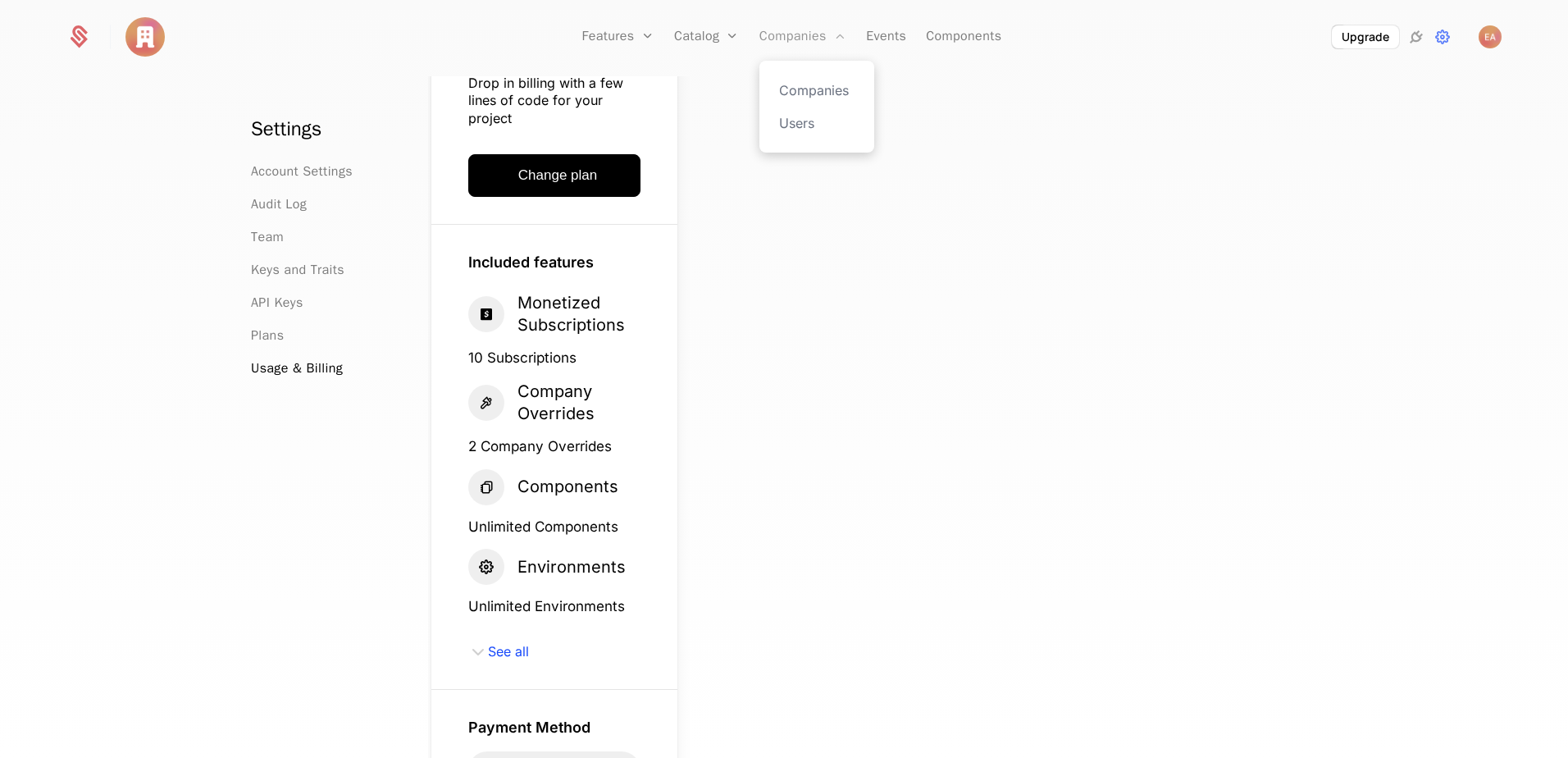 scroll, scrollTop: 21, scrollLeft: 0, axis: vertical 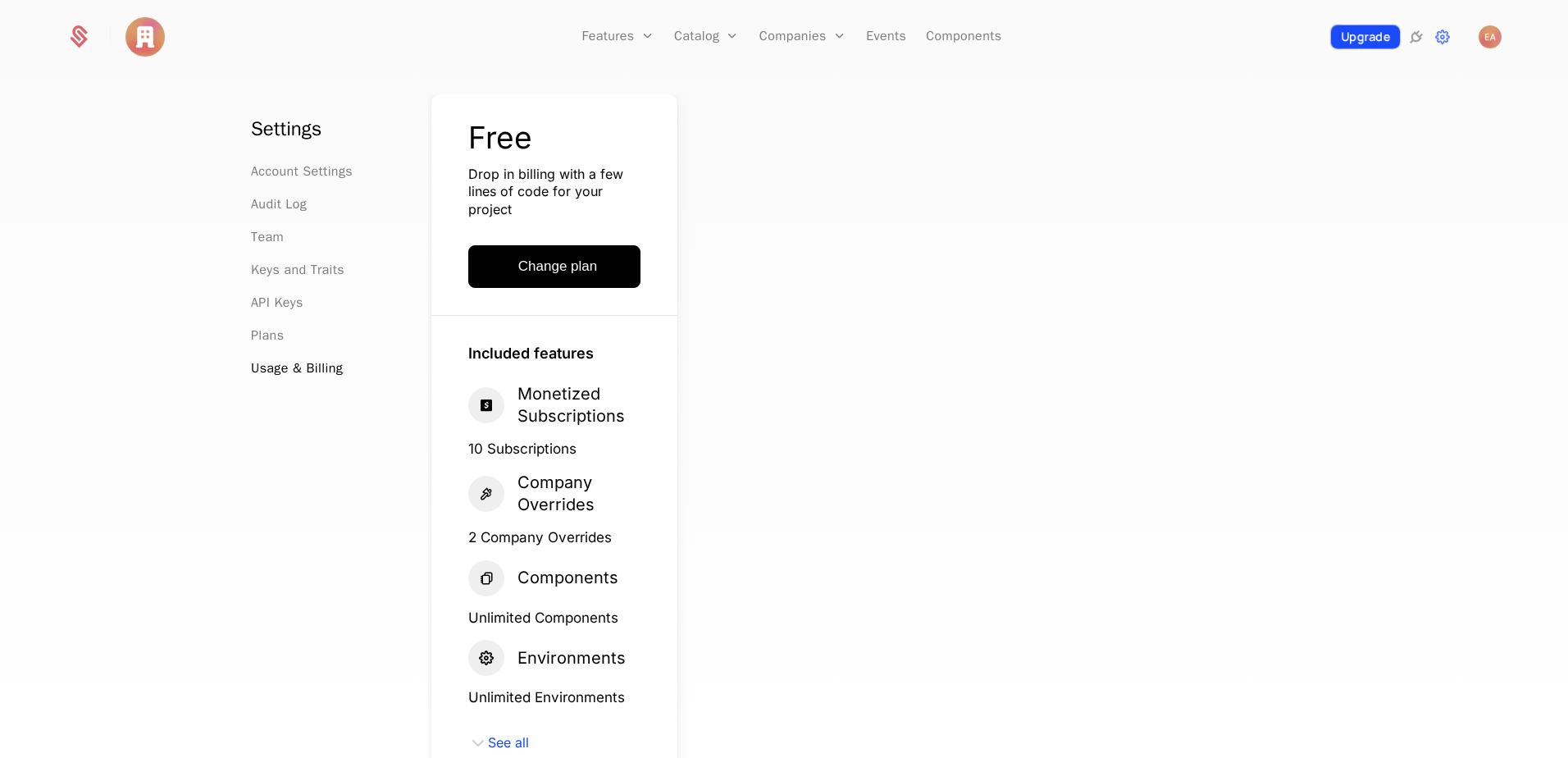 click on "Upgrade" at bounding box center [1365, 37] 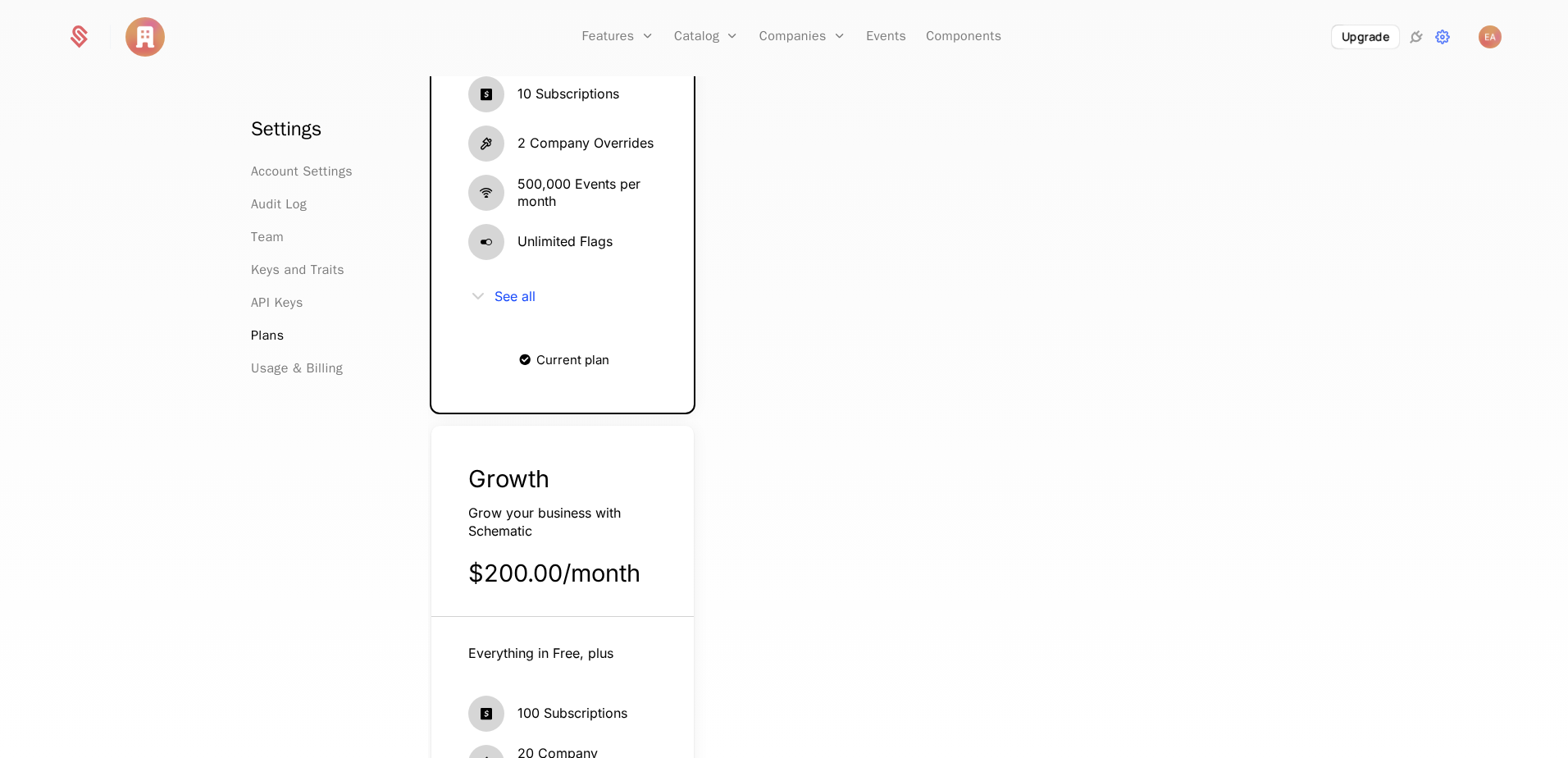 scroll, scrollTop: 349, scrollLeft: 0, axis: vertical 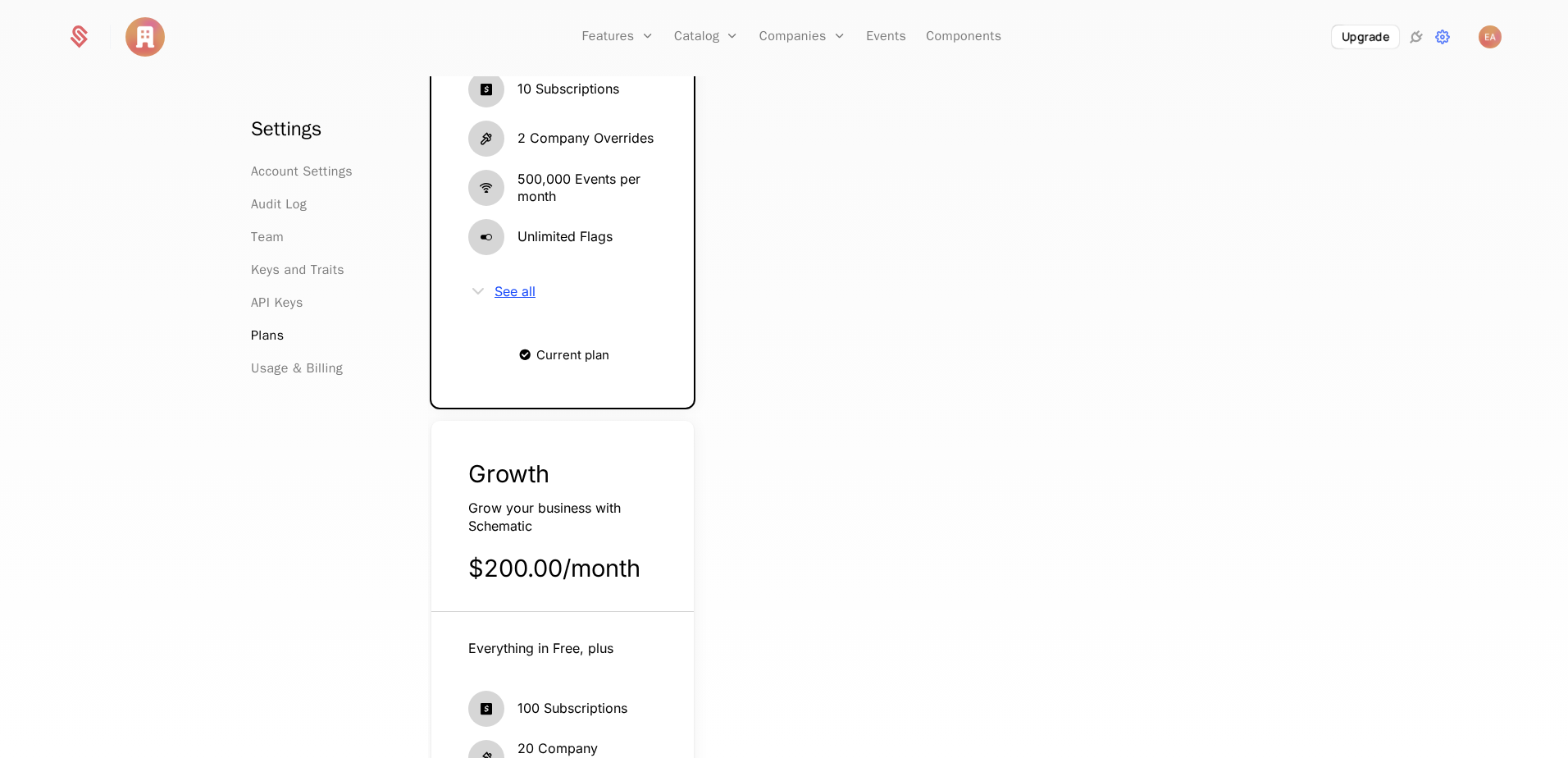 click on "See all" at bounding box center (515, 291) 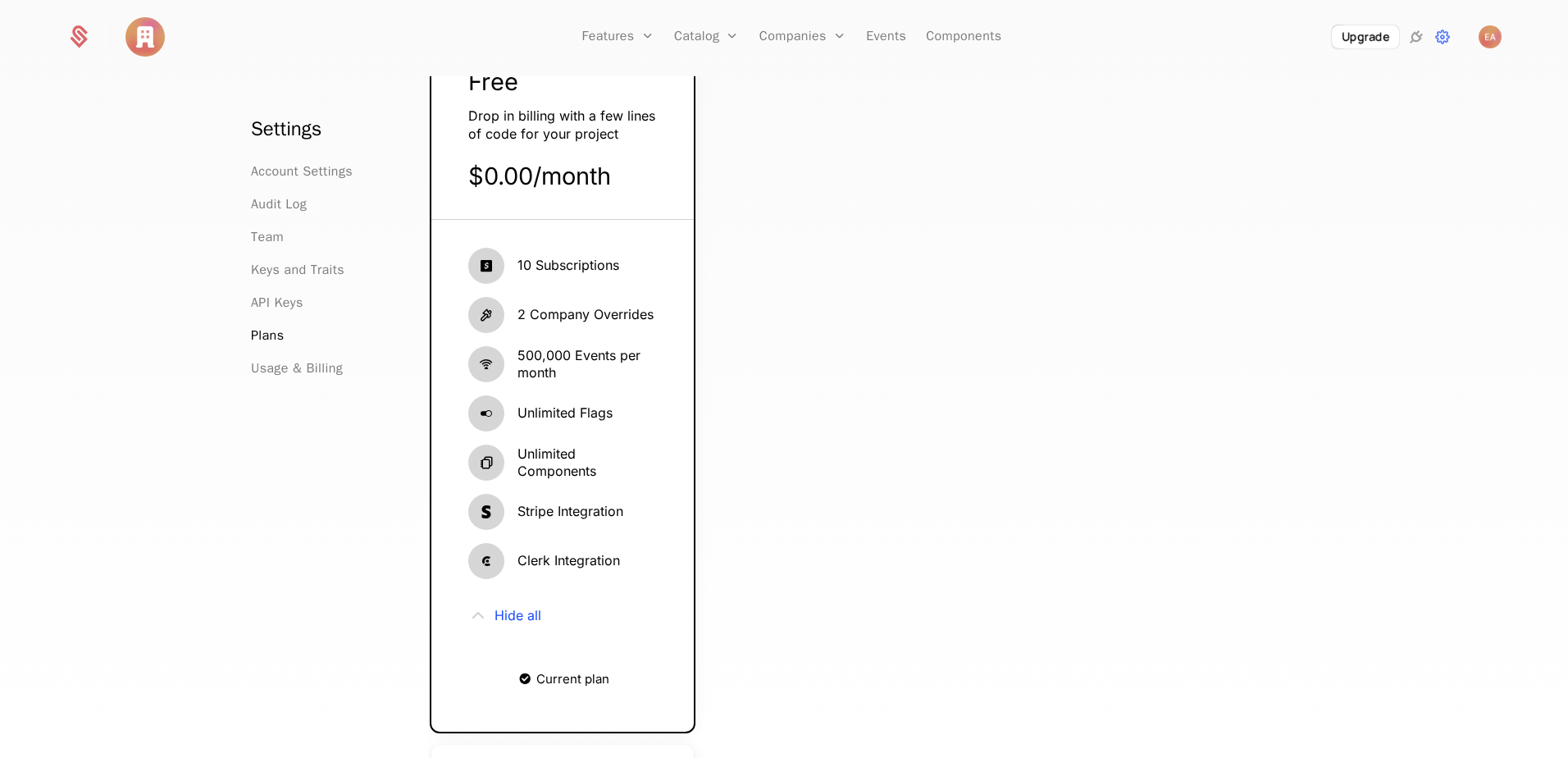 scroll, scrollTop: 0, scrollLeft: 0, axis: both 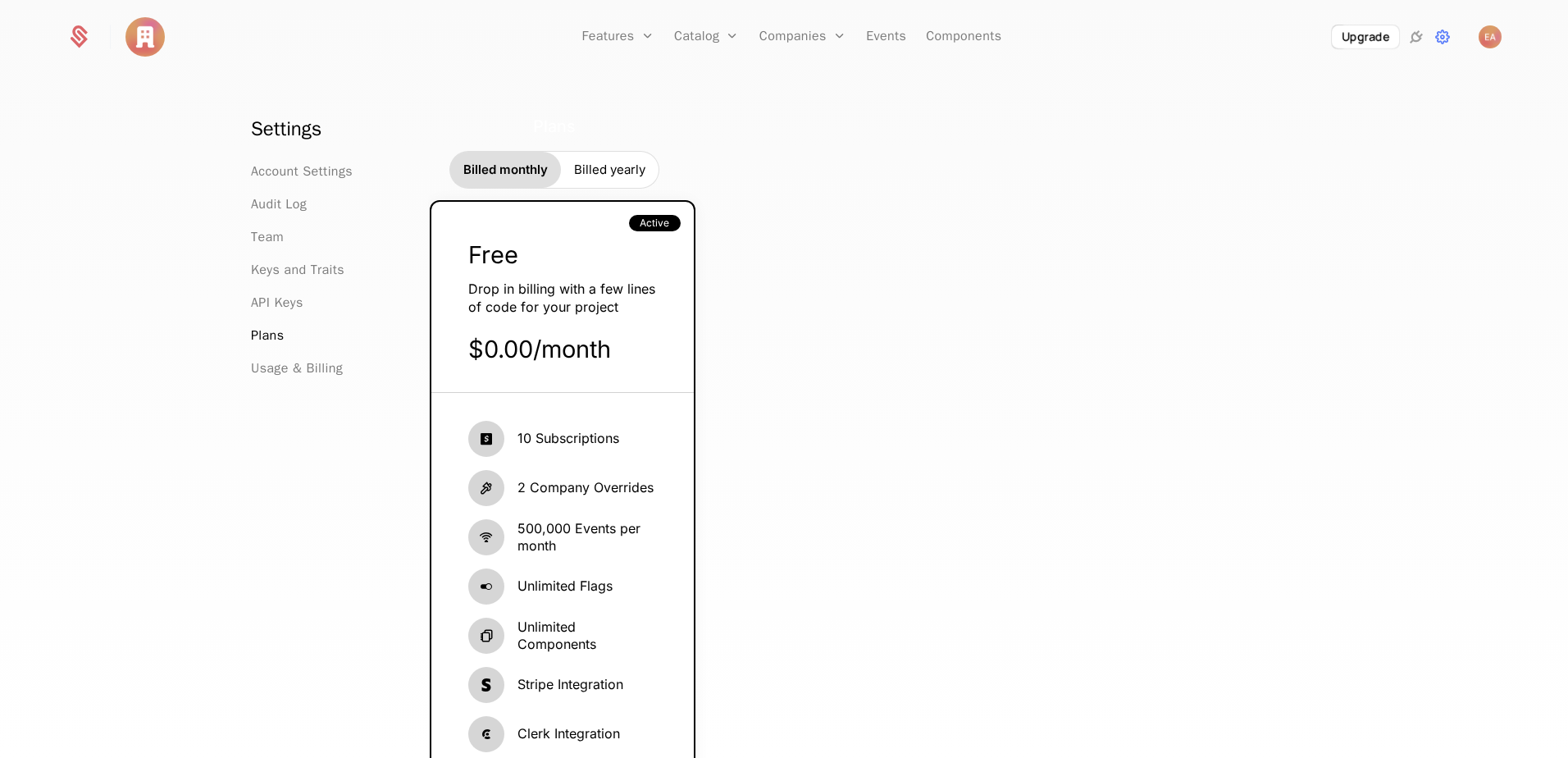 click on "Billed yearly" at bounding box center [609, 170] 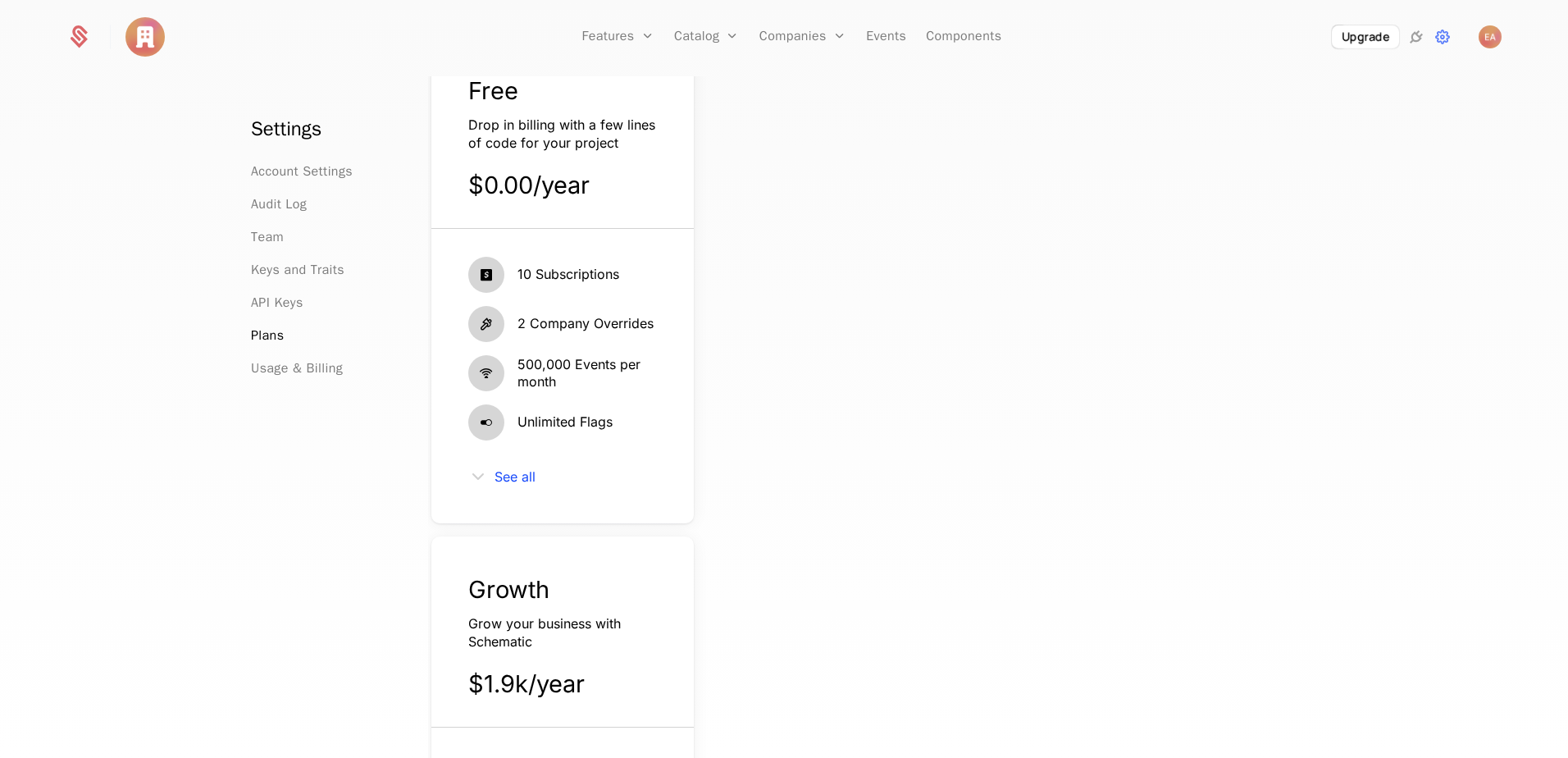 scroll, scrollTop: 0, scrollLeft: 0, axis: both 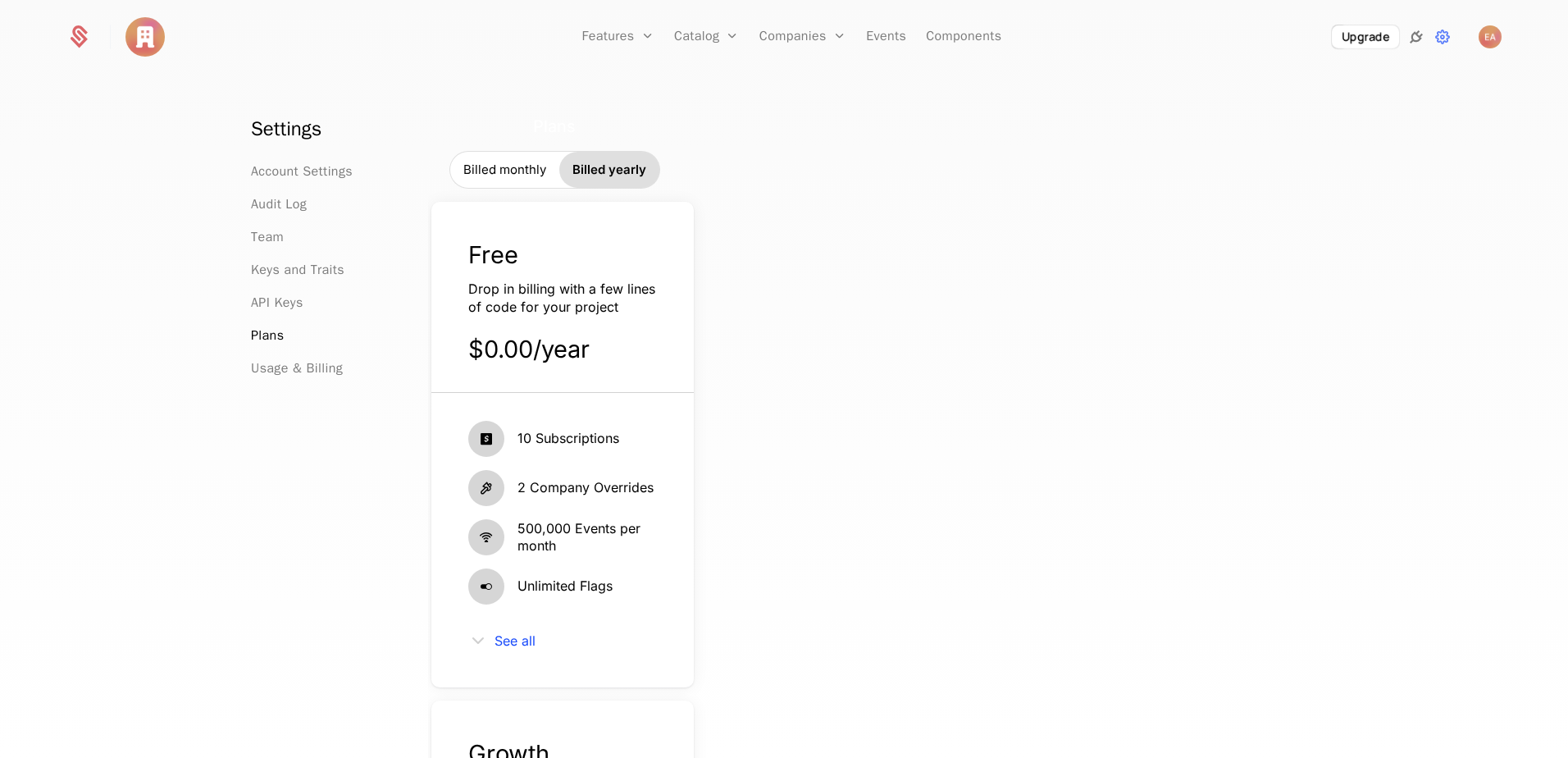click at bounding box center [1416, 37] 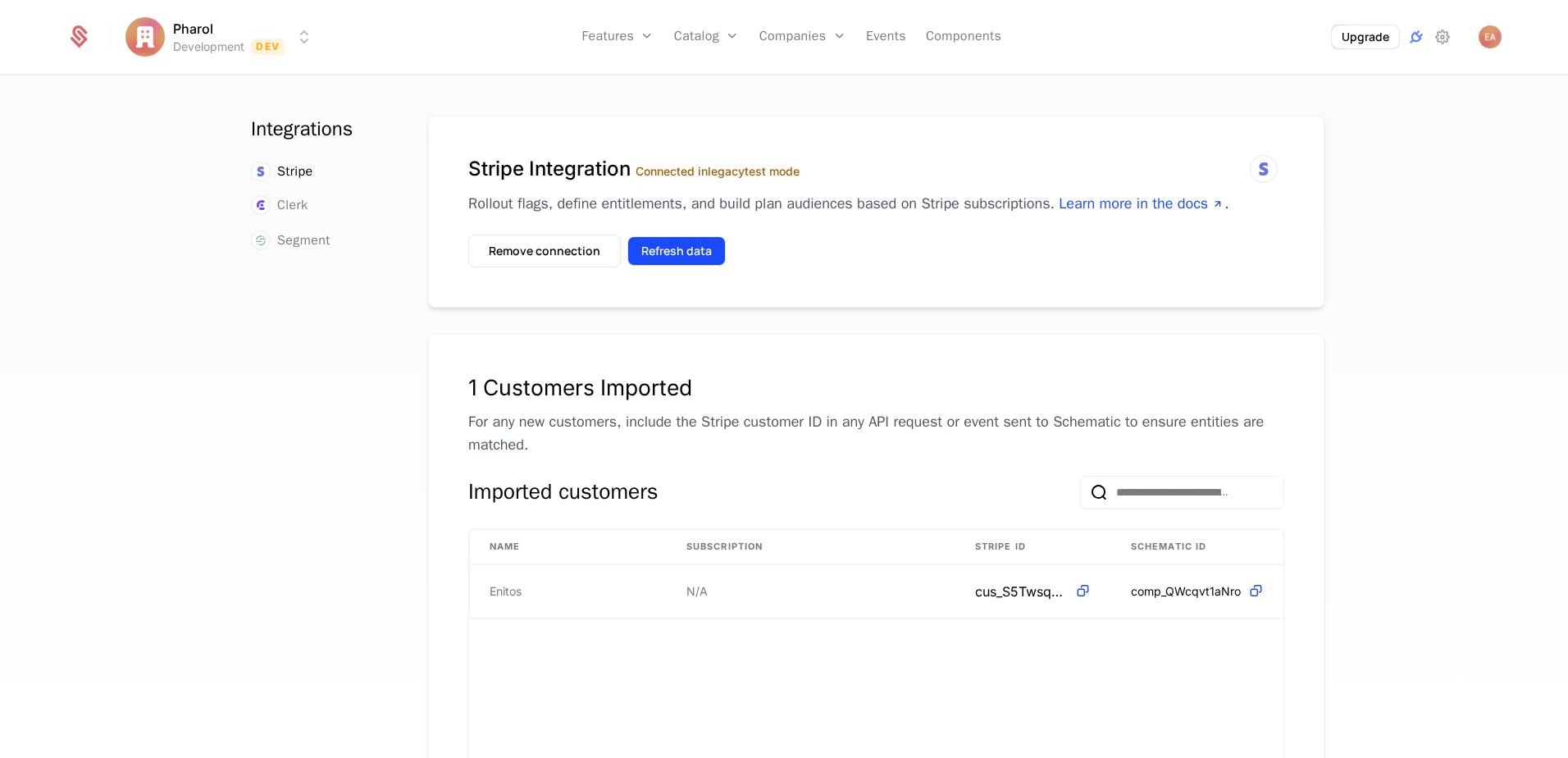 click on "Refresh data" at bounding box center [677, 251] 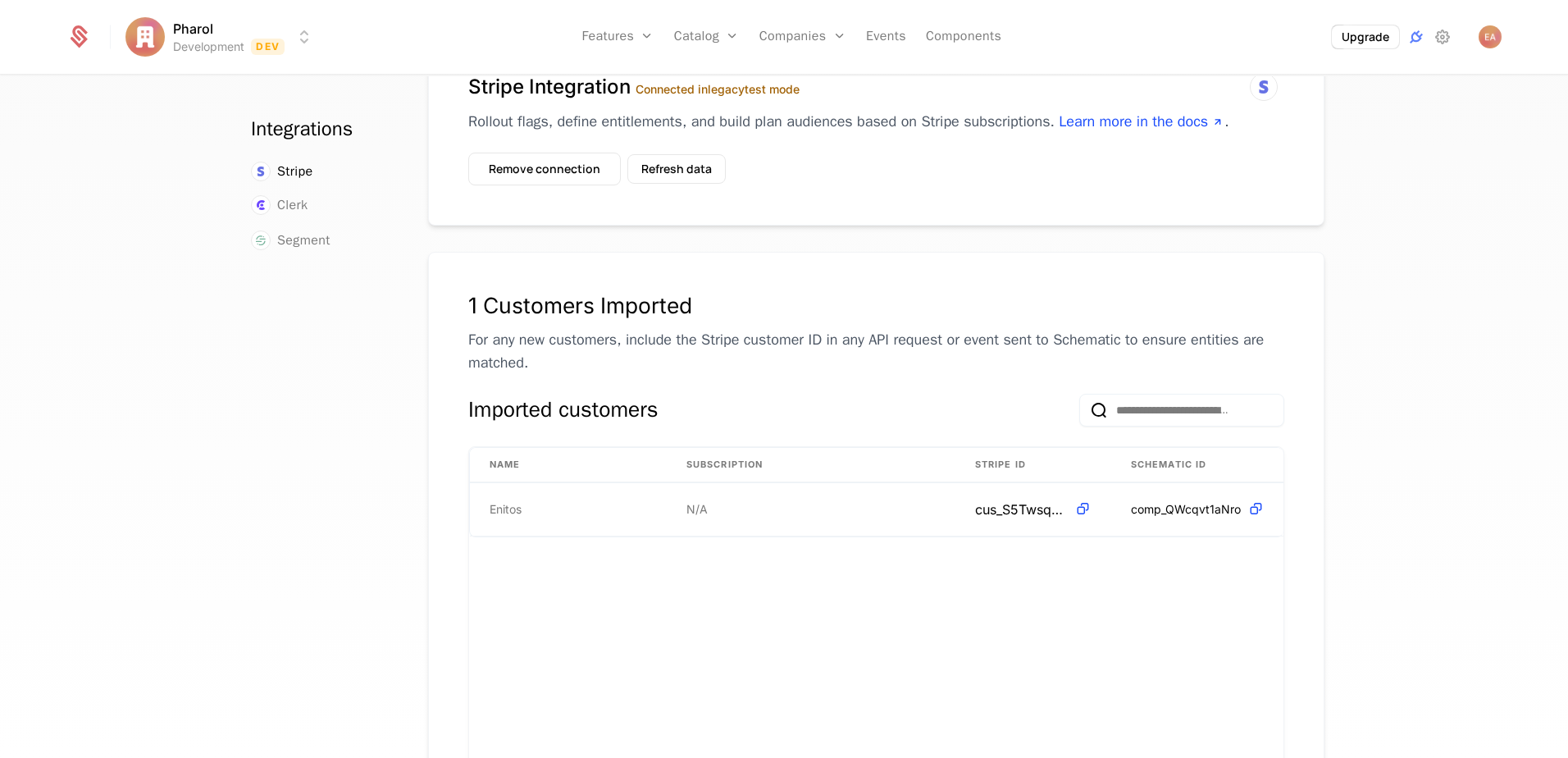 scroll, scrollTop: 0, scrollLeft: 0, axis: both 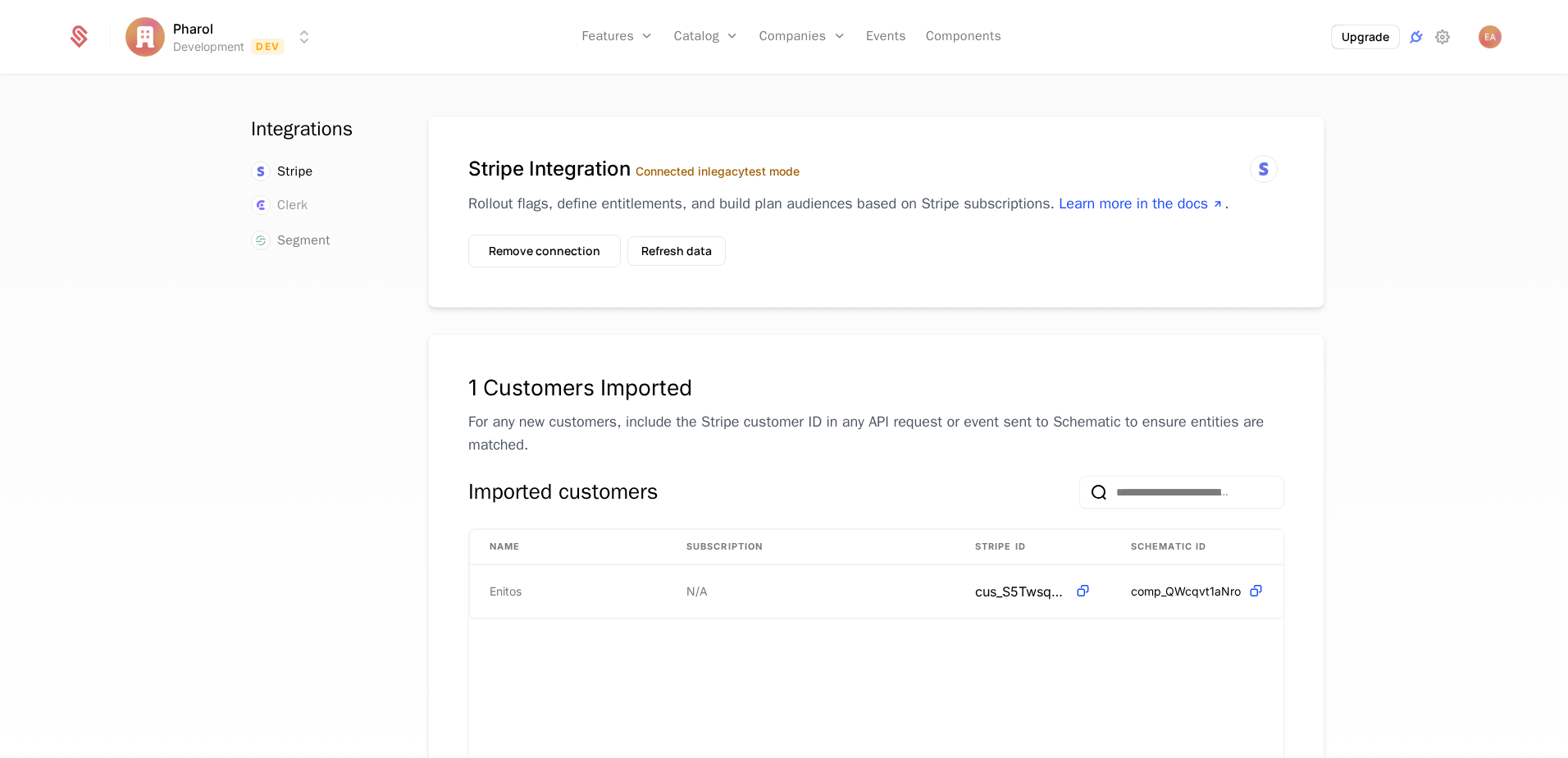 click on "Clerk" at bounding box center [292, 205] 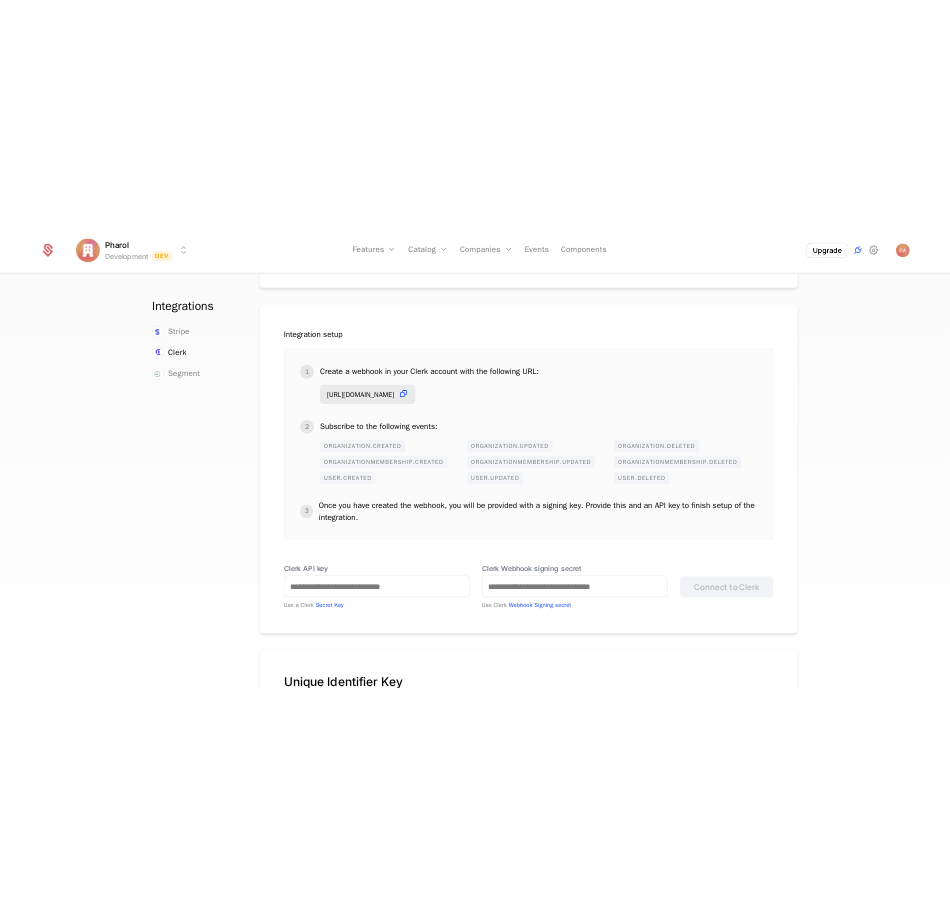 scroll, scrollTop: 404, scrollLeft: 0, axis: vertical 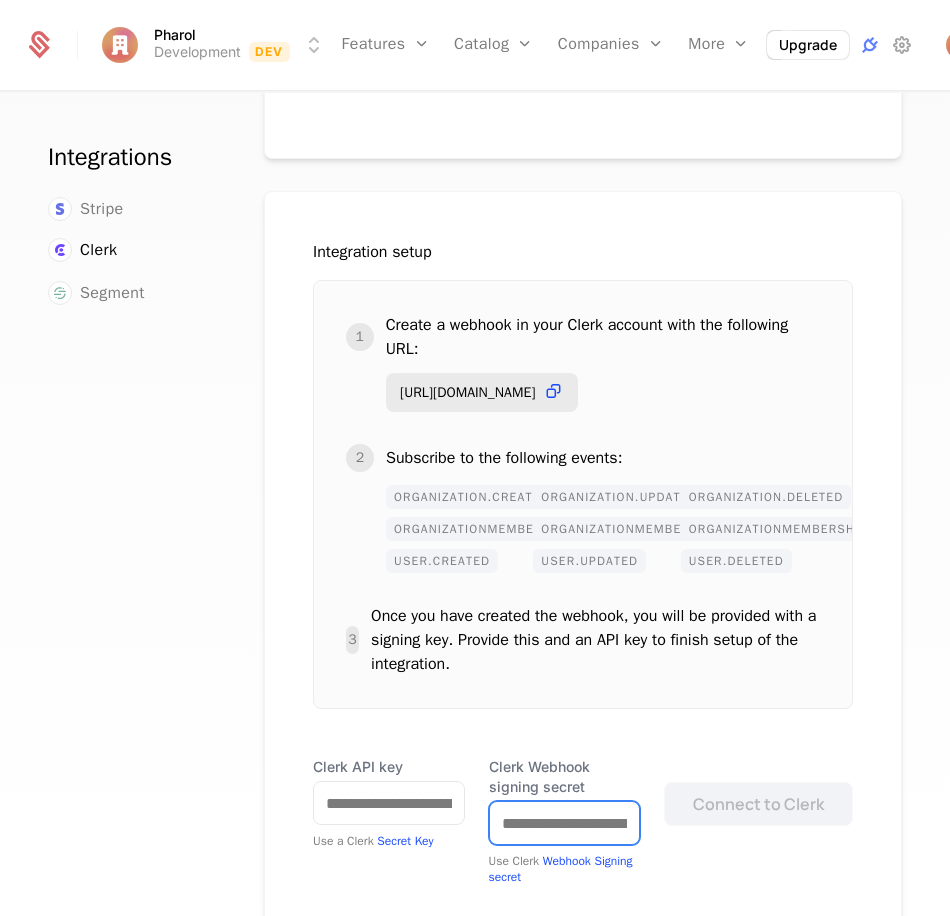 click on "Clerk Webhook signing secret" at bounding box center [565, 823] 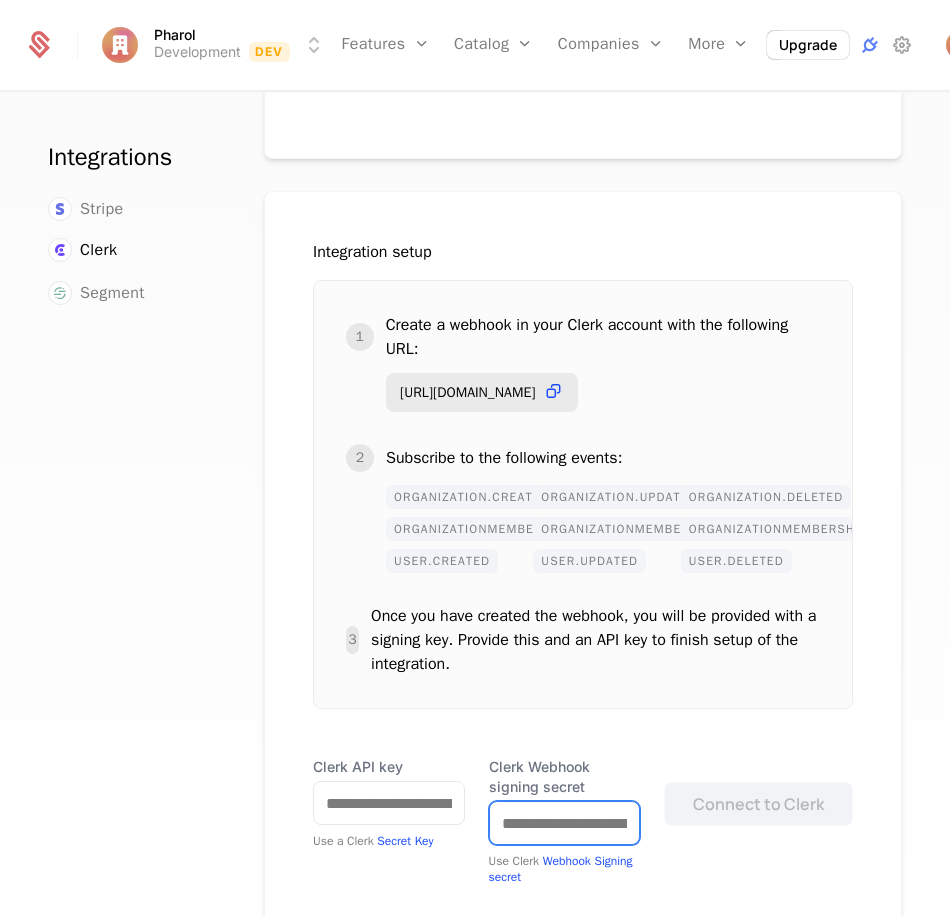 paste on "**********" 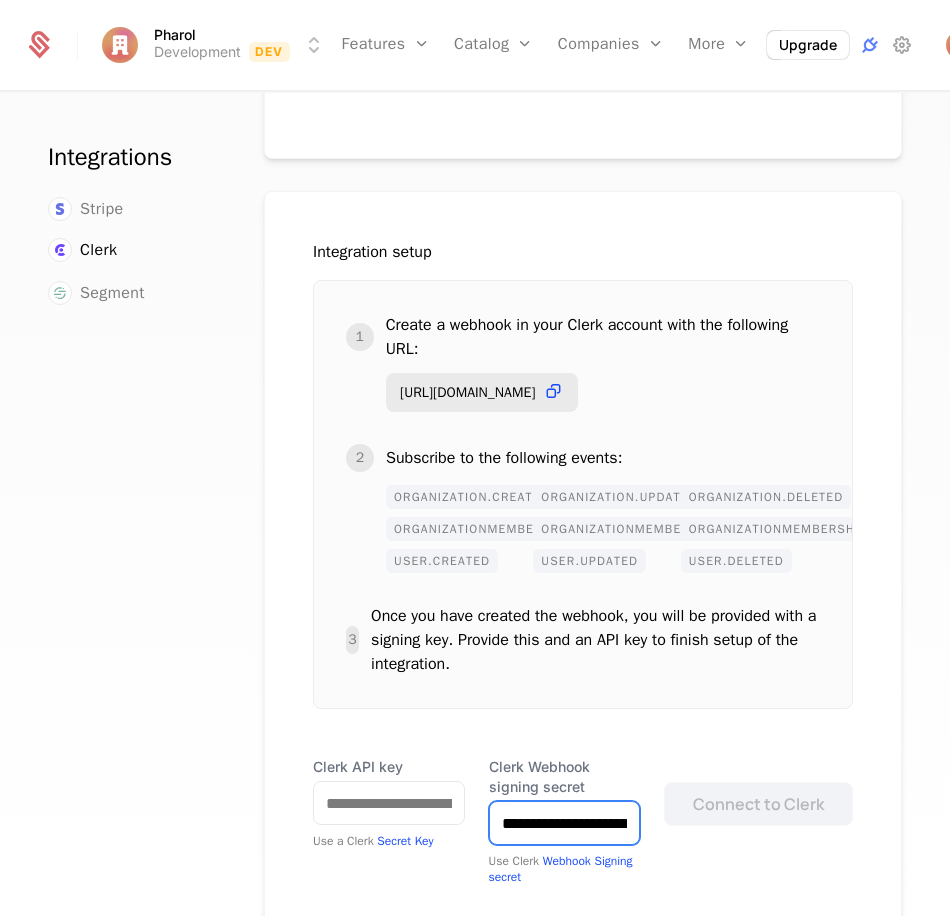 scroll, scrollTop: 0, scrollLeft: 59, axis: horizontal 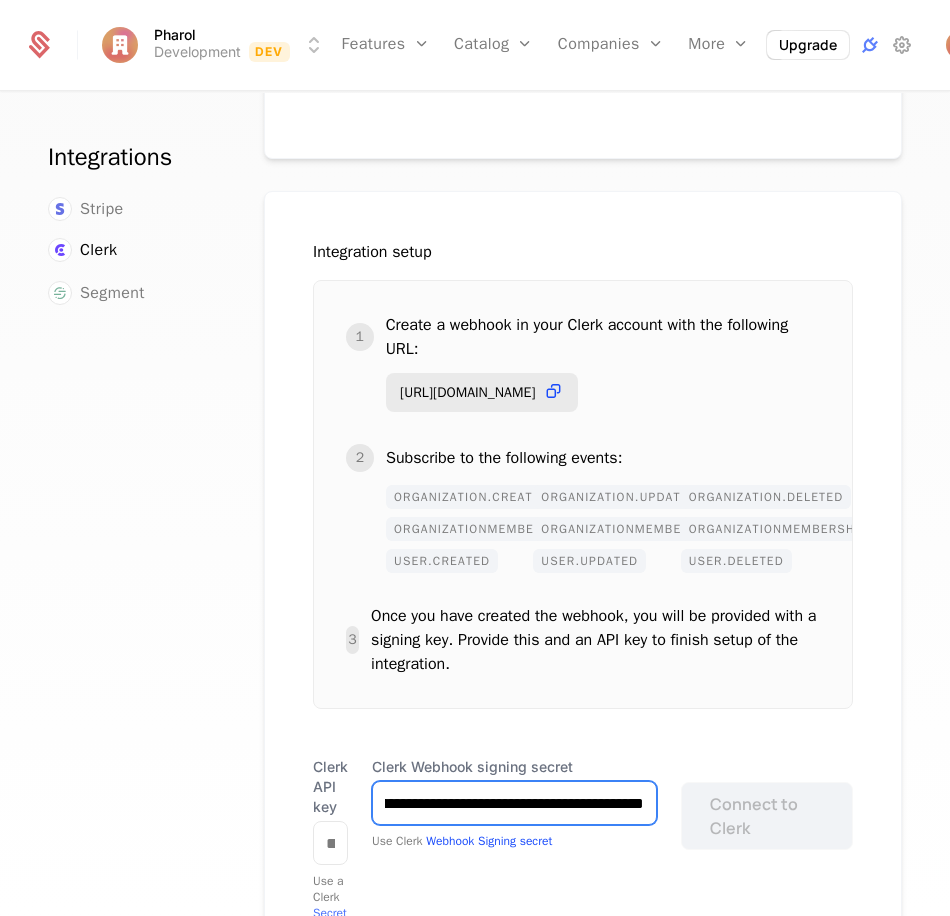 type on "**********" 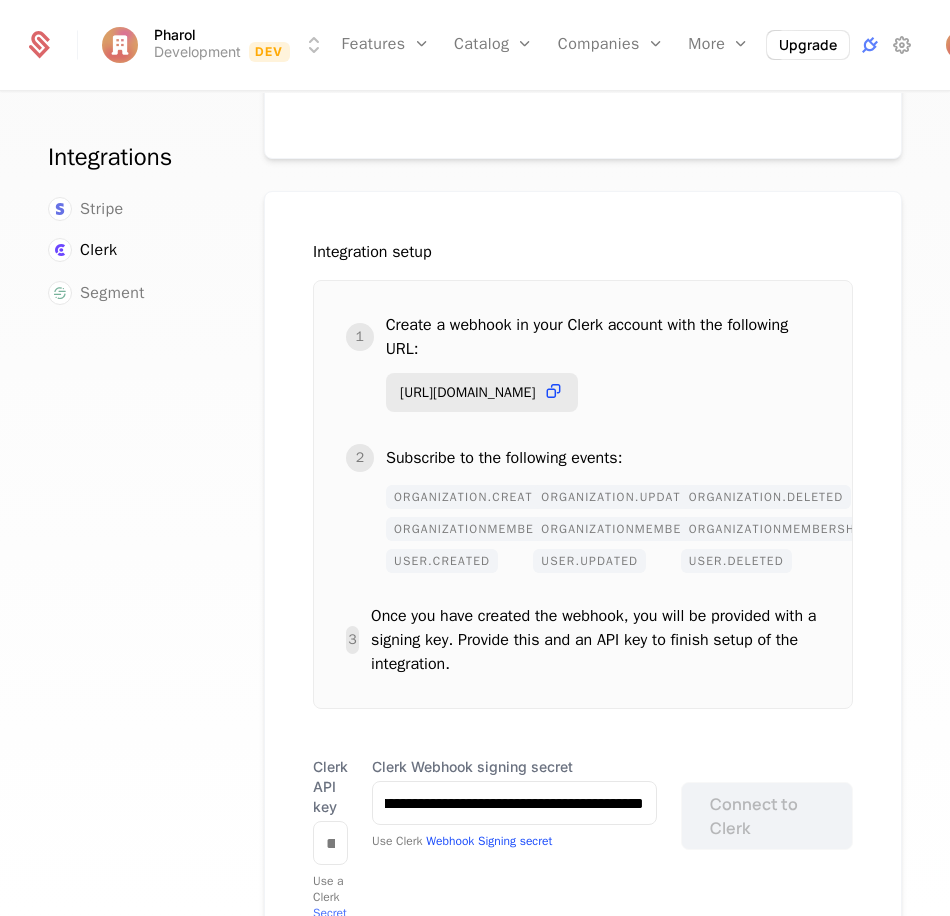 click on "Secret Key" at bounding box center [330, 921] 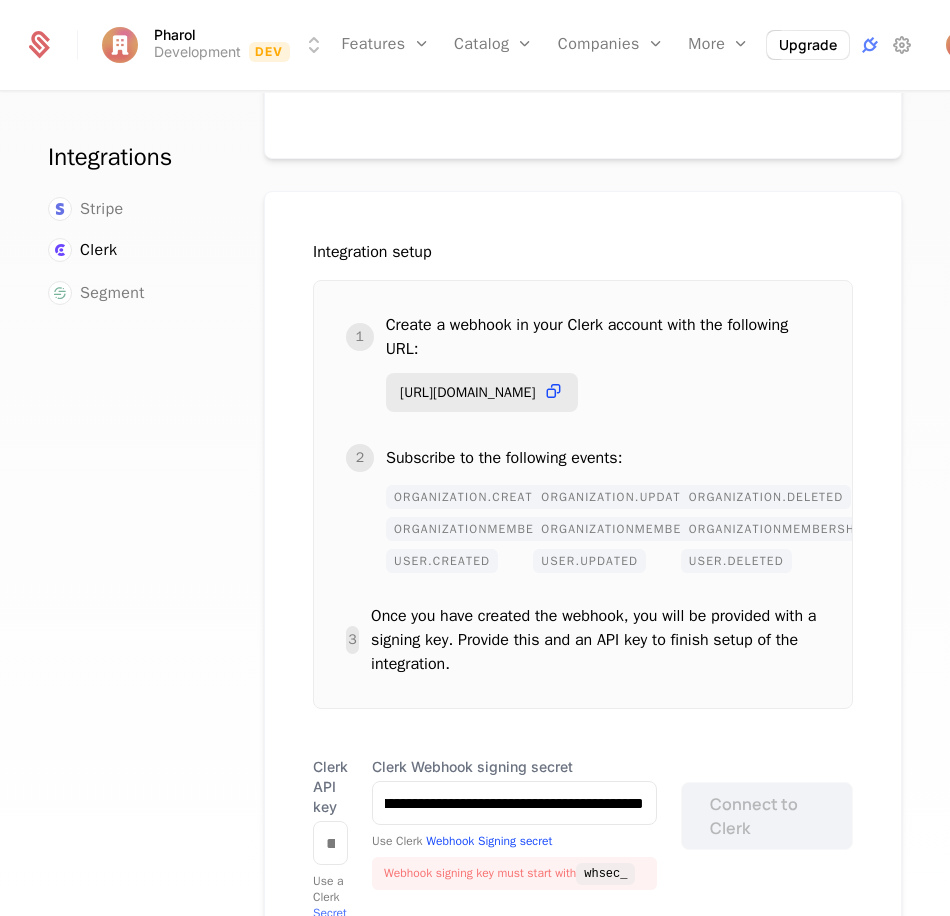 scroll, scrollTop: 0, scrollLeft: 0, axis: both 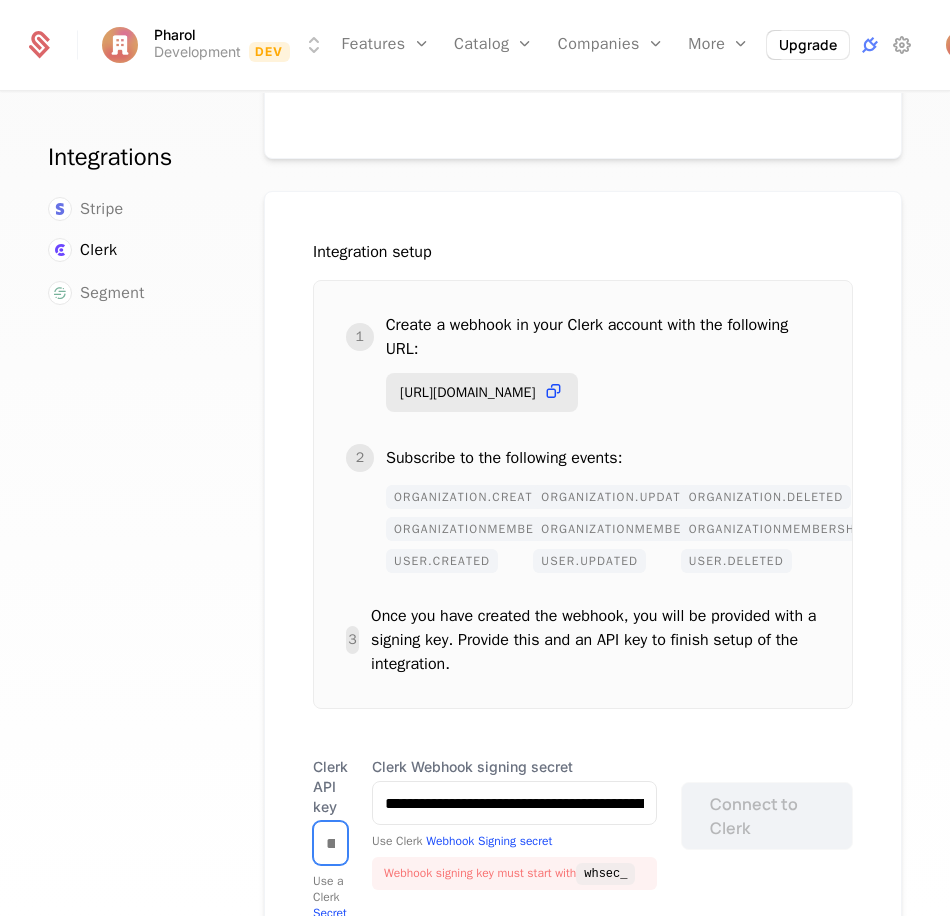 click on "Clerk API key" at bounding box center (330, 843) 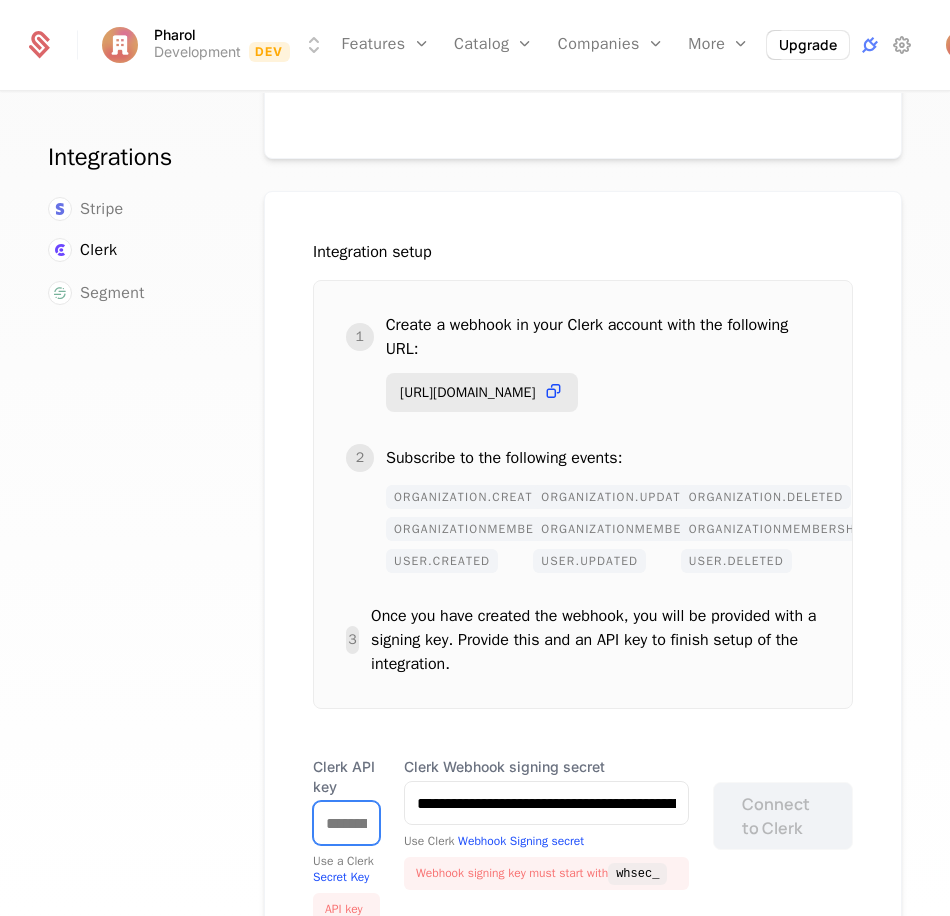 click on "Clerk API key" at bounding box center [346, 823] 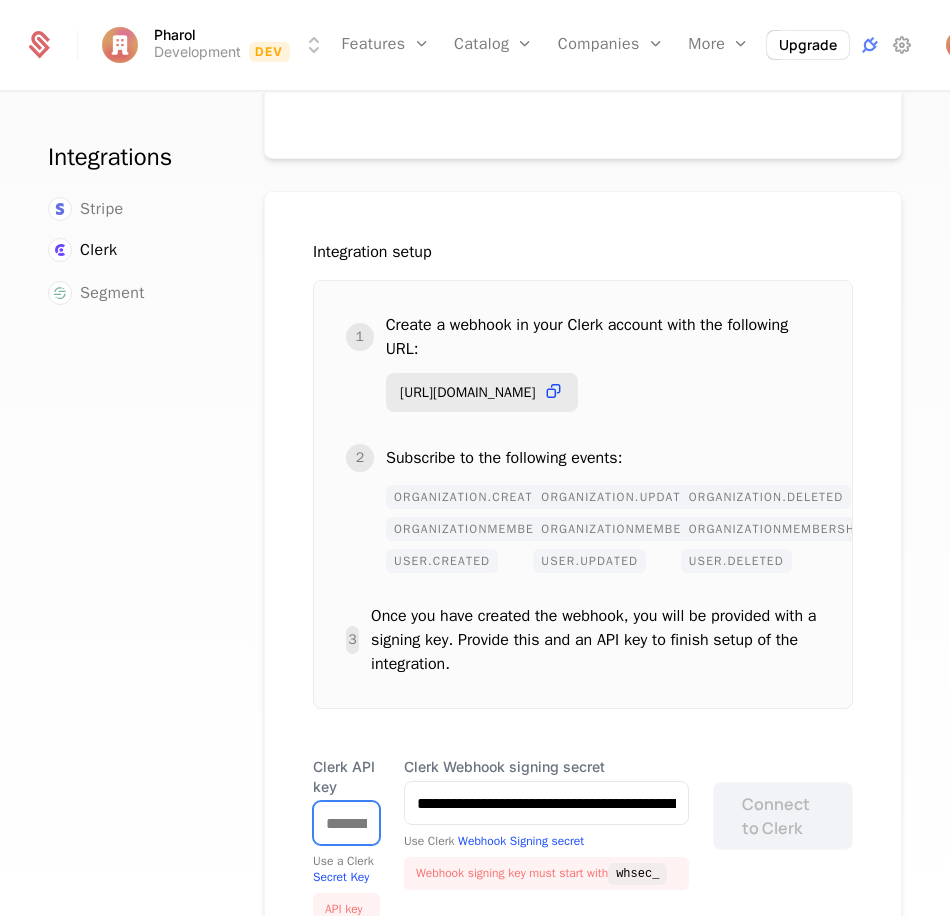 paste on "**********" 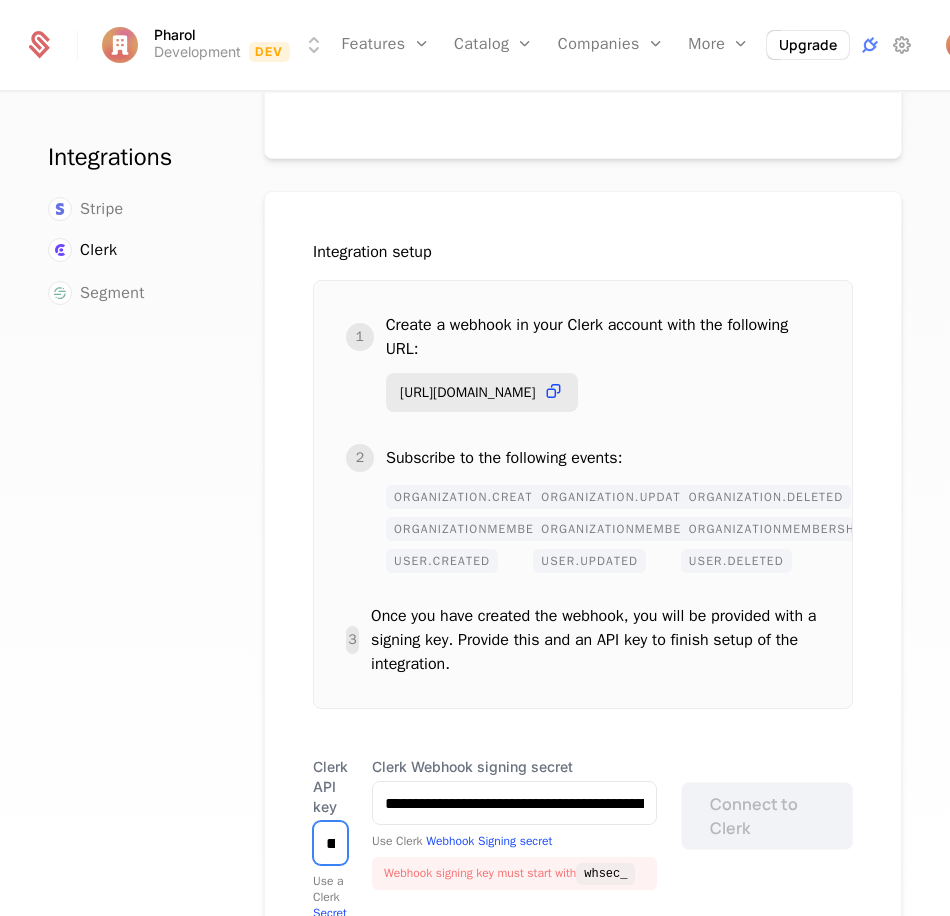 scroll, scrollTop: 0, scrollLeft: 155, axis: horizontal 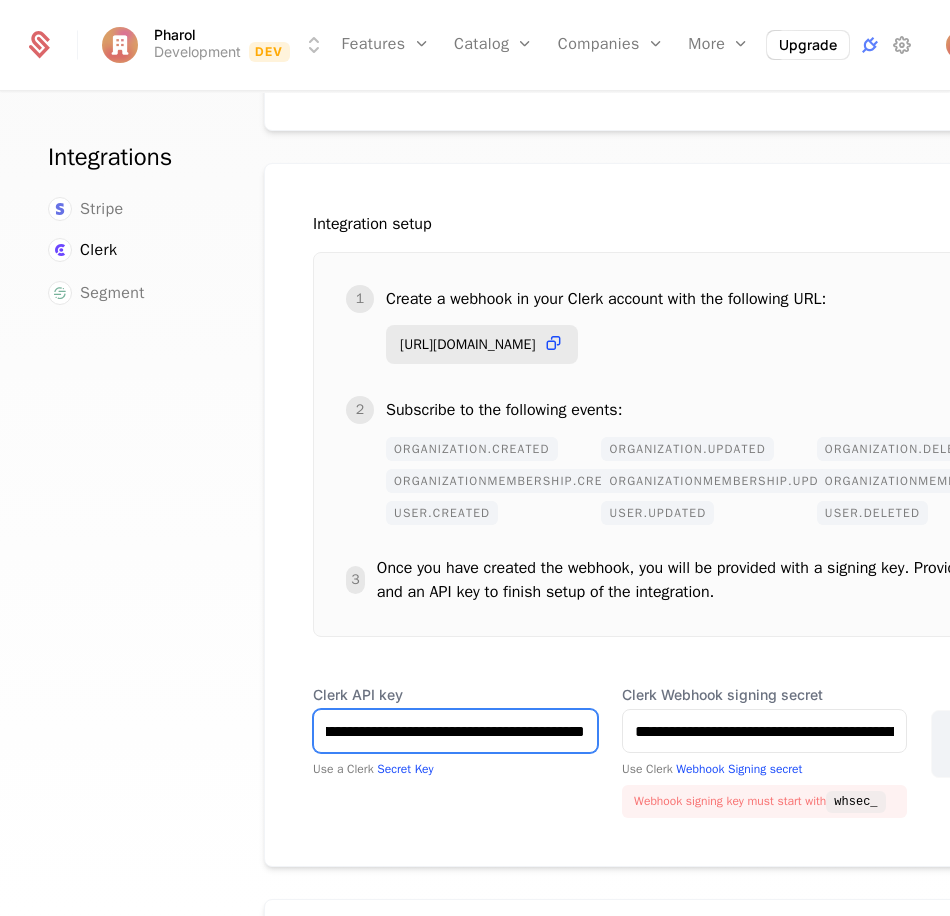 type on "**********" 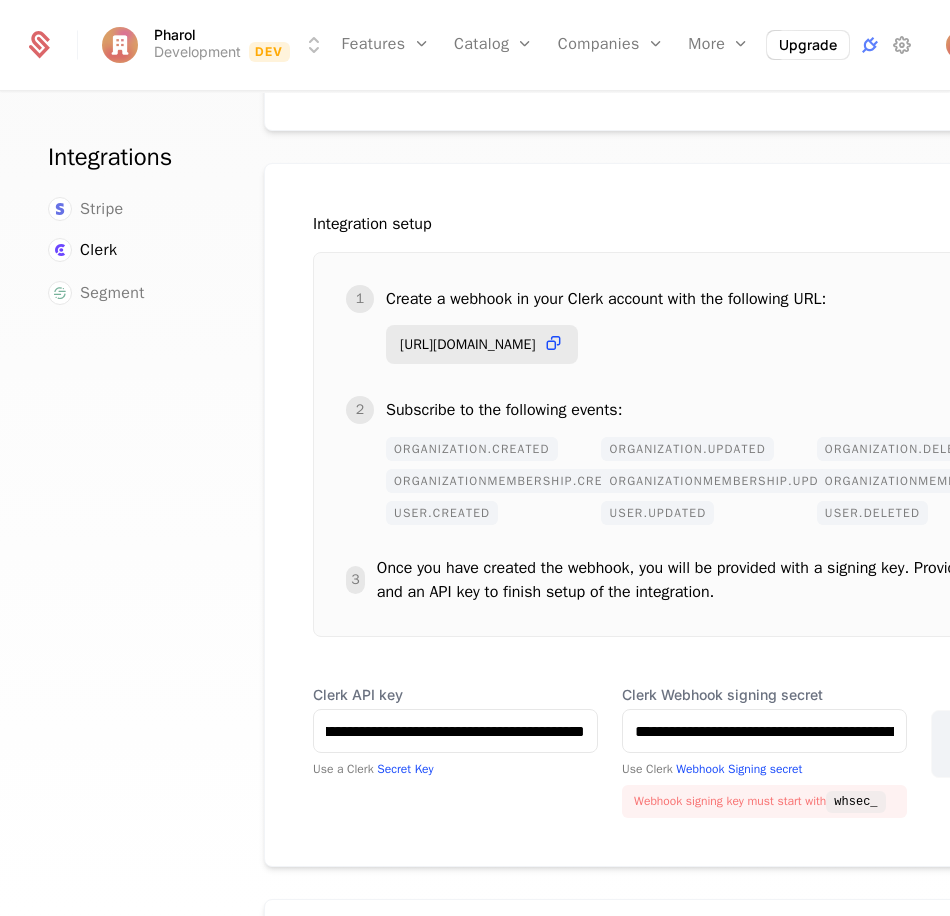 click on "**********" at bounding box center [685, 751] 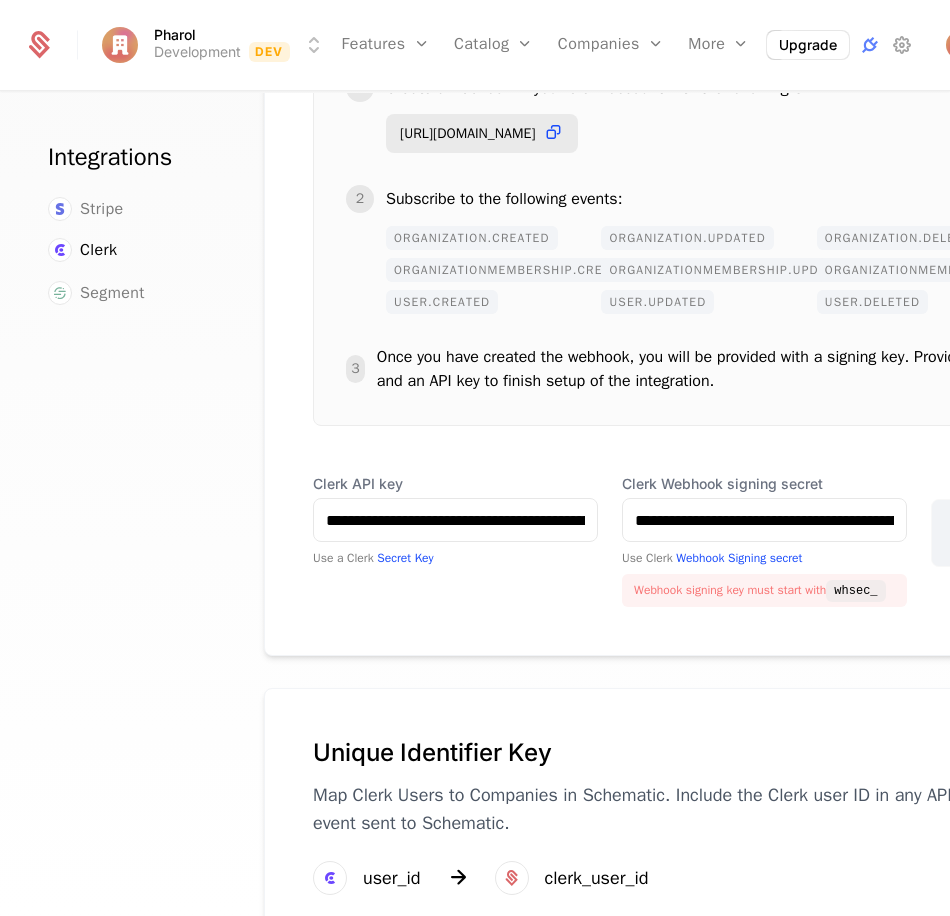 scroll, scrollTop: 496, scrollLeft: 0, axis: vertical 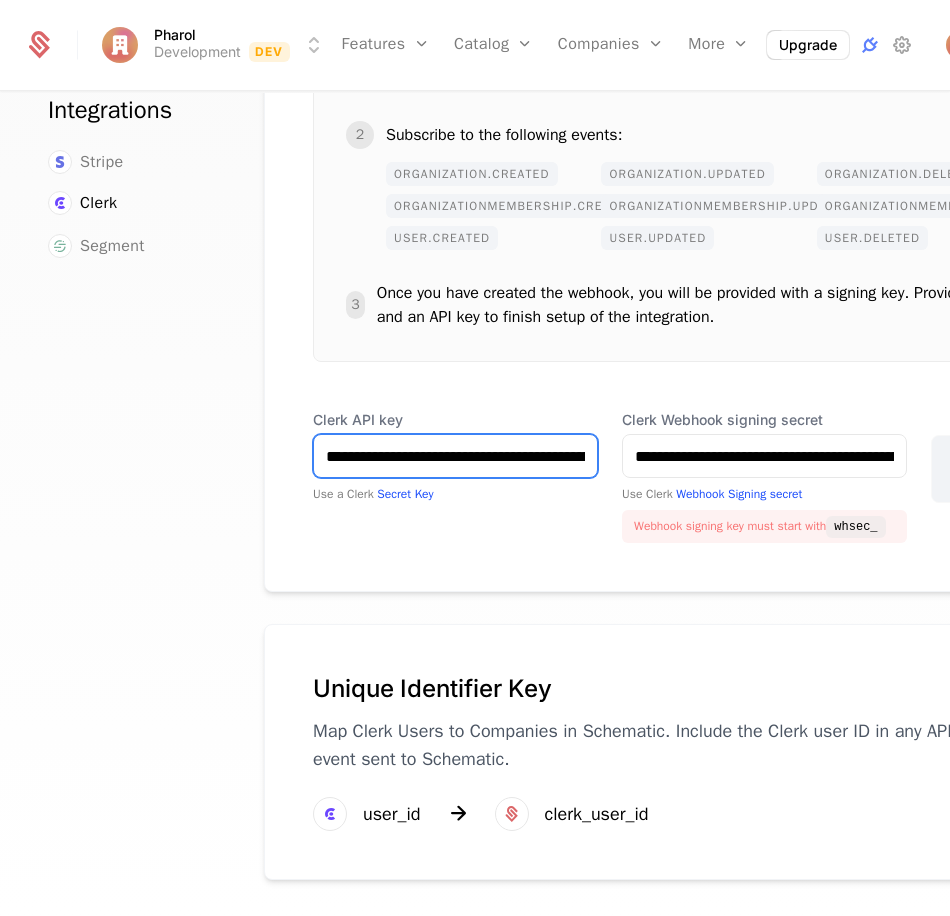 click on "**********" at bounding box center [455, 456] 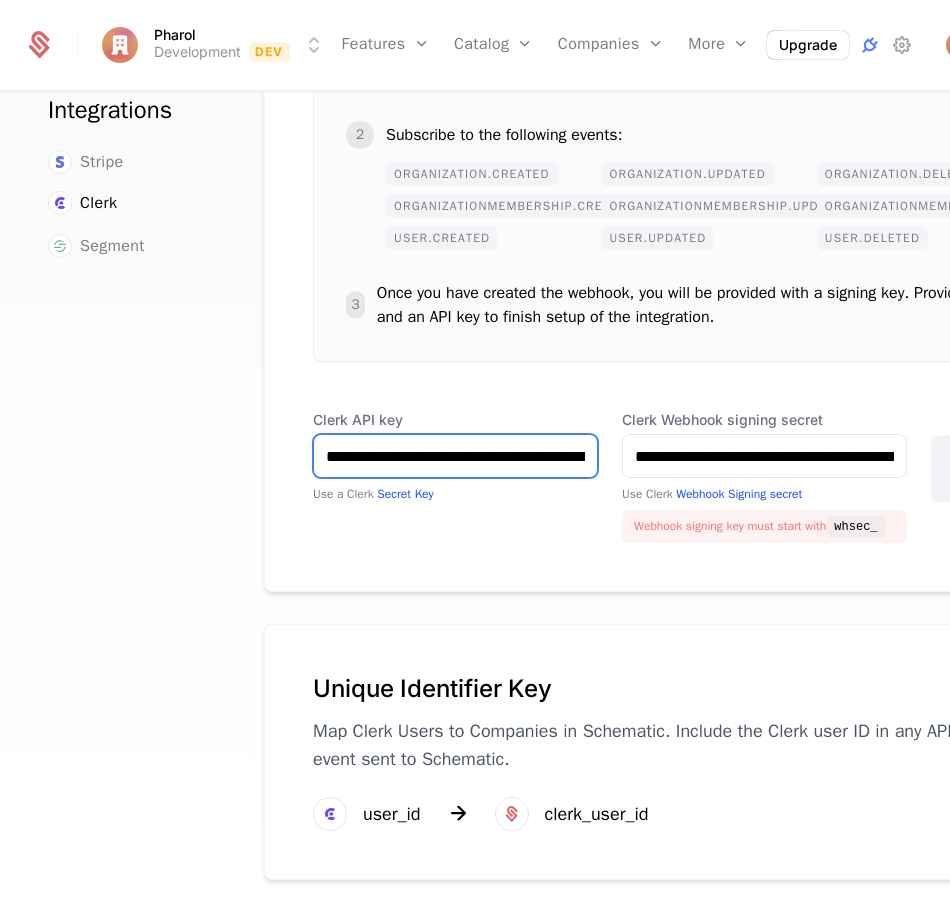 click on "**********" at bounding box center (455, 456) 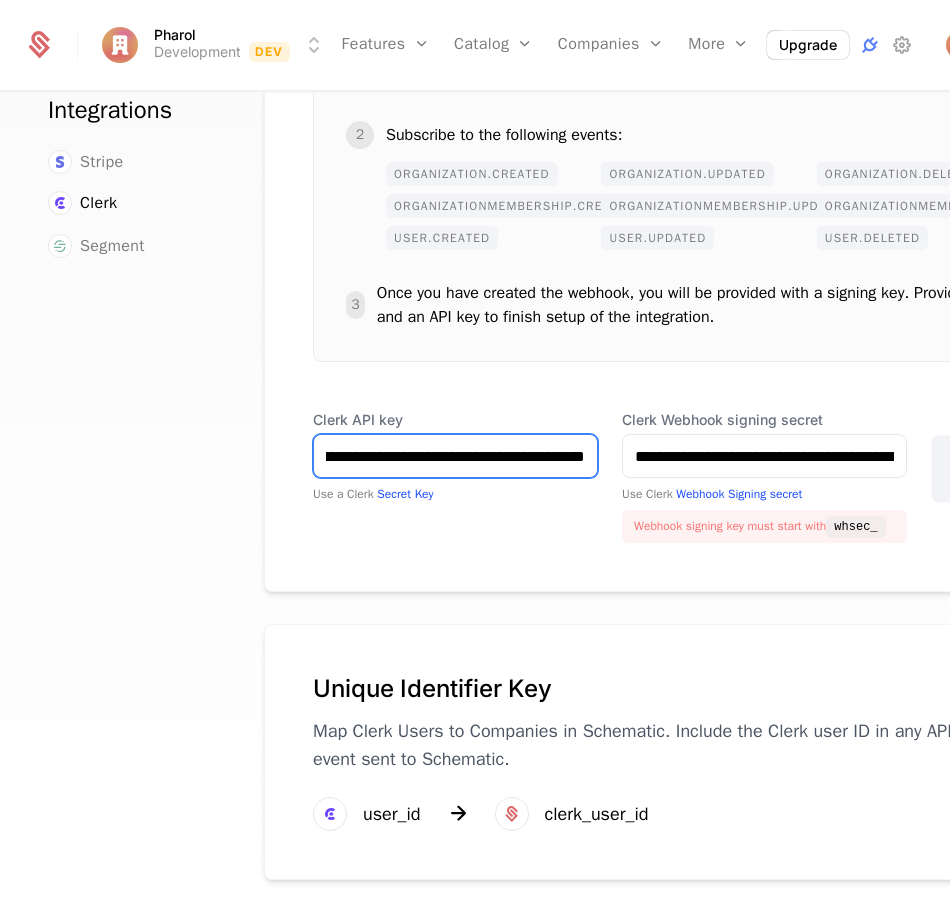 scroll, scrollTop: 0, scrollLeft: 156, axis: horizontal 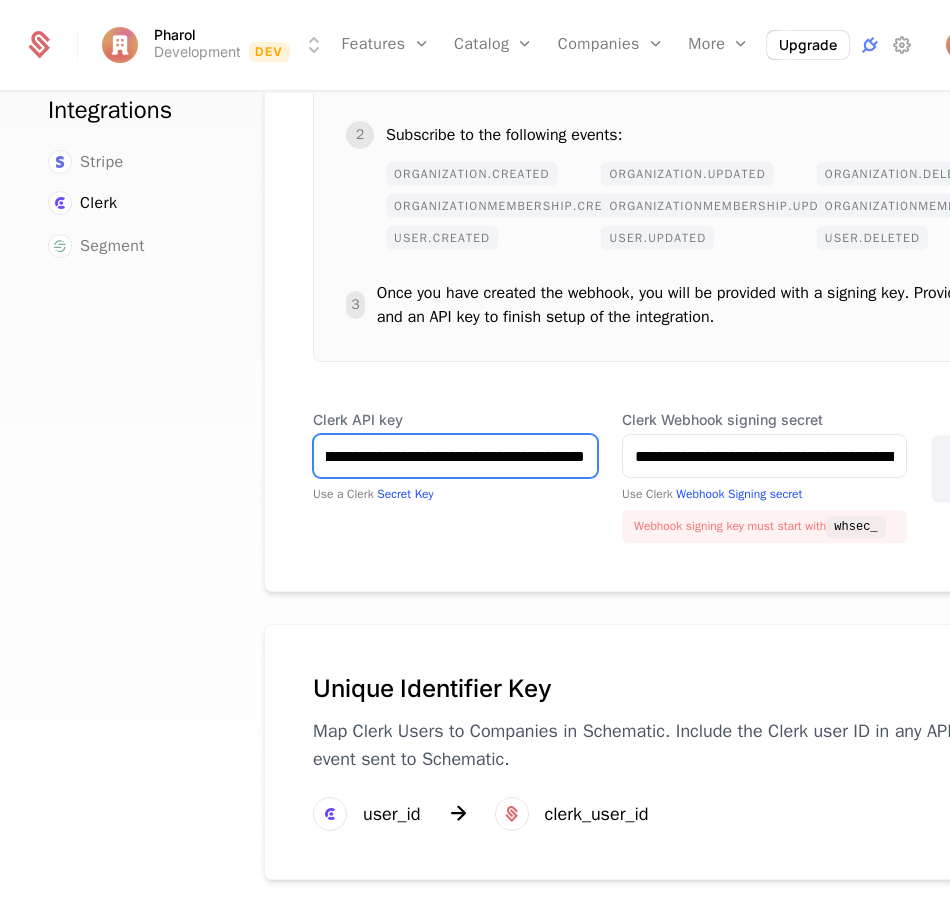 drag, startPoint x: 331, startPoint y: 439, endPoint x: 593, endPoint y: 438, distance: 262.00192 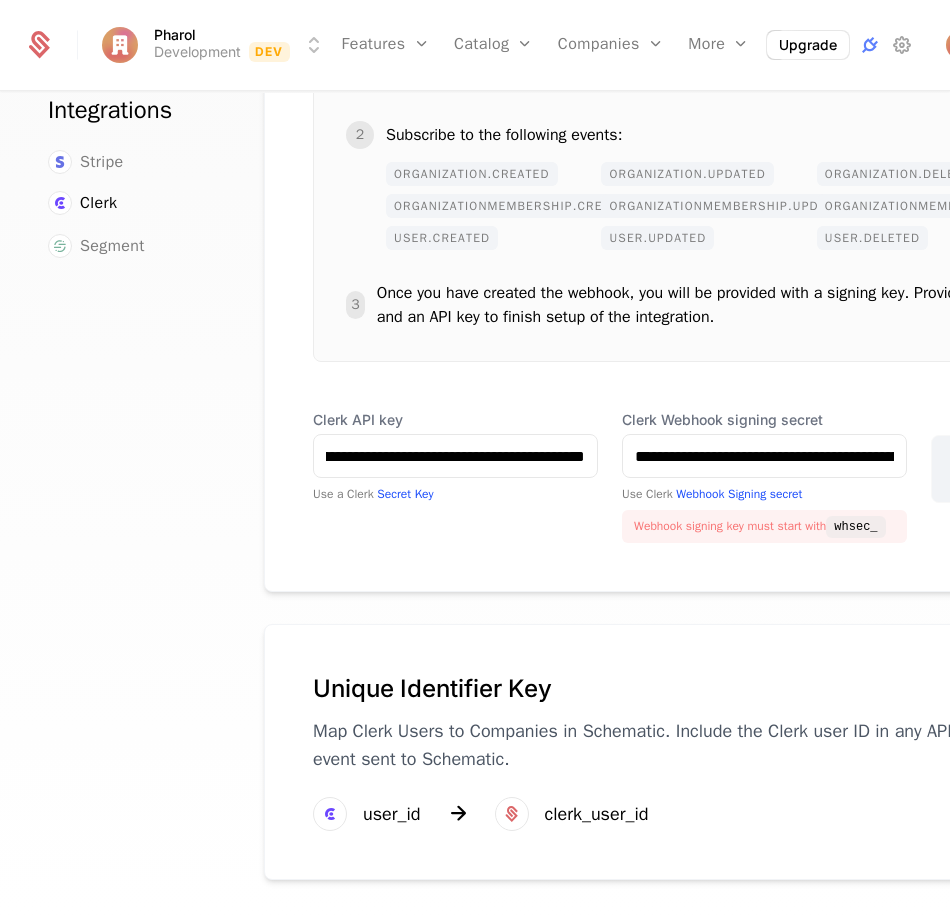 scroll, scrollTop: 0, scrollLeft: 0, axis: both 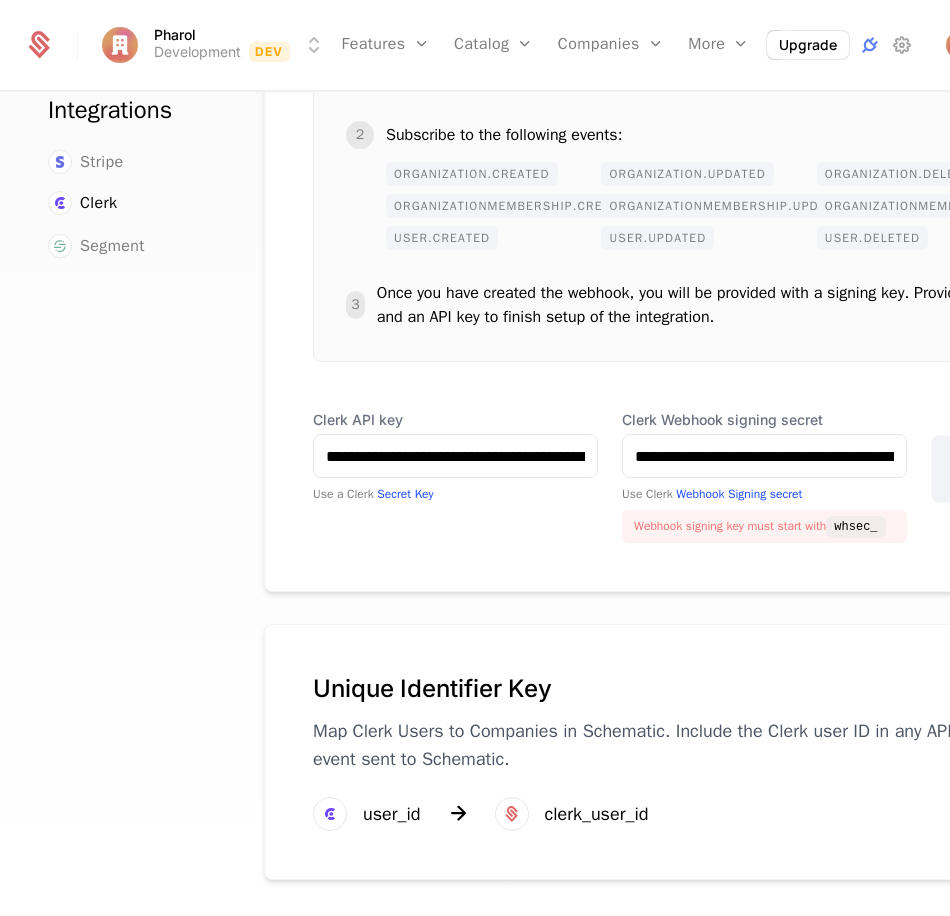 click on "**********" at bounding box center [685, 476] 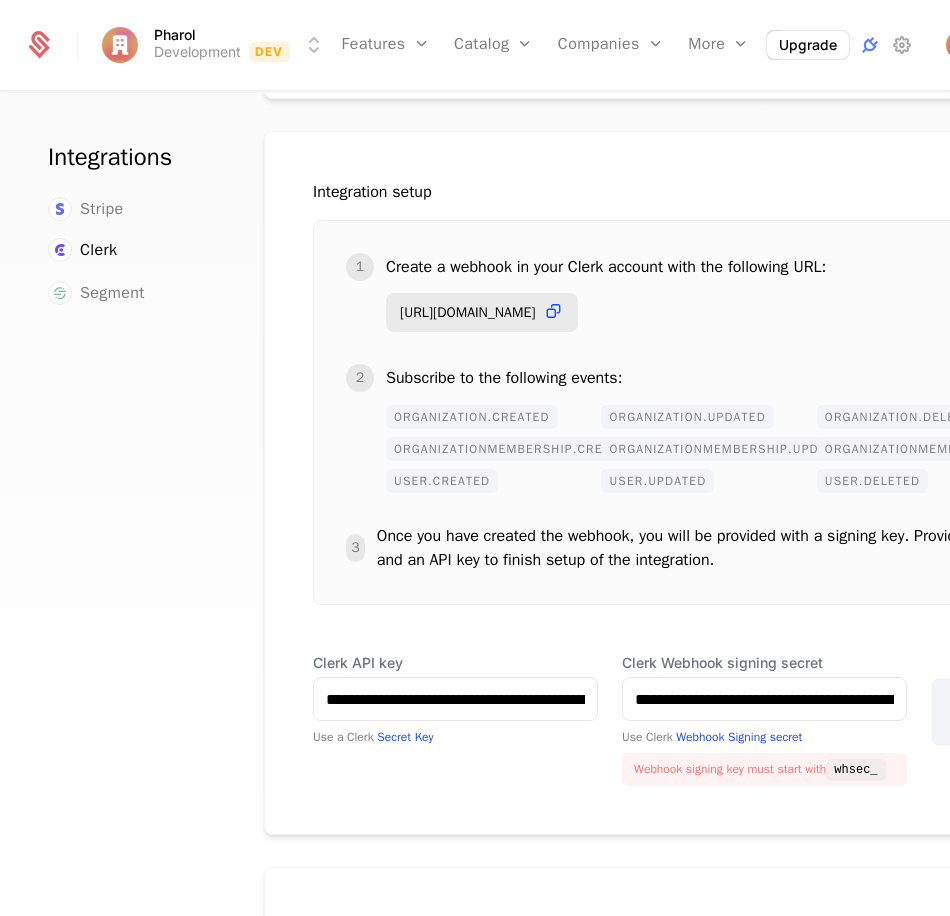 scroll, scrollTop: 496, scrollLeft: 0, axis: vertical 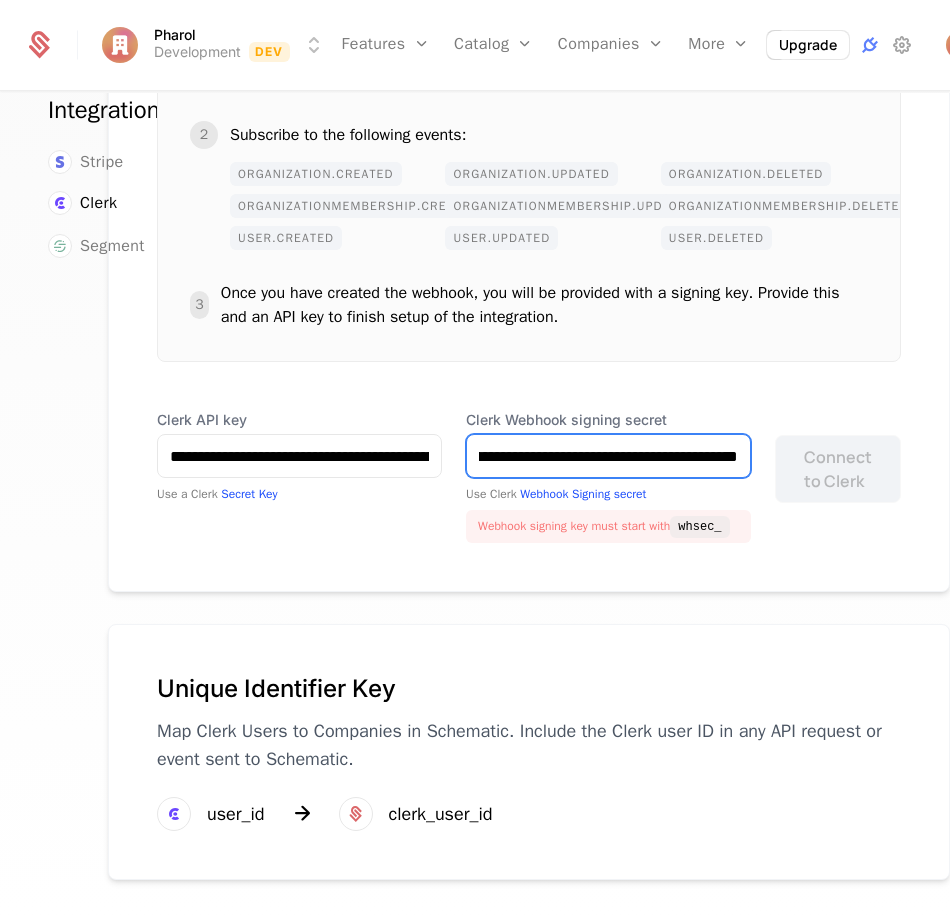 drag, startPoint x: 634, startPoint y: 438, endPoint x: 964, endPoint y: 442, distance: 330.02423 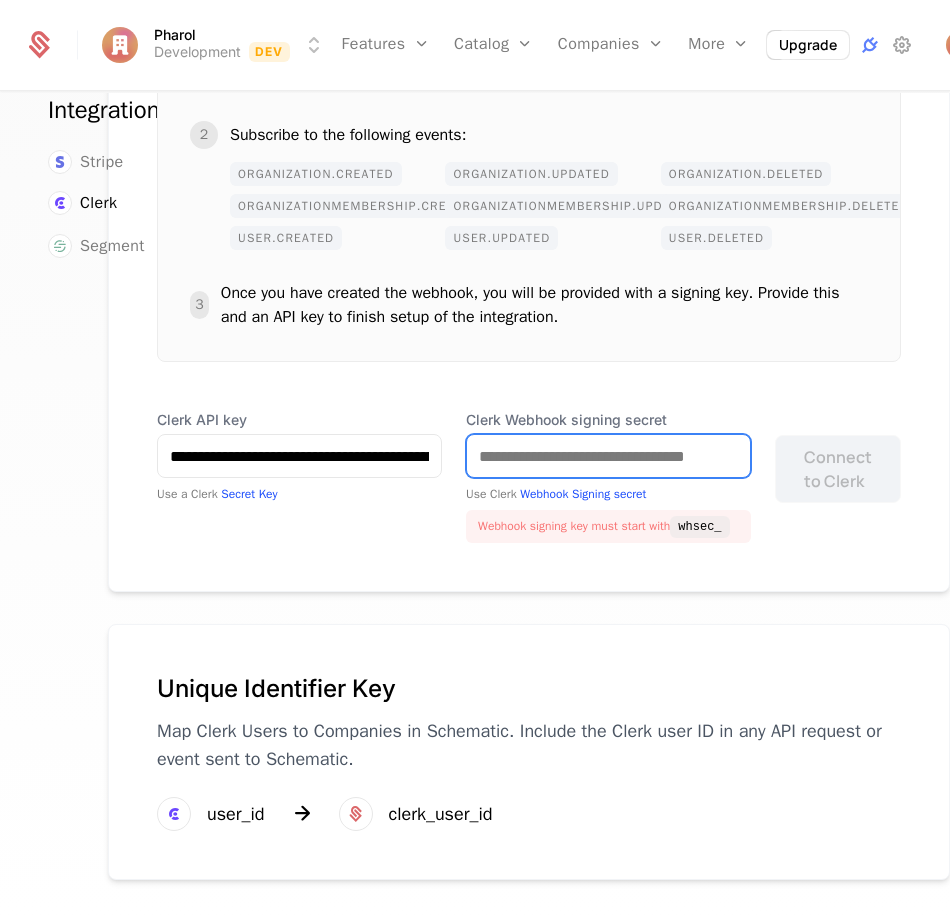 scroll, scrollTop: 0, scrollLeft: 0, axis: both 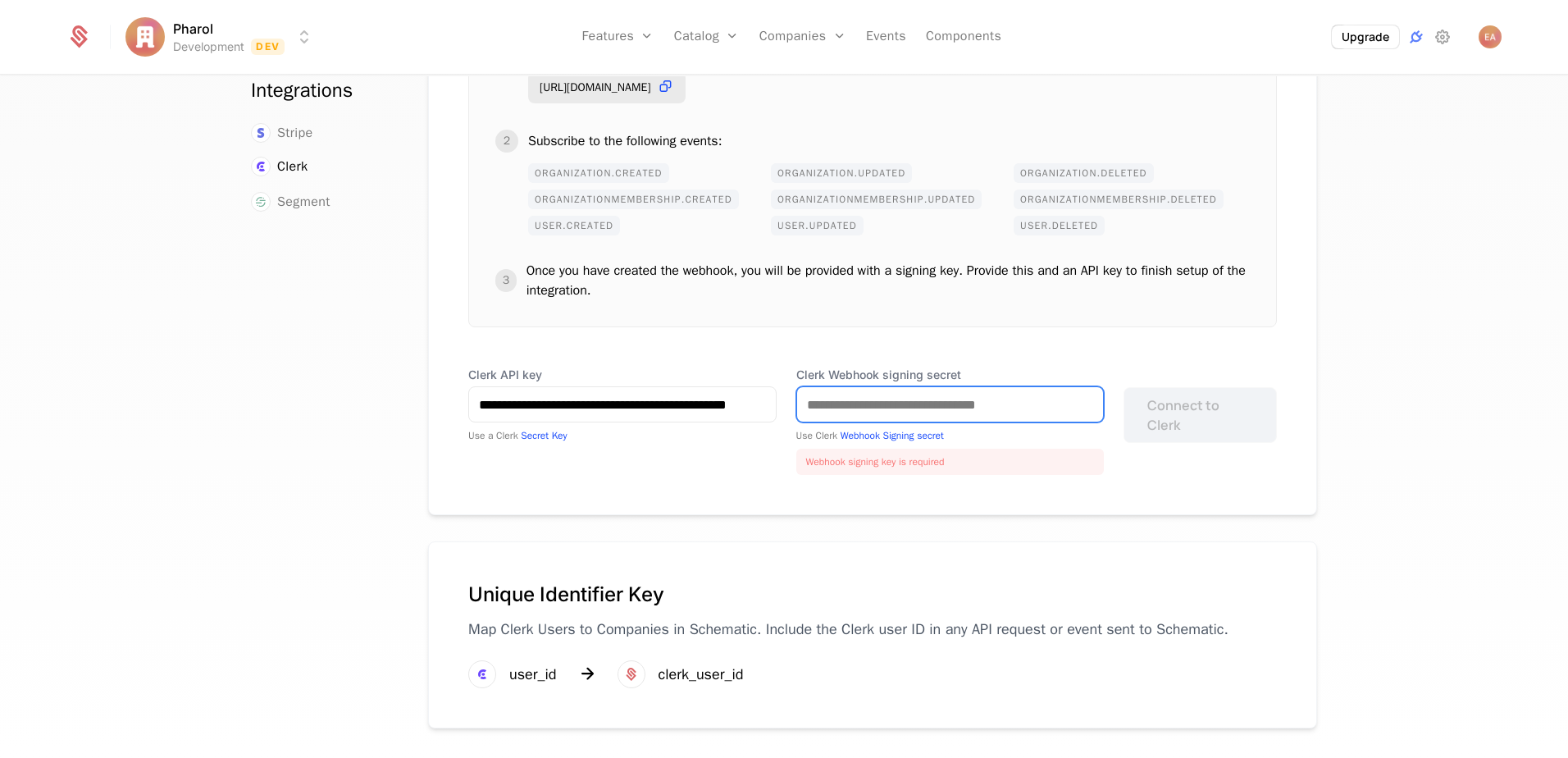 click on "Clerk Webhook signing secret" at bounding box center [950, 404] 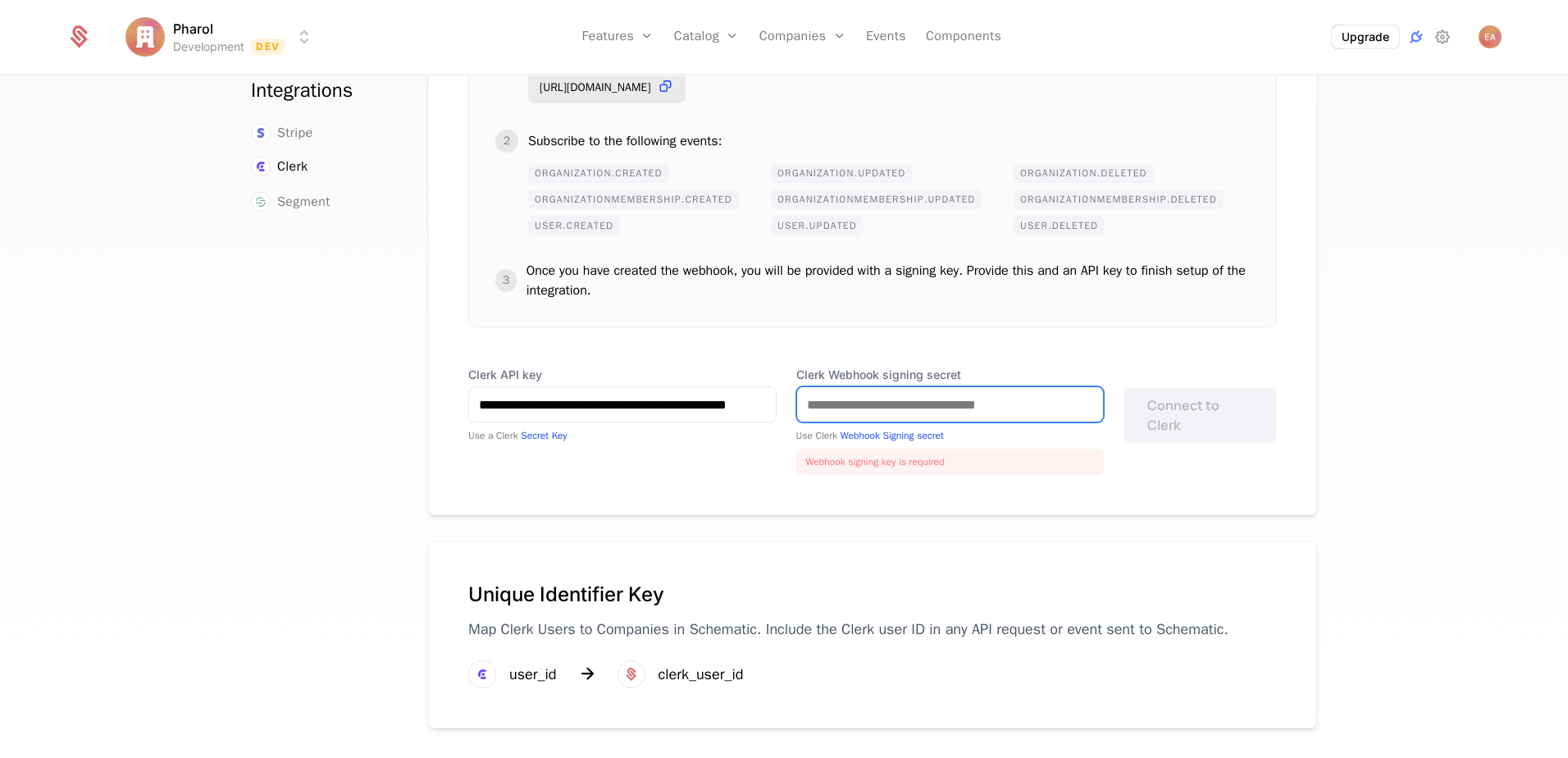 paste on "**********" 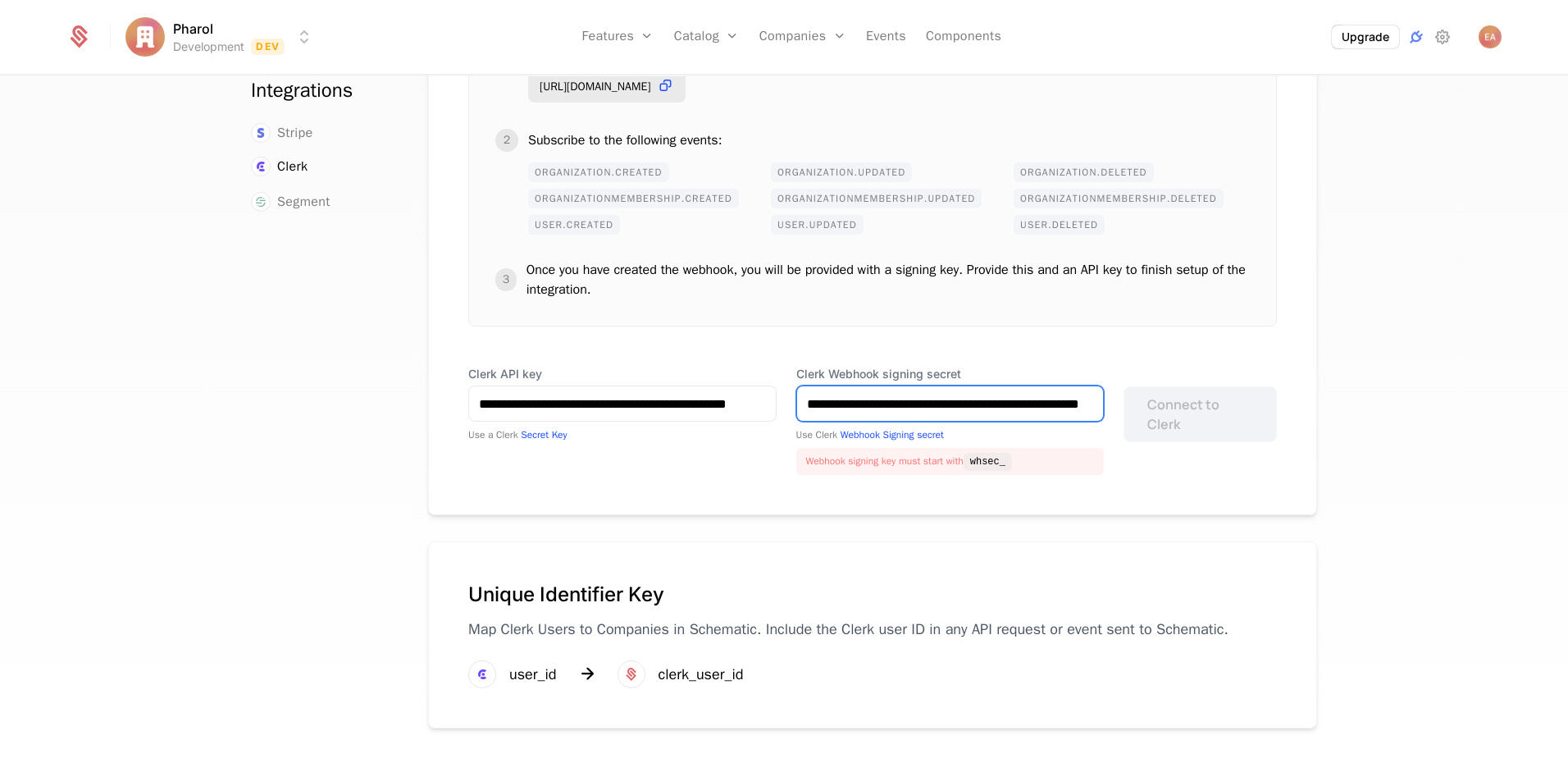 scroll, scrollTop: 0, scrollLeft: 76, axis: horizontal 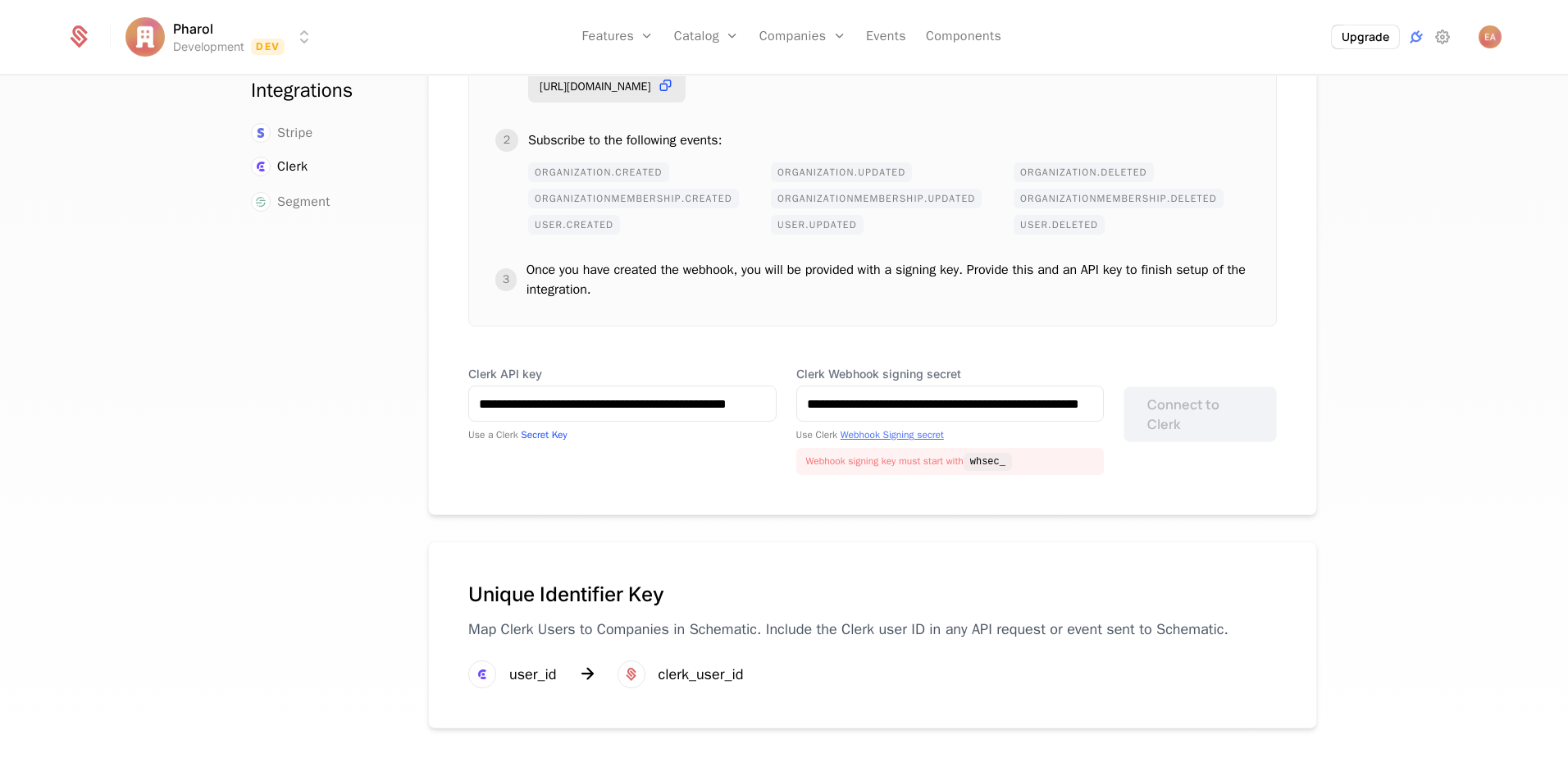 click on "Webhook Signing secret" at bounding box center [892, 435] 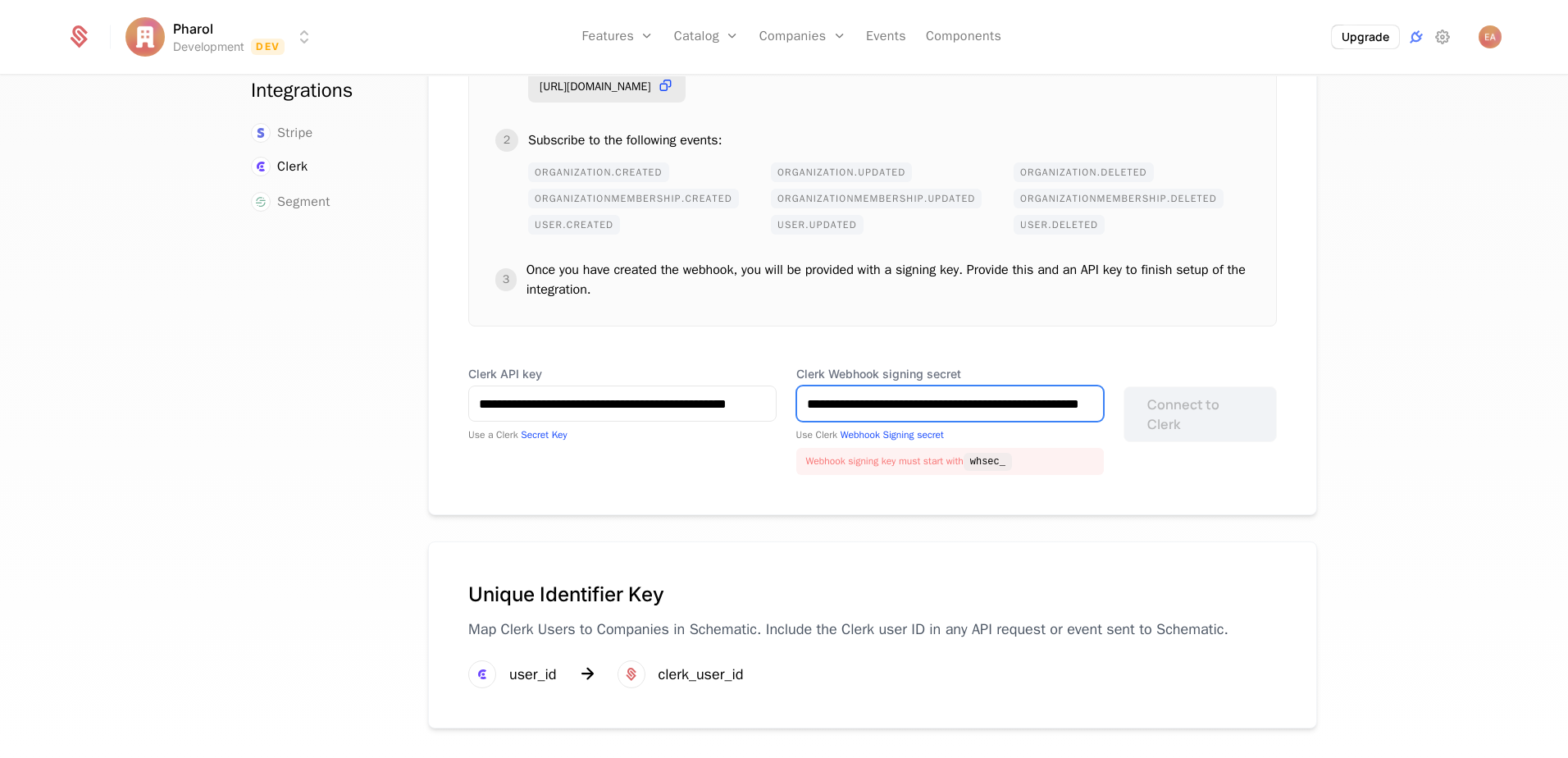 click on "**********" at bounding box center [950, 404] 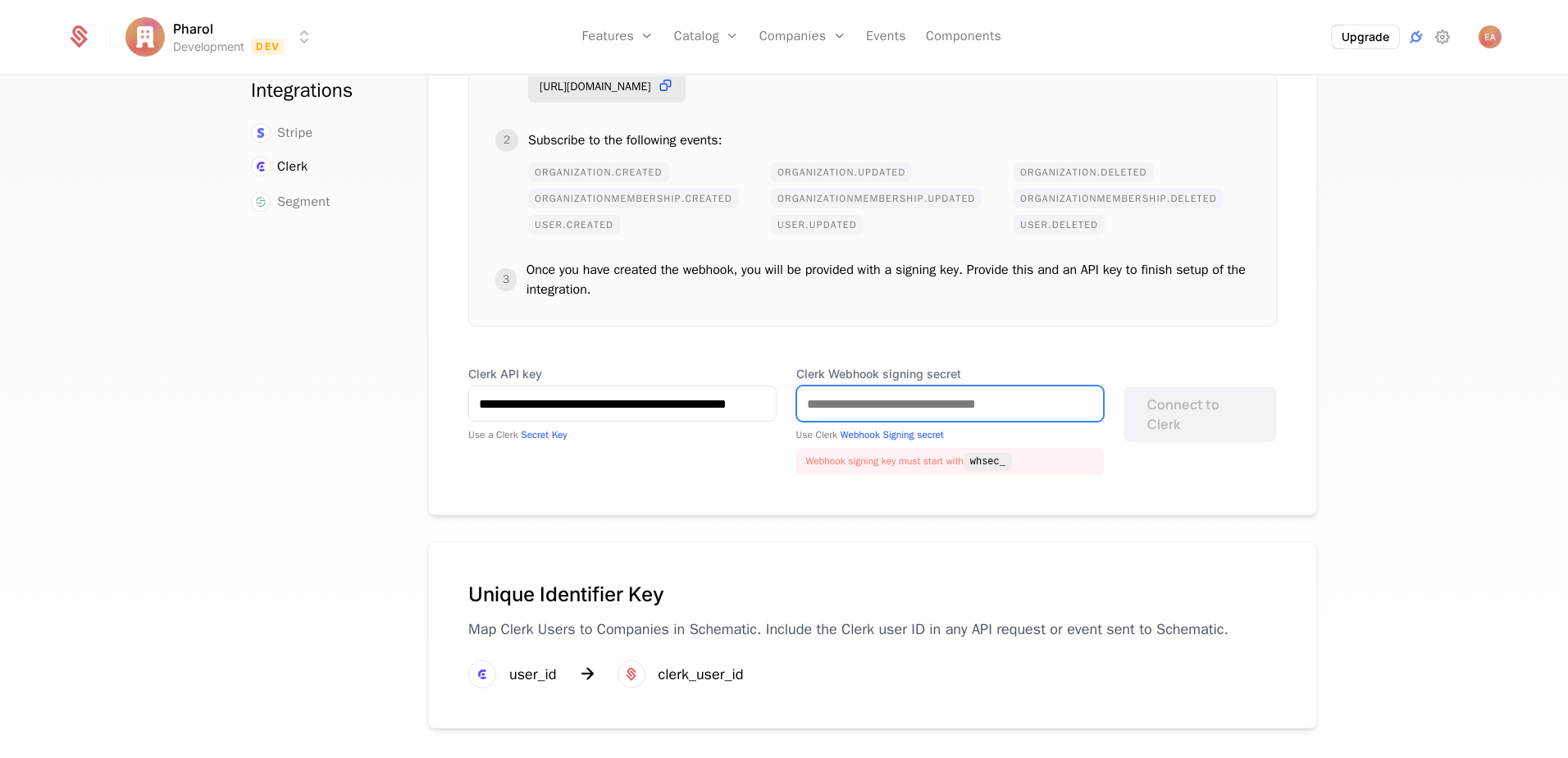 scroll, scrollTop: 0, scrollLeft: 0, axis: both 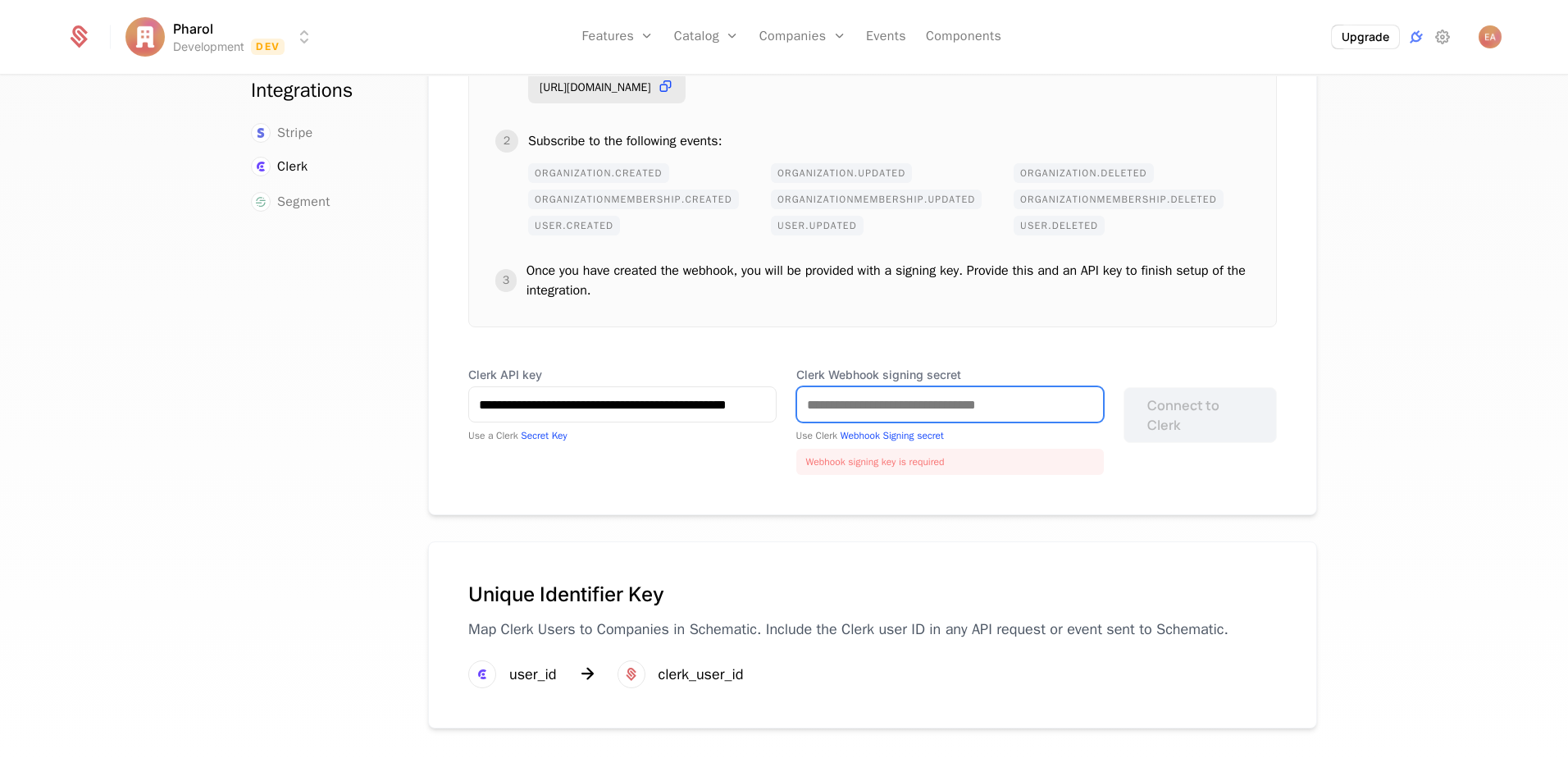 paste on "**********" 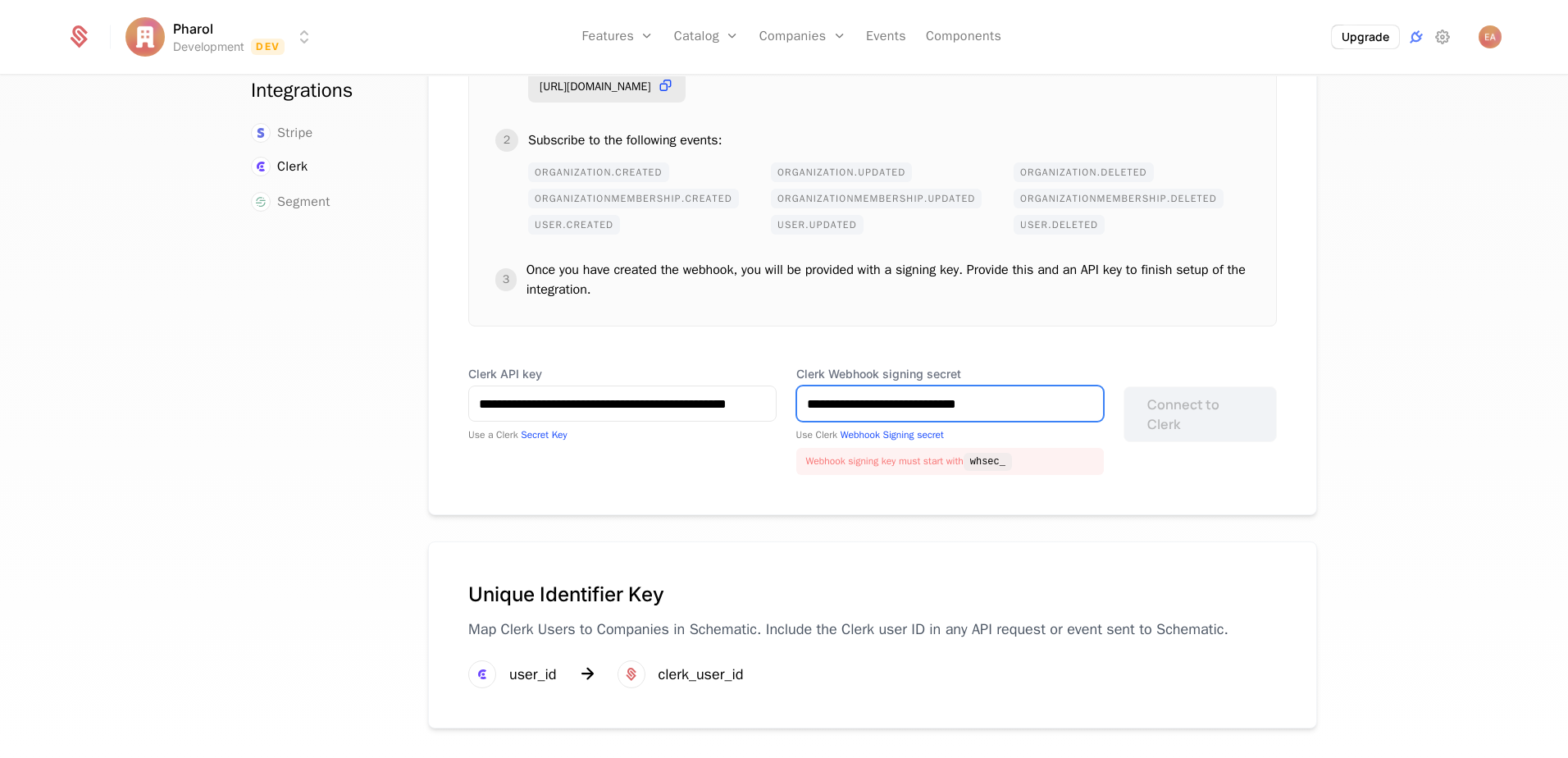 type on "**********" 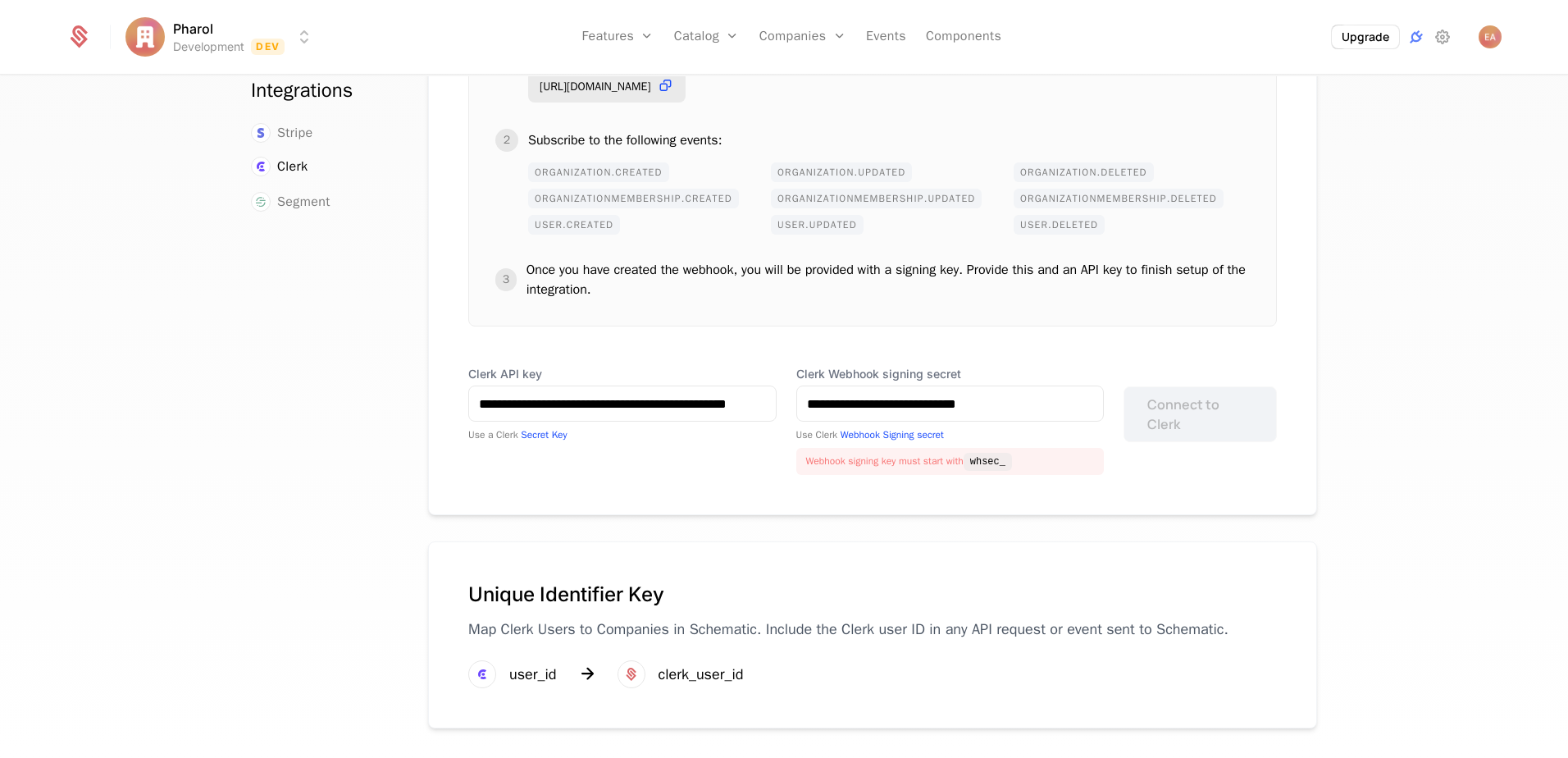 click on "Integrations Stripe Clerk Segment" at bounding box center [320, 403] 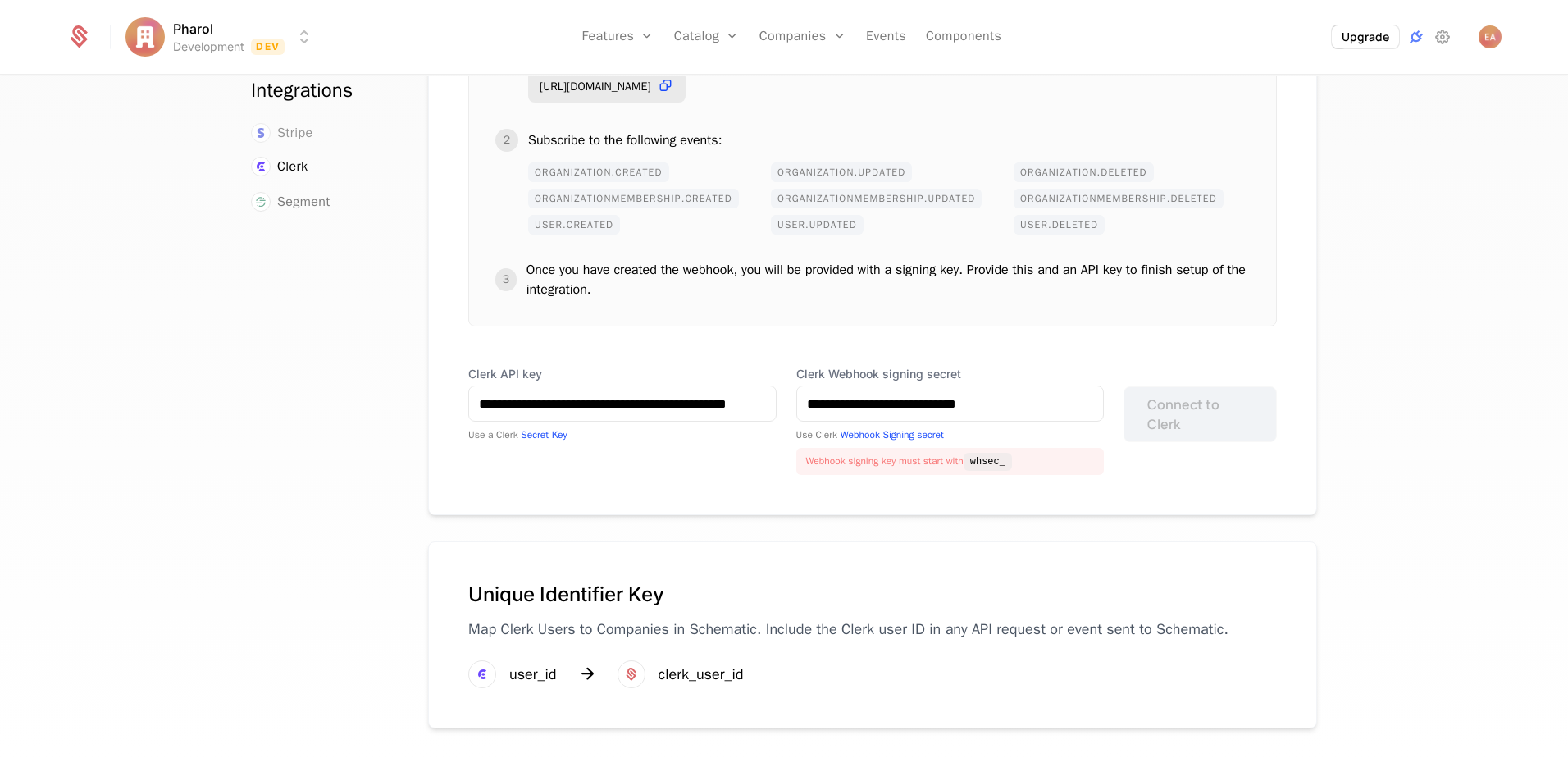 click on "Stripe" at bounding box center (295, 133) 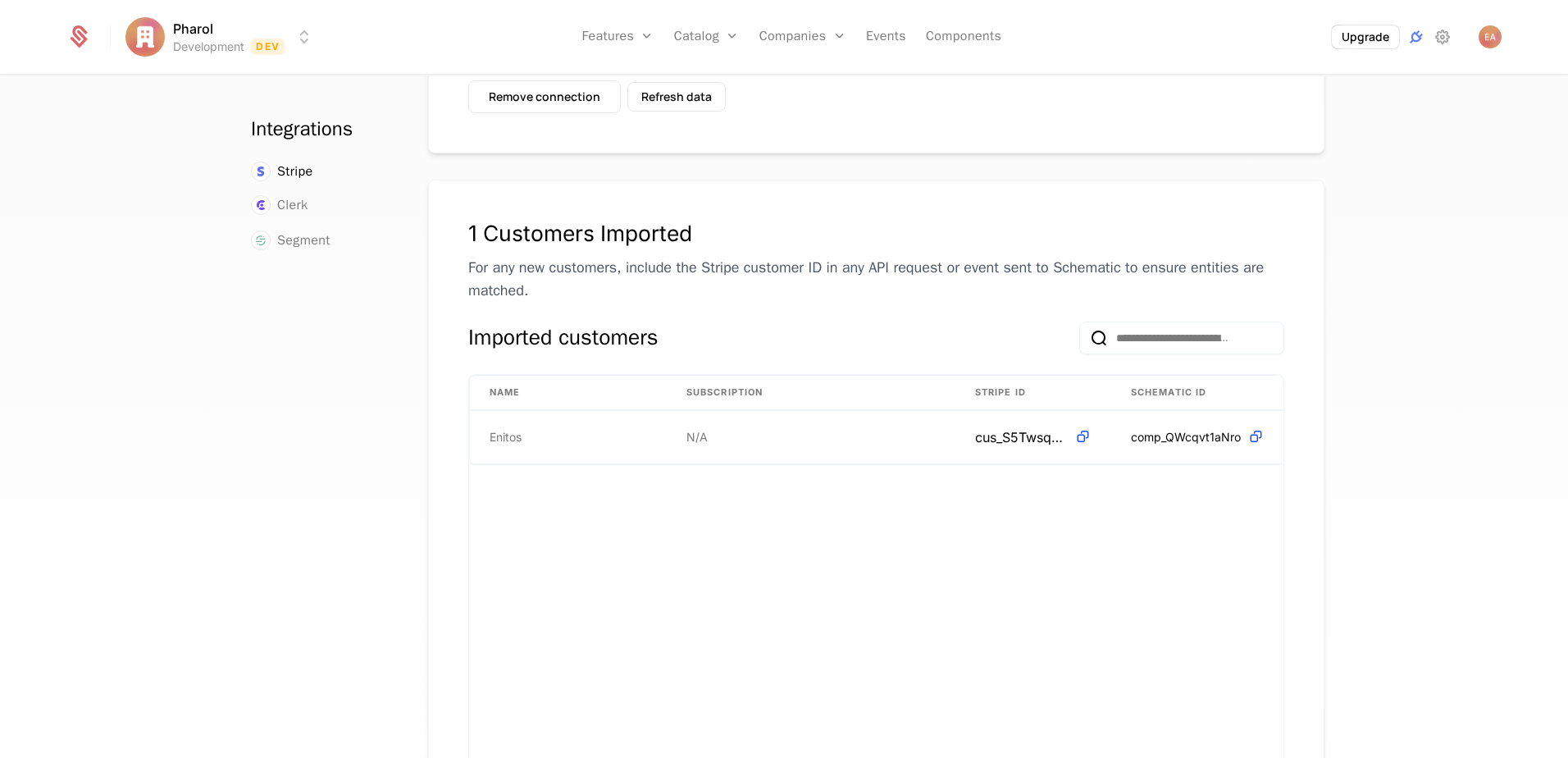 scroll, scrollTop: 118, scrollLeft: 0, axis: vertical 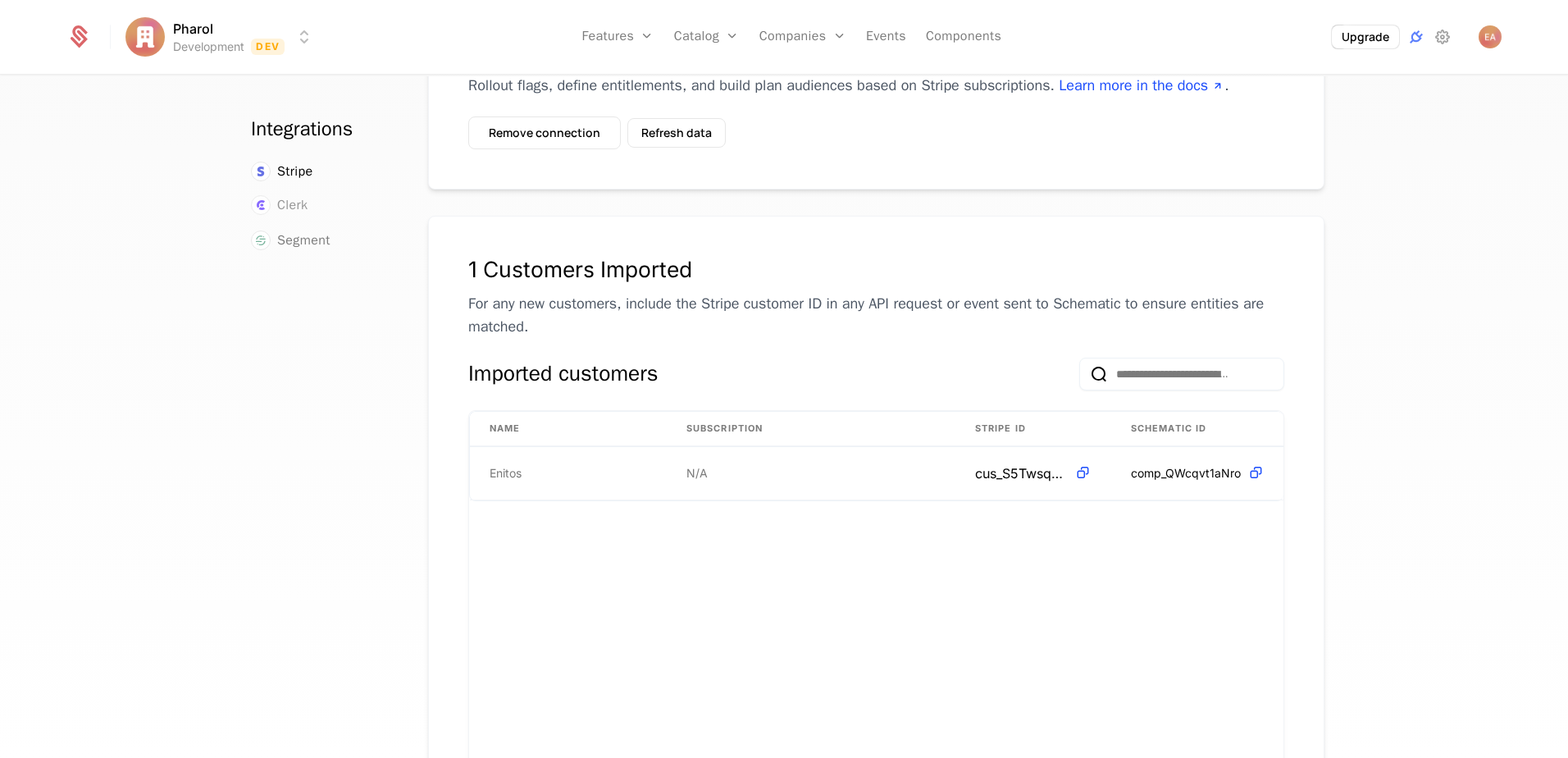 click on "Clerk" at bounding box center (292, 205) 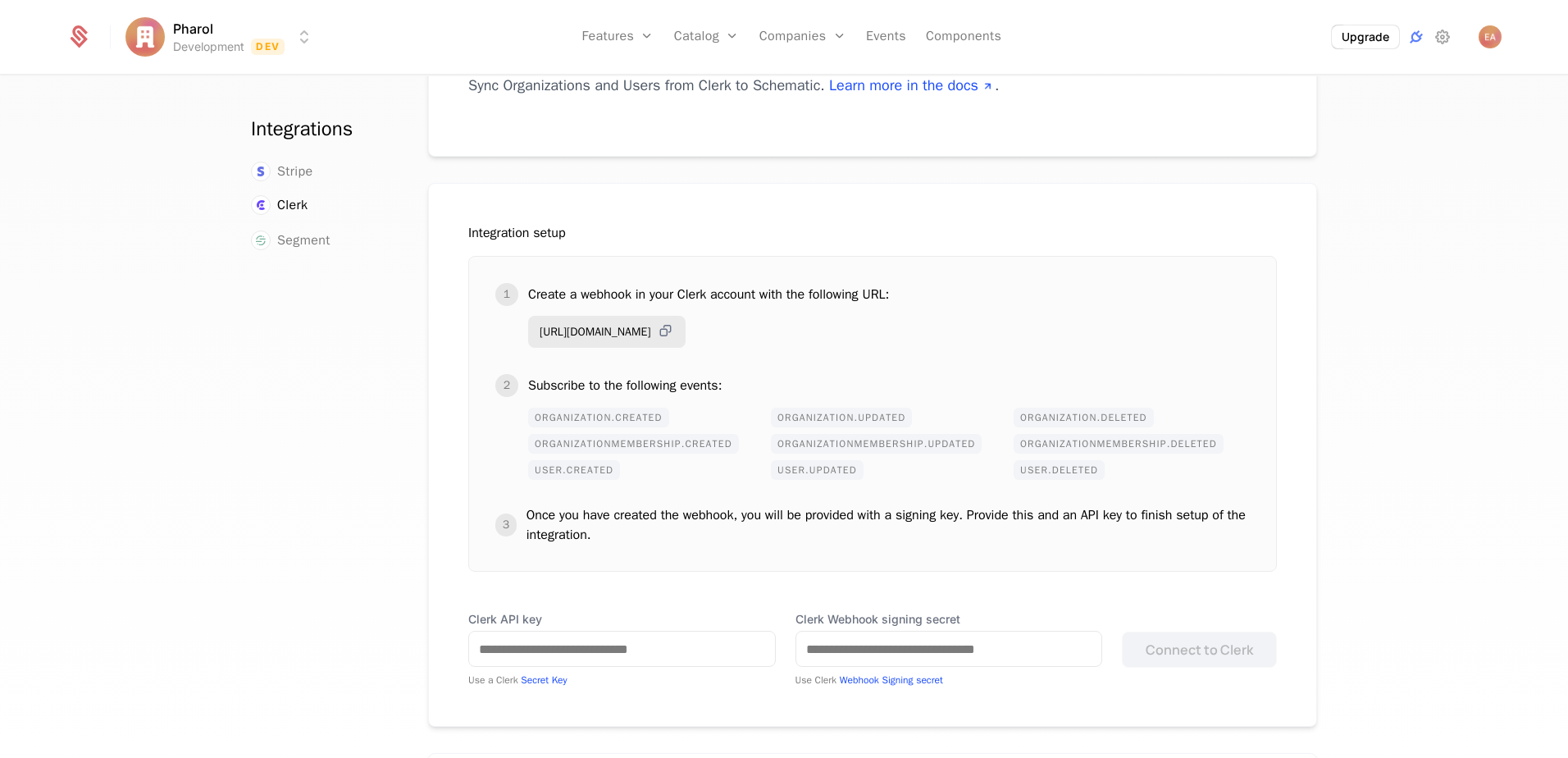 click at bounding box center [665, 331] 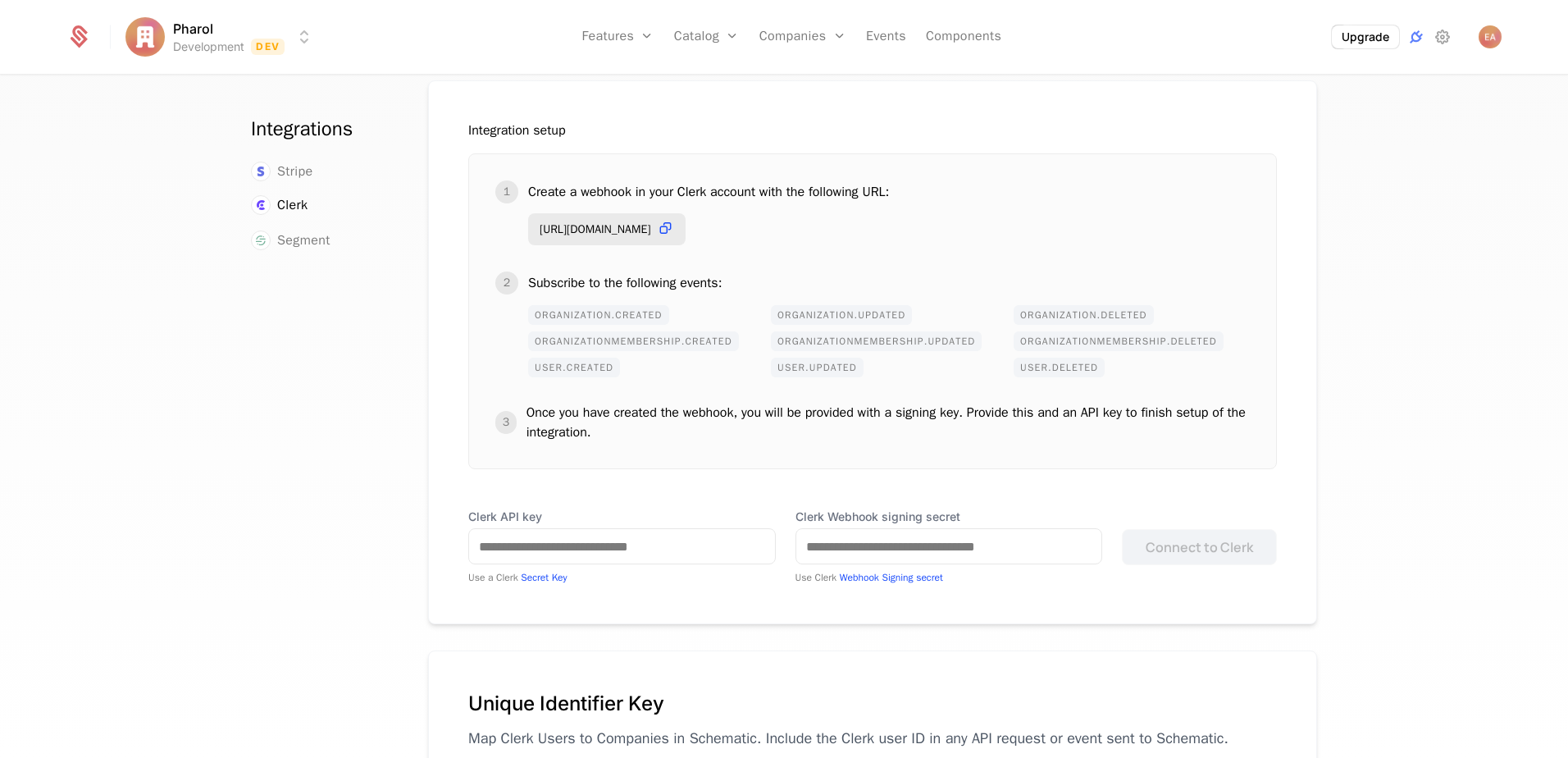 scroll, scrollTop: 249, scrollLeft: 0, axis: vertical 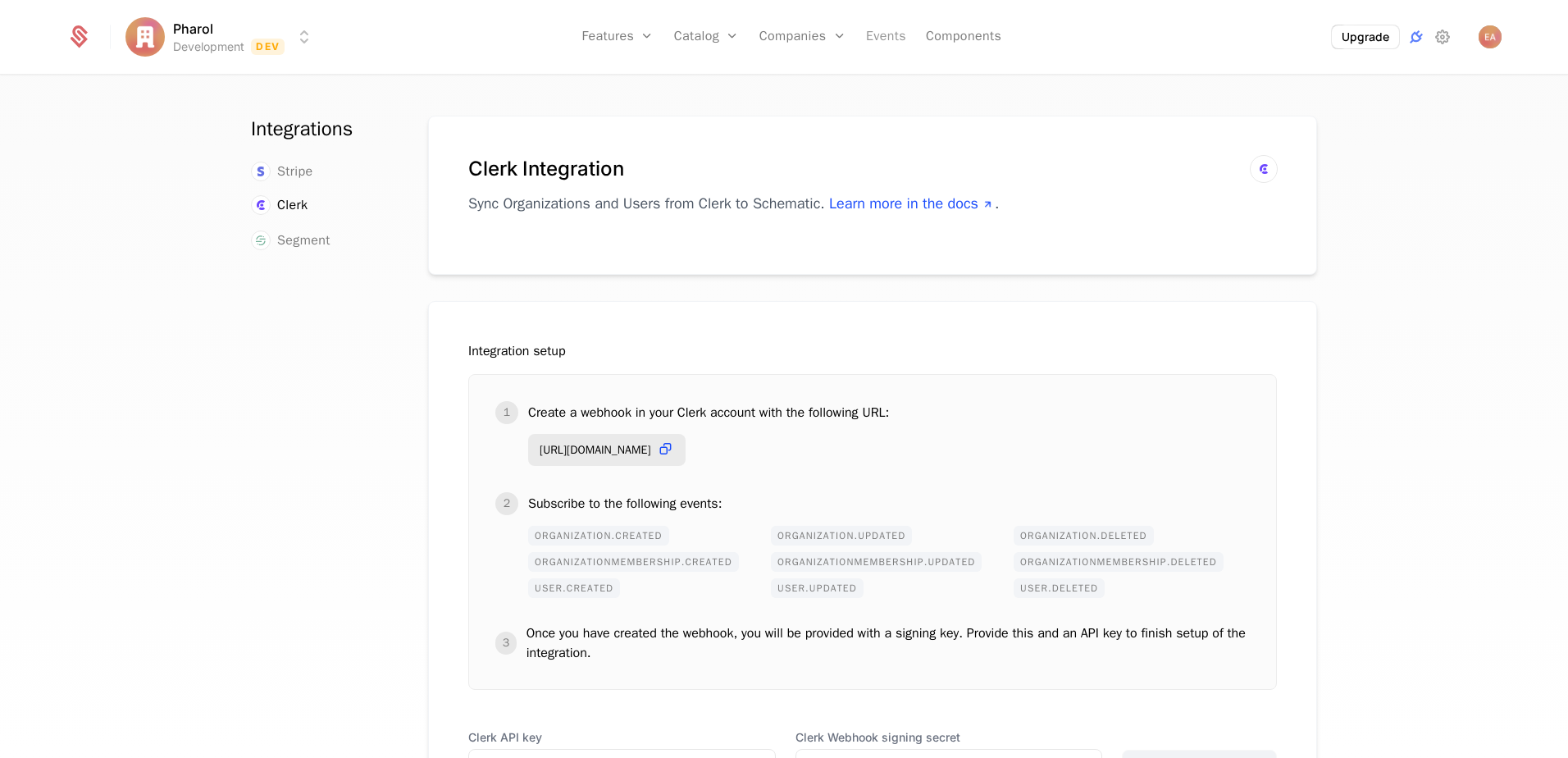 click on "Events" at bounding box center (886, 37) 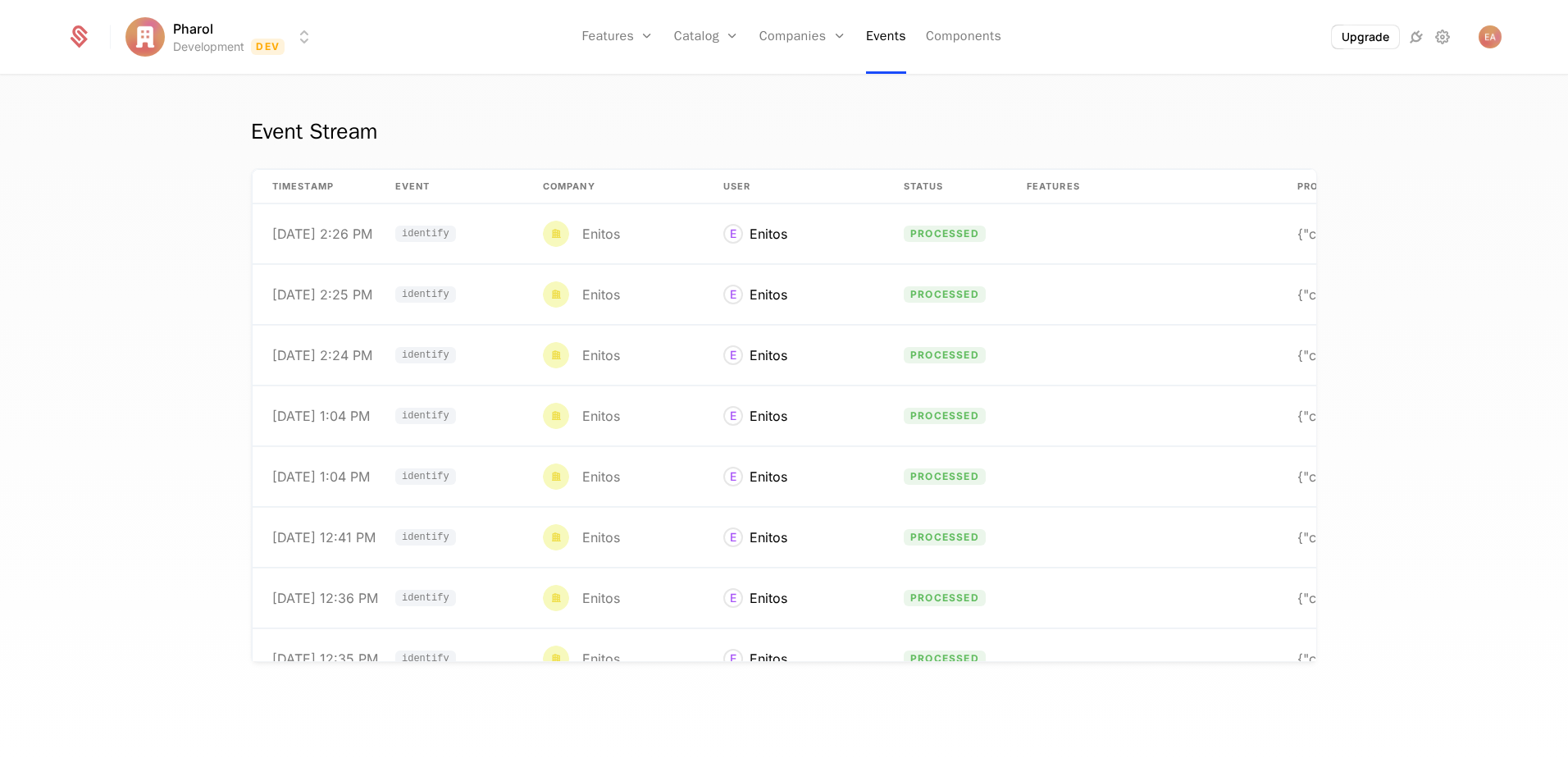 click on "Event Stream timestamp Event Company User Status Features Properties [DATE] 2:26 PM identify Enitos E Enitos processed {"company":{"keys":{"id":"user_2uUvYdFmSVBo78SuHmd [DATE] 2:25 PM identify Enitos E Enitos processed {"company":{"keys":{"id":"user_2uUvYdFmSVBo78SuHmd [DATE] 2:24 PM identify Enitos E Enitos processed {"company":{"keys":{"id":"user_2uUvYdFmSVBo78SuHmd [DATE] 1:04 PM identify Enitos E Enitos processed {"company":{"keys":{"id":"user_2uUvYdFmSVBo78SuHmd [DATE] 1:04 PM identify Enitos E Enitos processed {"company":{"keys":{"id":"user_2uUvYdFmSVBo78SuHmd [DATE] 12:41 PM identify Enitos E Enitos processed {"company":{"keys":{"id":"user_2uUvYdFmSVBo78SuHmd [DATE] 12:36 PM identify Enitos E Enitos processed {"company":{"keys":{"id":"user_2uUvYdFmSVBo78SuHmd [DATE] 12:35 PM identify Enitos E Enitos processed {"company":{"keys":{"id":"user_2uUvYdFmSVBo78SuHmd [DATE] 12:35 PM identify Enitos E Enitos processed {"company":{"keys":{"id":"user_2uUvYdFmSVBo78SuHmd [DATE] 12:34 PM identify Enitos" at bounding box center (784, 422) 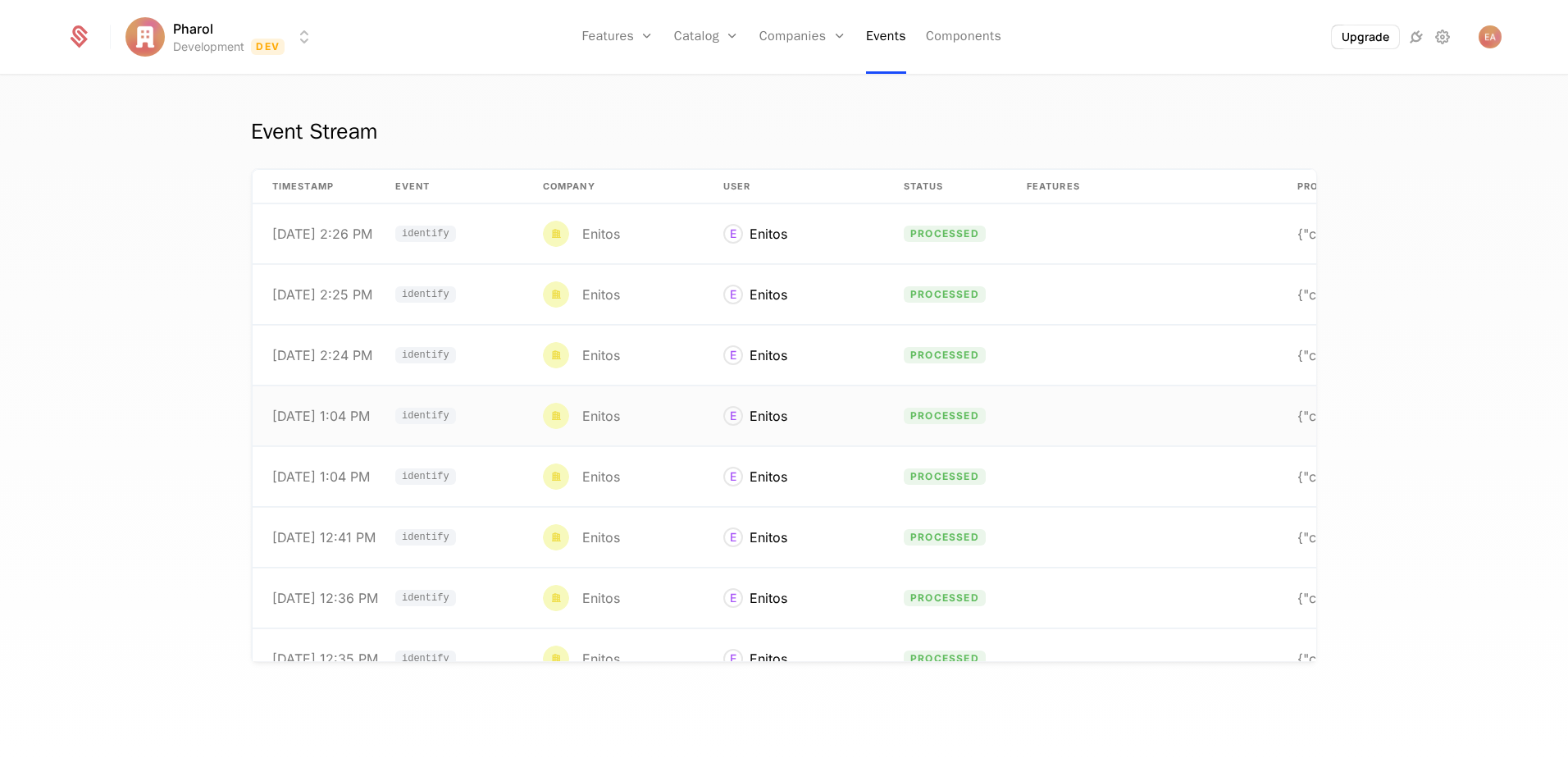 scroll, scrollTop: 0, scrollLeft: 0, axis: both 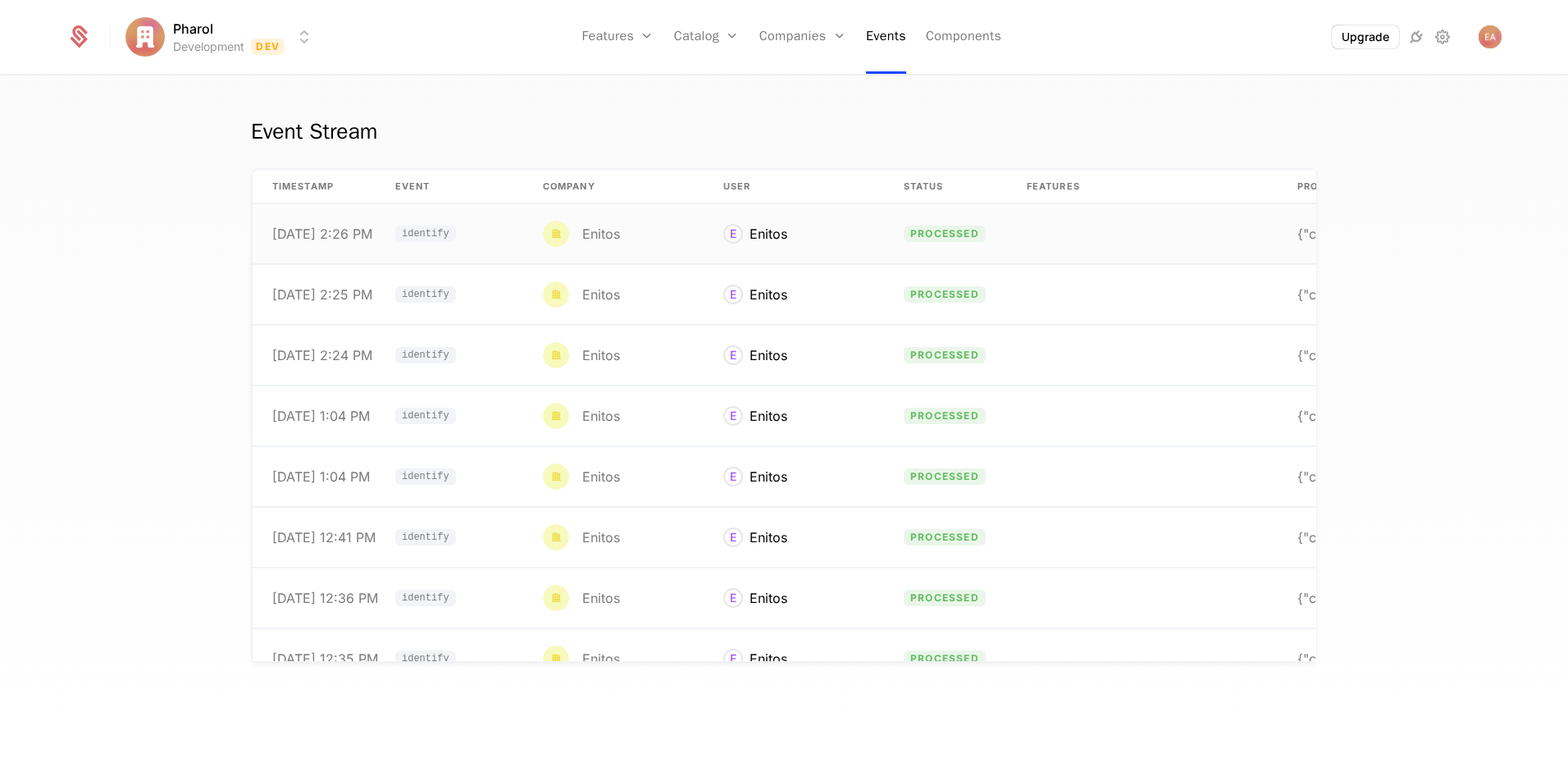 click on "processed" at bounding box center (945, 234) 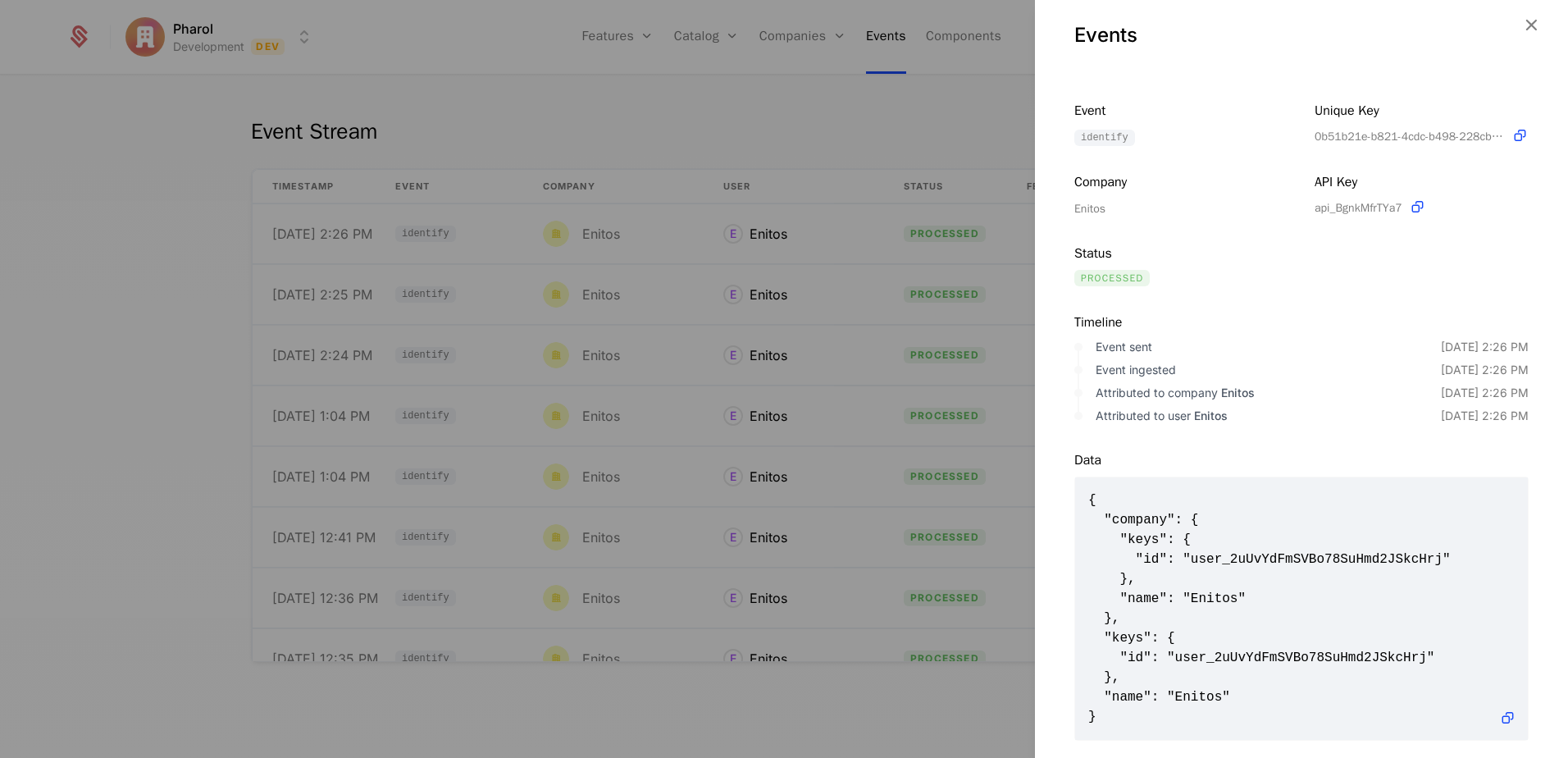 scroll, scrollTop: 0, scrollLeft: 0, axis: both 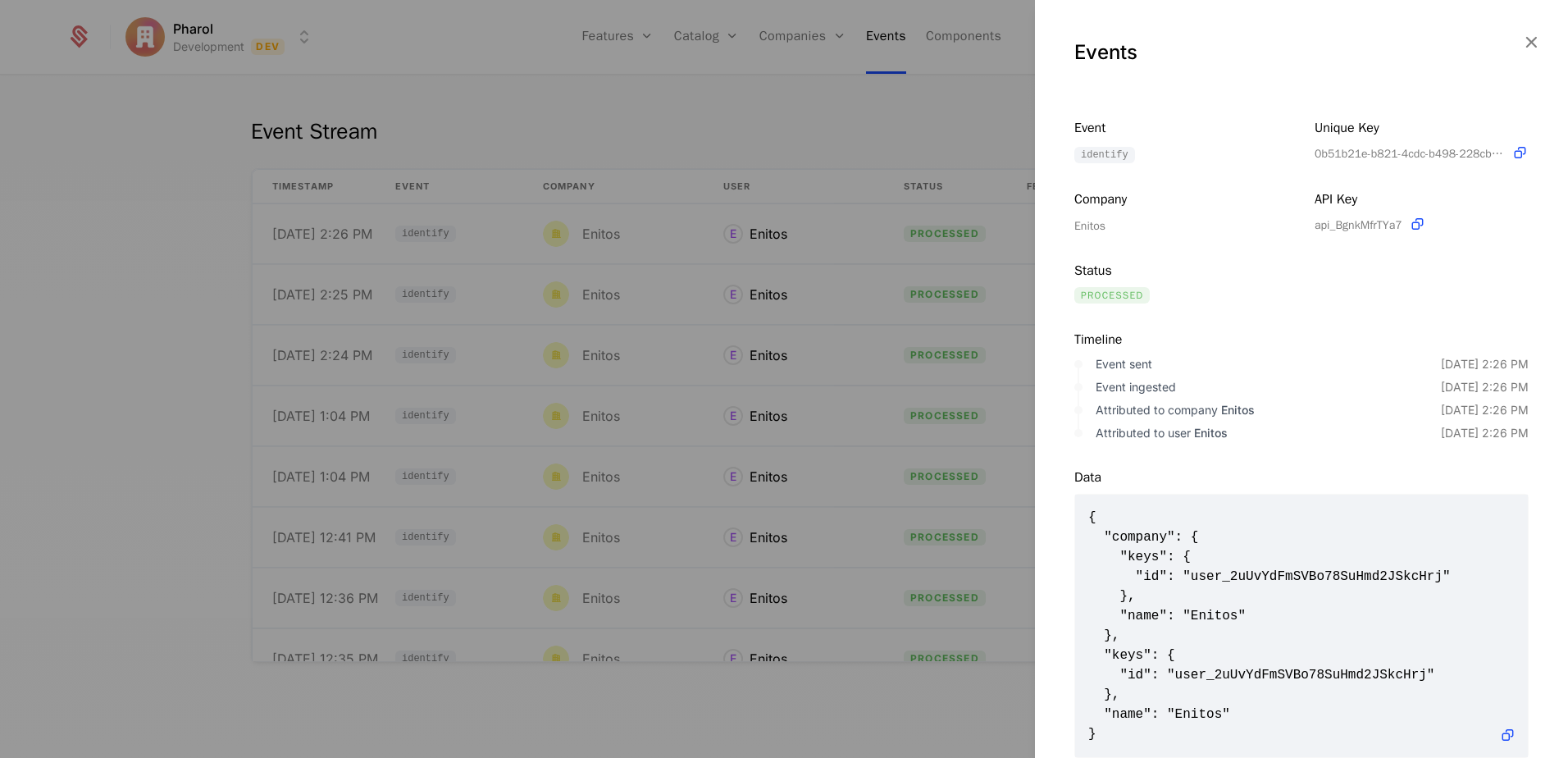 click at bounding box center (784, 379) 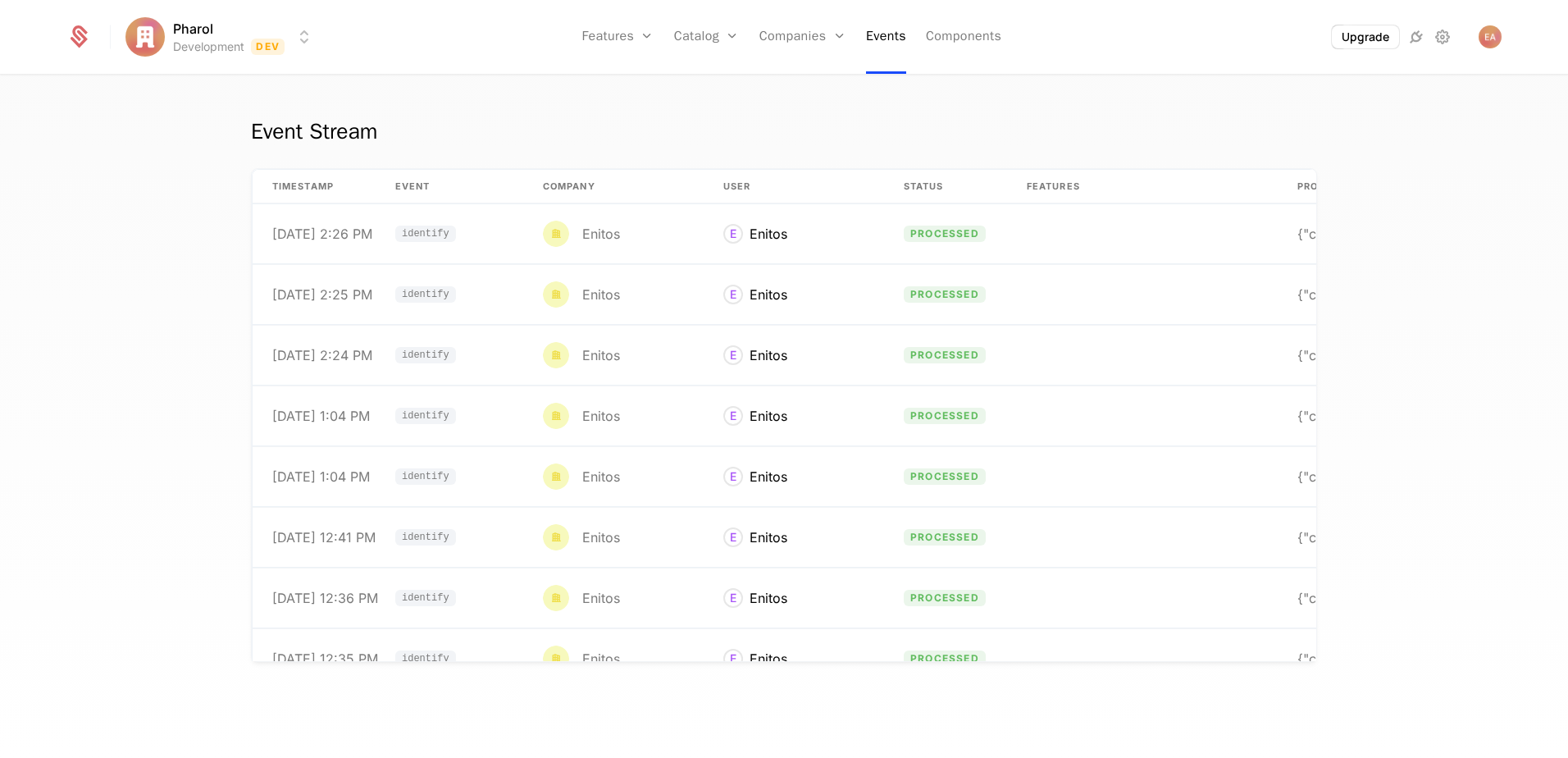 click on "Pharol Development Dev Features Features Flags Catalog Plans Add Ons Configuration Companies Companies Users Events Components Upgrade Event Stream timestamp Event Company User Status Features Properties 6/9/25, 2:26 PM identify Enitos E Enitos processed {"company":{"keys":{"id":"user_2uUvYdFmSVBo78SuHmd 6/9/25, 2:25 PM identify Enitos E Enitos processed {"company":{"keys":{"id":"user_2uUvYdFmSVBo78SuHmd 6/9/25, 2:24 PM identify Enitos E Enitos processed {"company":{"keys":{"id":"user_2uUvYdFmSVBo78SuHmd 6/9/25, 1:04 PM identify Enitos E Enitos processed {"company":{"keys":{"id":"user_2uUvYdFmSVBo78SuHmd 6/9/25, 1:04 PM identify Enitos E Enitos processed {"company":{"keys":{"id":"user_2uUvYdFmSVBo78SuHmd 6/9/25, 12:41 PM identify Enitos E Enitos processed {"company":{"keys":{"id":"user_2uUvYdFmSVBo78SuHmd 6/9/25, 12:36 PM identify Enitos E Enitos processed {"company":{"keys":{"id":"user_2uUvYdFmSVBo78SuHmd 6/9/25, 12:35 PM identify Enitos E Enitos processed 6/9/25, 12:35 PM identify Enitos E Enitos" at bounding box center [784, 379] 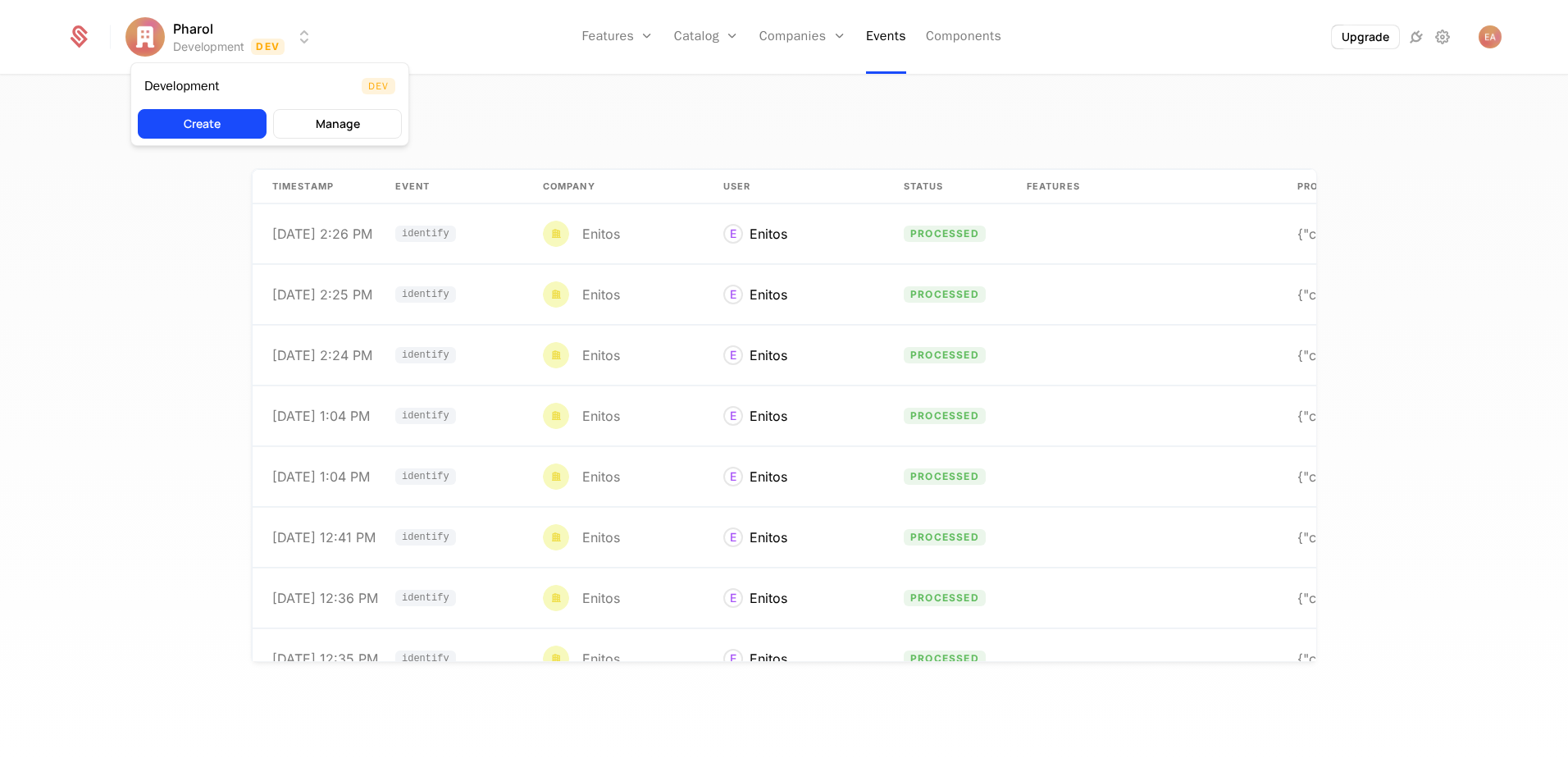 click on "Pharol Development Dev Features Features Flags Catalog Plans Add Ons Configuration Companies Companies Users Events Components Upgrade Event Stream timestamp Event Company User Status Features Properties 6/9/25, 2:26 PM identify Enitos E Enitos processed {"company":{"keys":{"id":"user_2uUvYdFmSVBo78SuHmd 6/9/25, 2:25 PM identify Enitos E Enitos processed {"company":{"keys":{"id":"user_2uUvYdFmSVBo78SuHmd 6/9/25, 2:24 PM identify Enitos E Enitos processed {"company":{"keys":{"id":"user_2uUvYdFmSVBo78SuHmd 6/9/25, 1:04 PM identify Enitos E Enitos processed {"company":{"keys":{"id":"user_2uUvYdFmSVBo78SuHmd 6/9/25, 1:04 PM identify Enitos E Enitos processed {"company":{"keys":{"id":"user_2uUvYdFmSVBo78SuHmd 6/9/25, 12:41 PM identify Enitos E Enitos processed {"company":{"keys":{"id":"user_2uUvYdFmSVBo78SuHmd 6/9/25, 12:36 PM identify Enitos E Enitos processed {"company":{"keys":{"id":"user_2uUvYdFmSVBo78SuHmd 6/9/25, 12:35 PM identify Enitos E Enitos processed 6/9/25, 12:35 PM identify Enitos E Enitos" at bounding box center (784, 379) 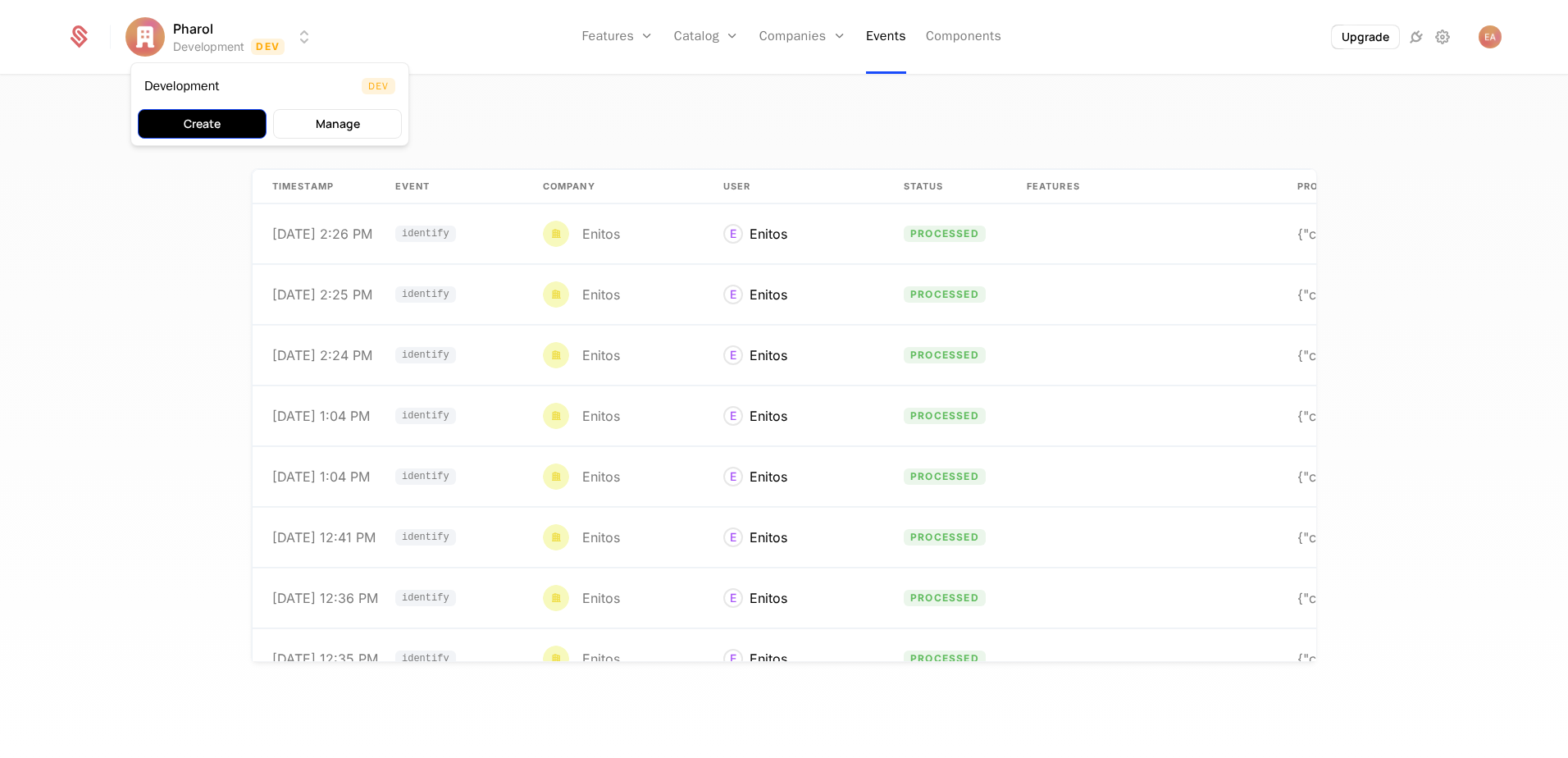 click on "Create" at bounding box center (202, 124) 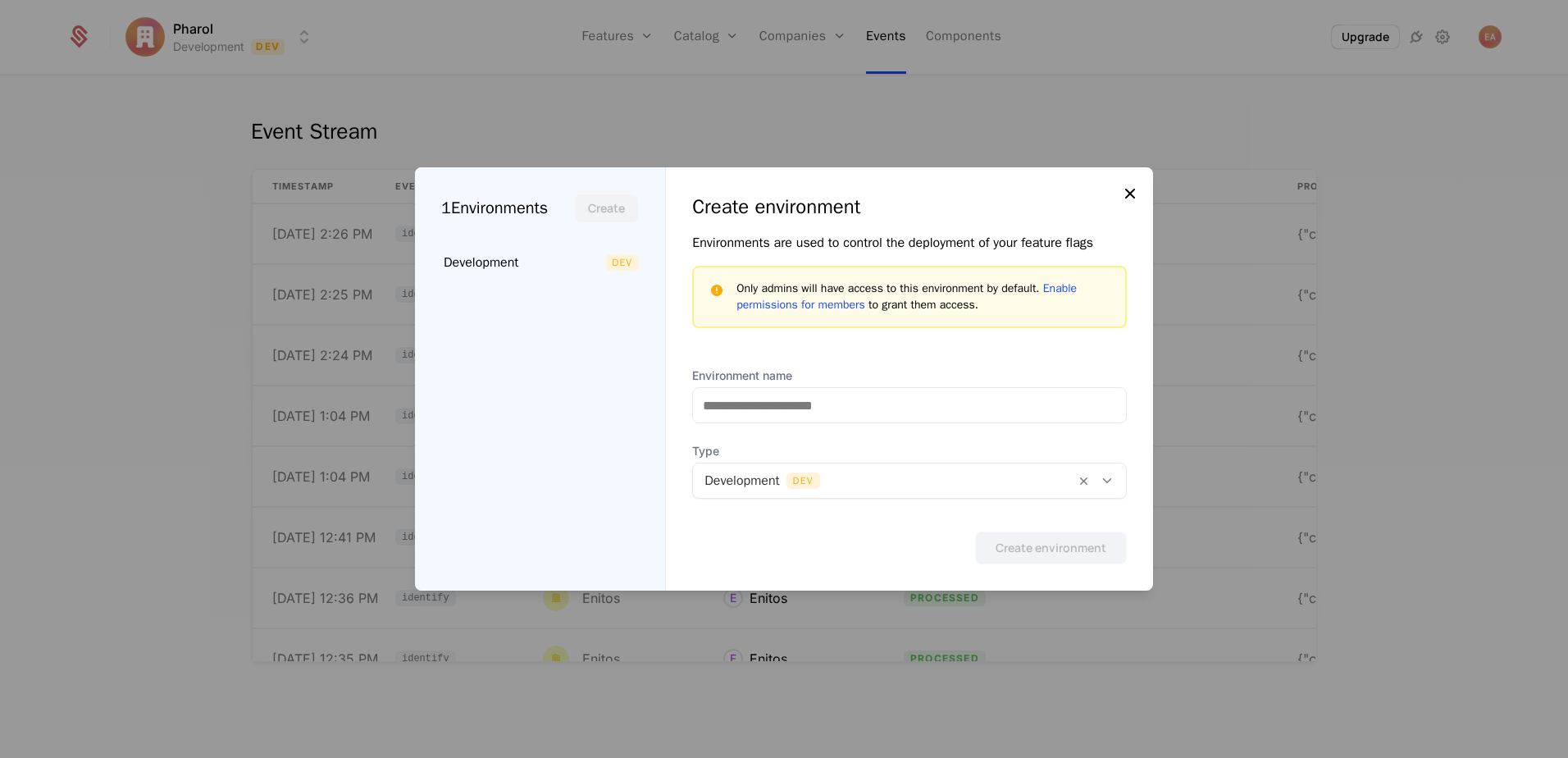 click at bounding box center [1130, 194] 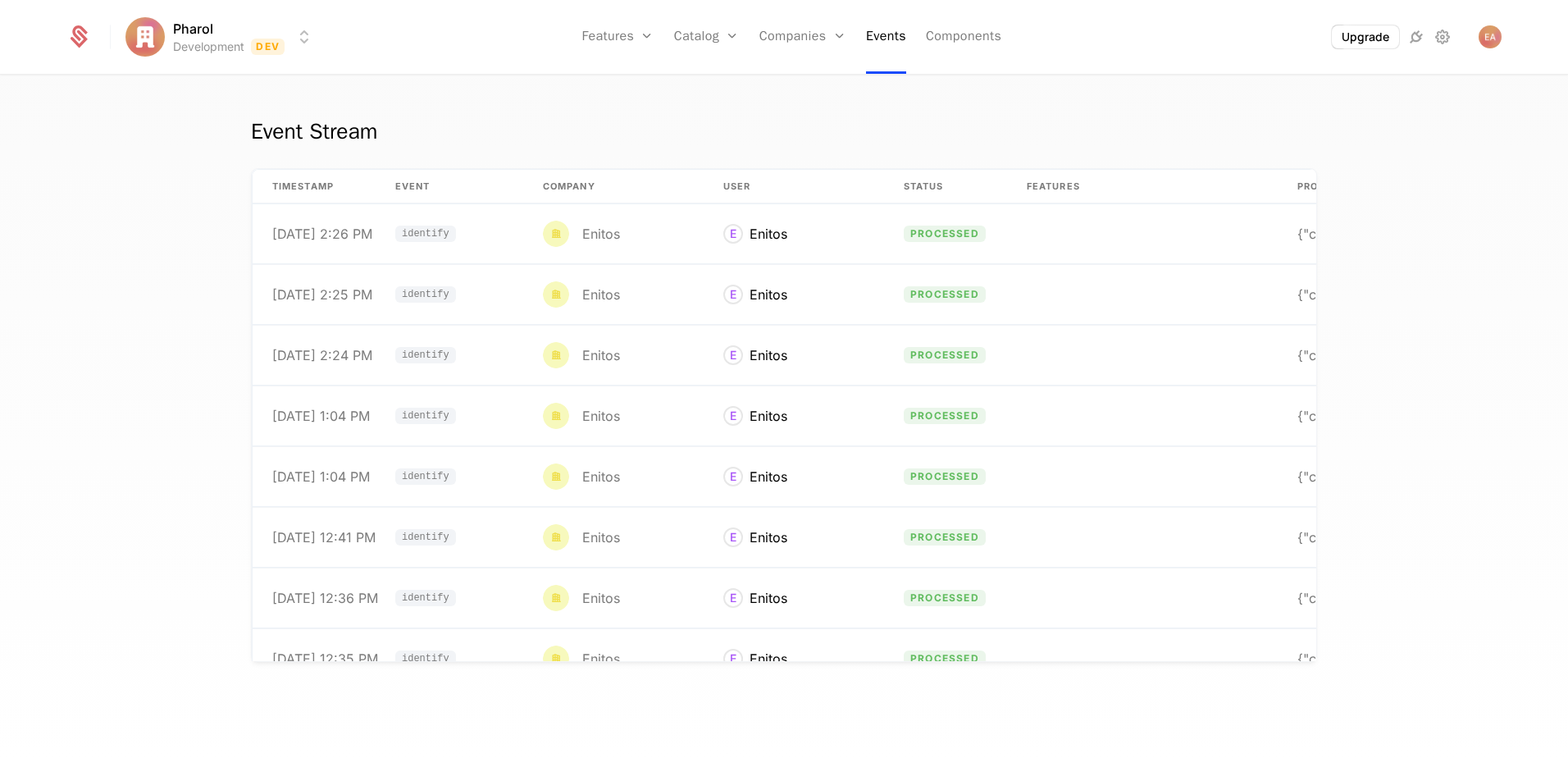 click on "Pharol Development Dev Features Features Flags Catalog Plans Add Ons Configuration Companies Companies Users Events Components Upgrade Event Stream timestamp Event Company User Status Features Properties 6/9/25, 2:26 PM identify Enitos E Enitos processed {"company":{"keys":{"id":"user_2uUvYdFmSVBo78SuHmd 6/9/25, 2:25 PM identify Enitos E Enitos processed {"company":{"keys":{"id":"user_2uUvYdFmSVBo78SuHmd 6/9/25, 2:24 PM identify Enitos E Enitos processed {"company":{"keys":{"id":"user_2uUvYdFmSVBo78SuHmd 6/9/25, 1:04 PM identify Enitos E Enitos processed {"company":{"keys":{"id":"user_2uUvYdFmSVBo78SuHmd 6/9/25, 1:04 PM identify Enitos E Enitos processed {"company":{"keys":{"id":"user_2uUvYdFmSVBo78SuHmd 6/9/25, 12:41 PM identify Enitos E Enitos processed {"company":{"keys":{"id":"user_2uUvYdFmSVBo78SuHmd 6/9/25, 12:36 PM identify Enitos E Enitos processed {"company":{"keys":{"id":"user_2uUvYdFmSVBo78SuHmd 6/9/25, 12:35 PM identify Enitos E Enitos processed 6/9/25, 12:35 PM identify Enitos E Enitos" at bounding box center (784, 379) 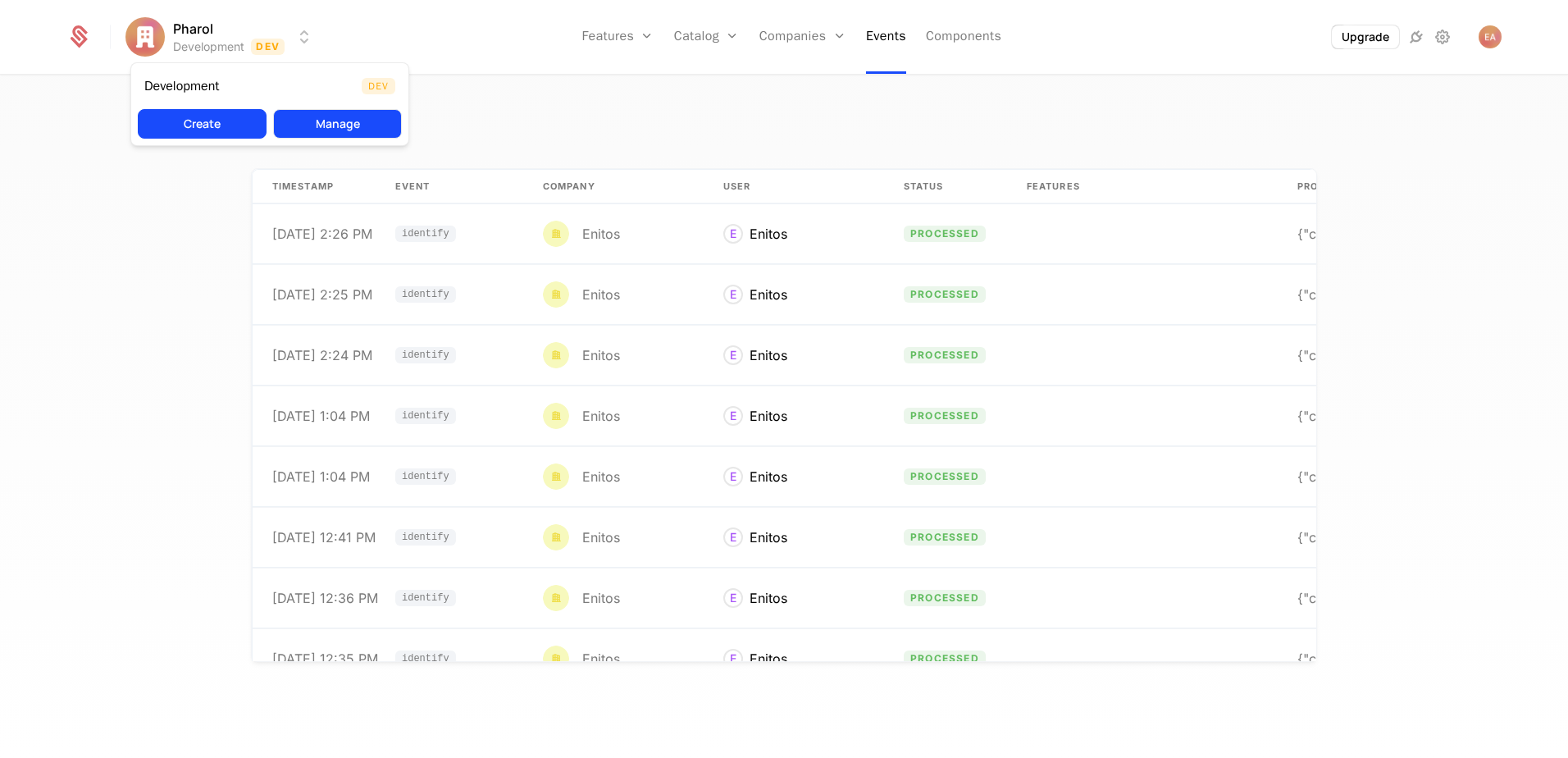click on "Manage" at bounding box center [337, 124] 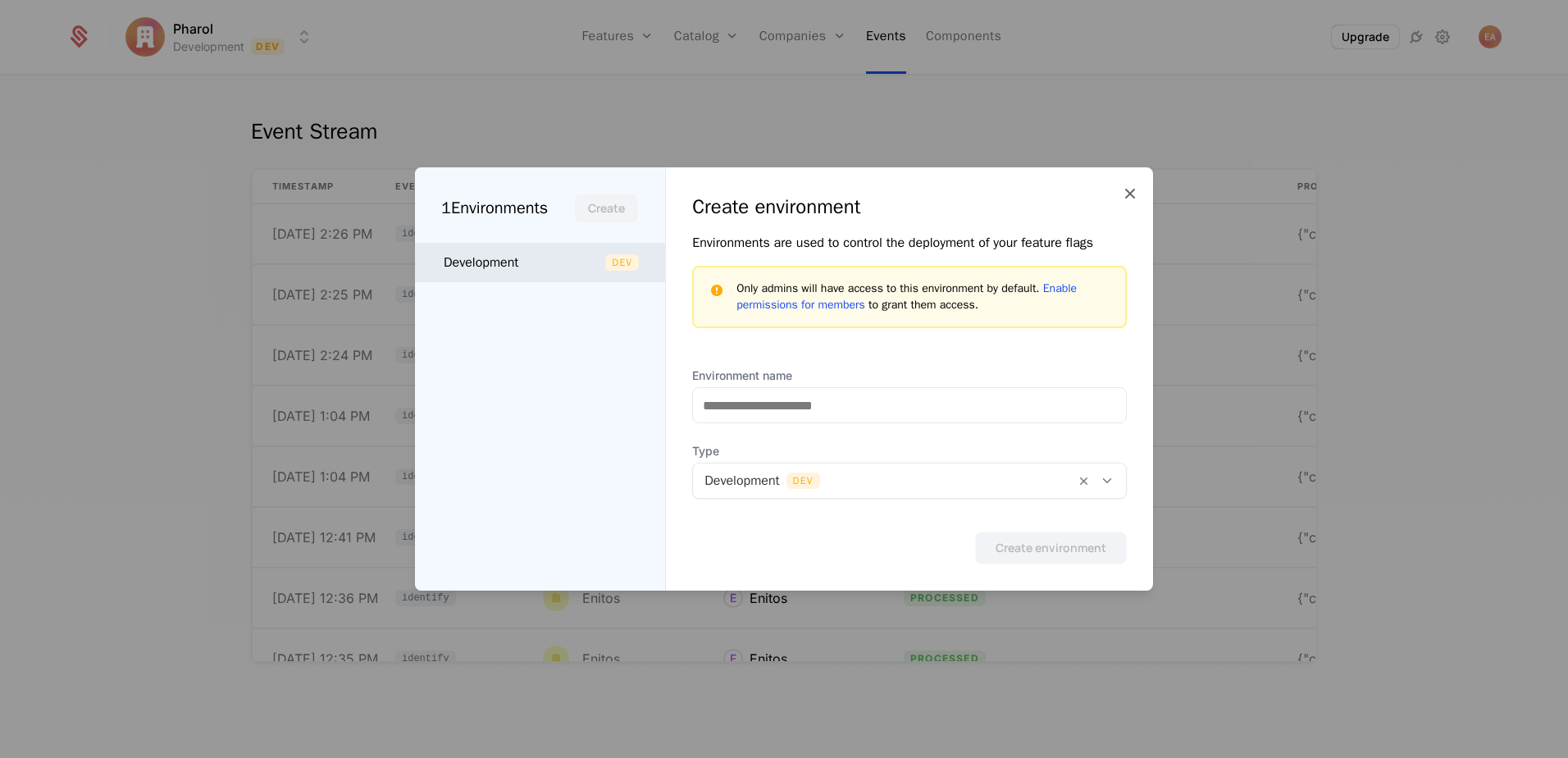 click on "Development Dev" at bounding box center (540, 263) 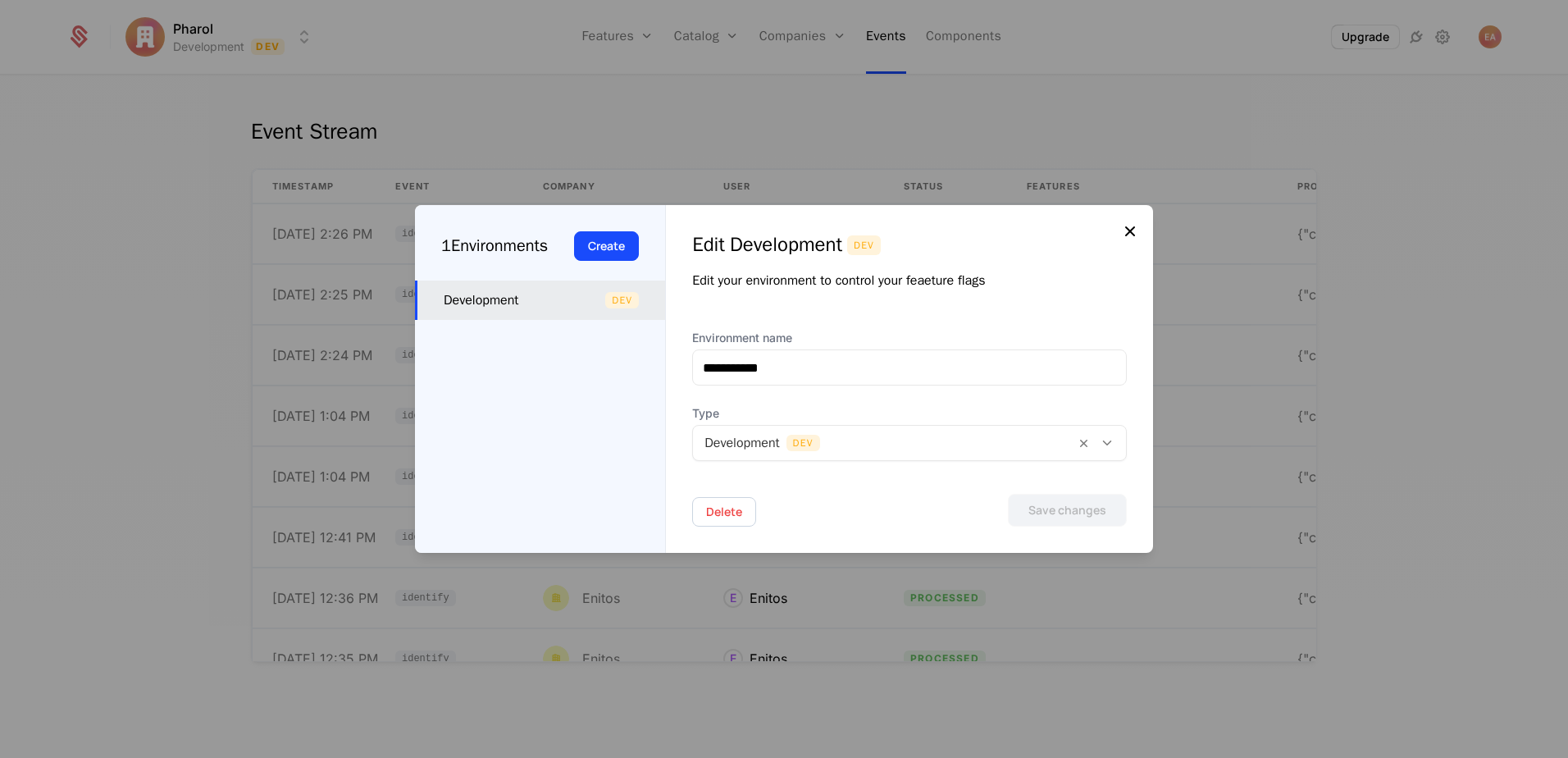 click at bounding box center [1130, 231] 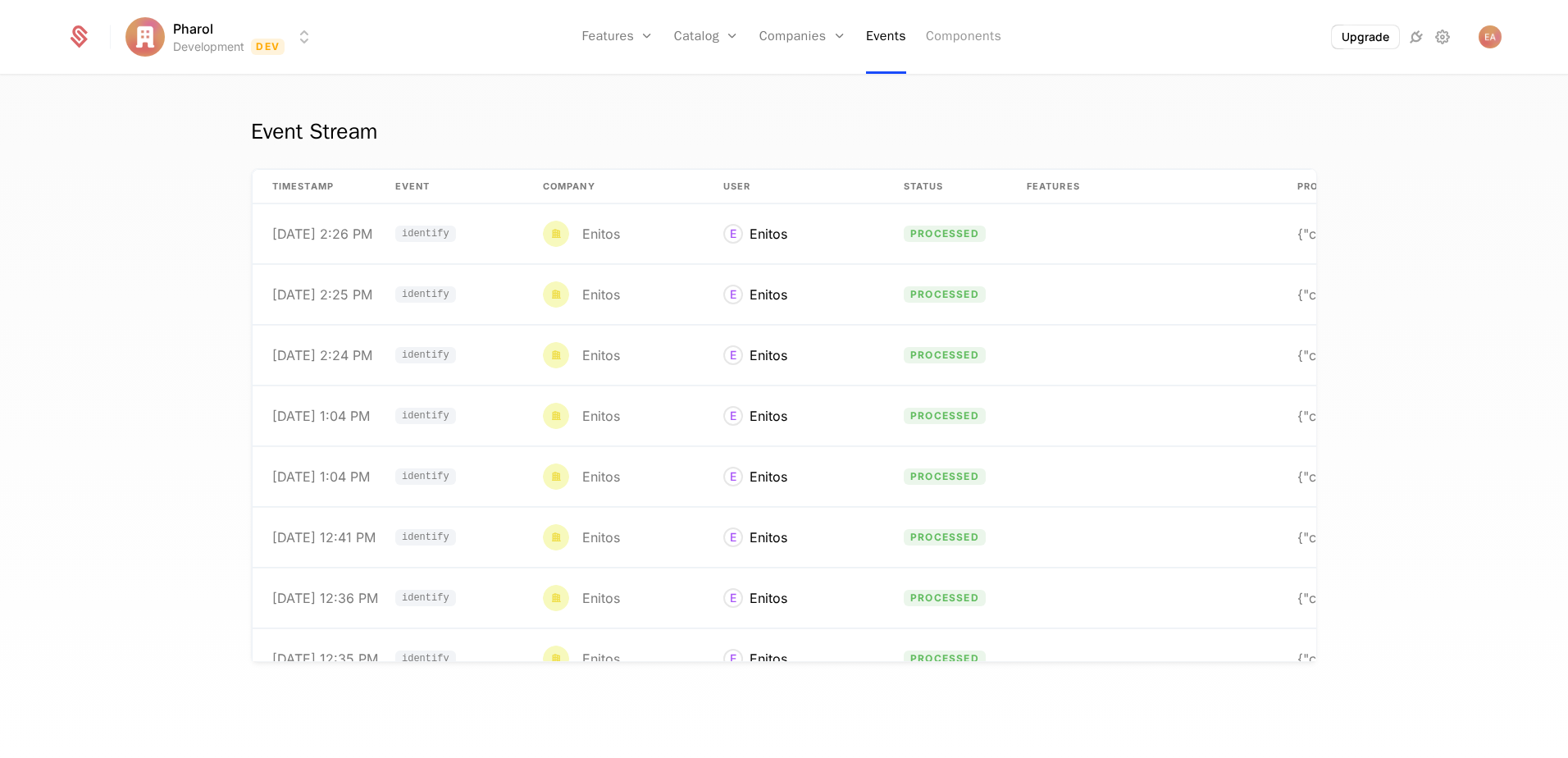 click on "Components" at bounding box center [964, 37] 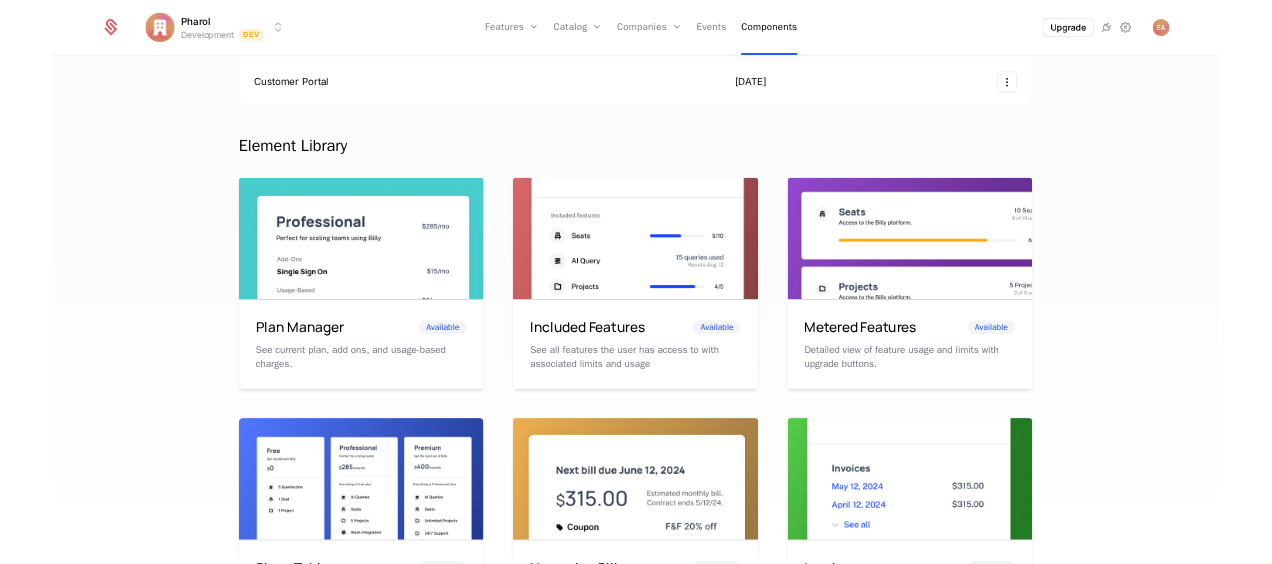 scroll, scrollTop: 0, scrollLeft: 0, axis: both 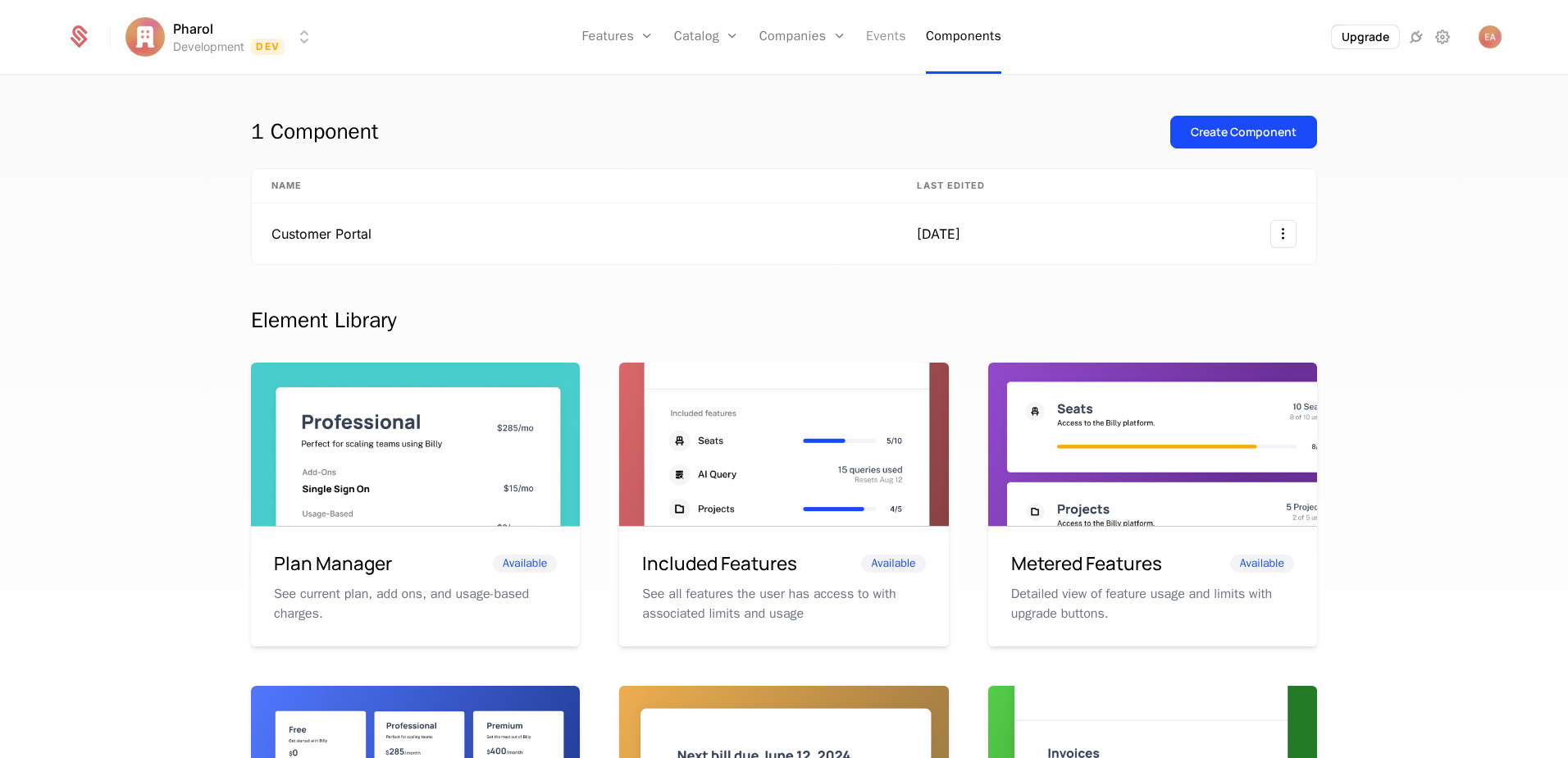 click on "Events" at bounding box center [886, 37] 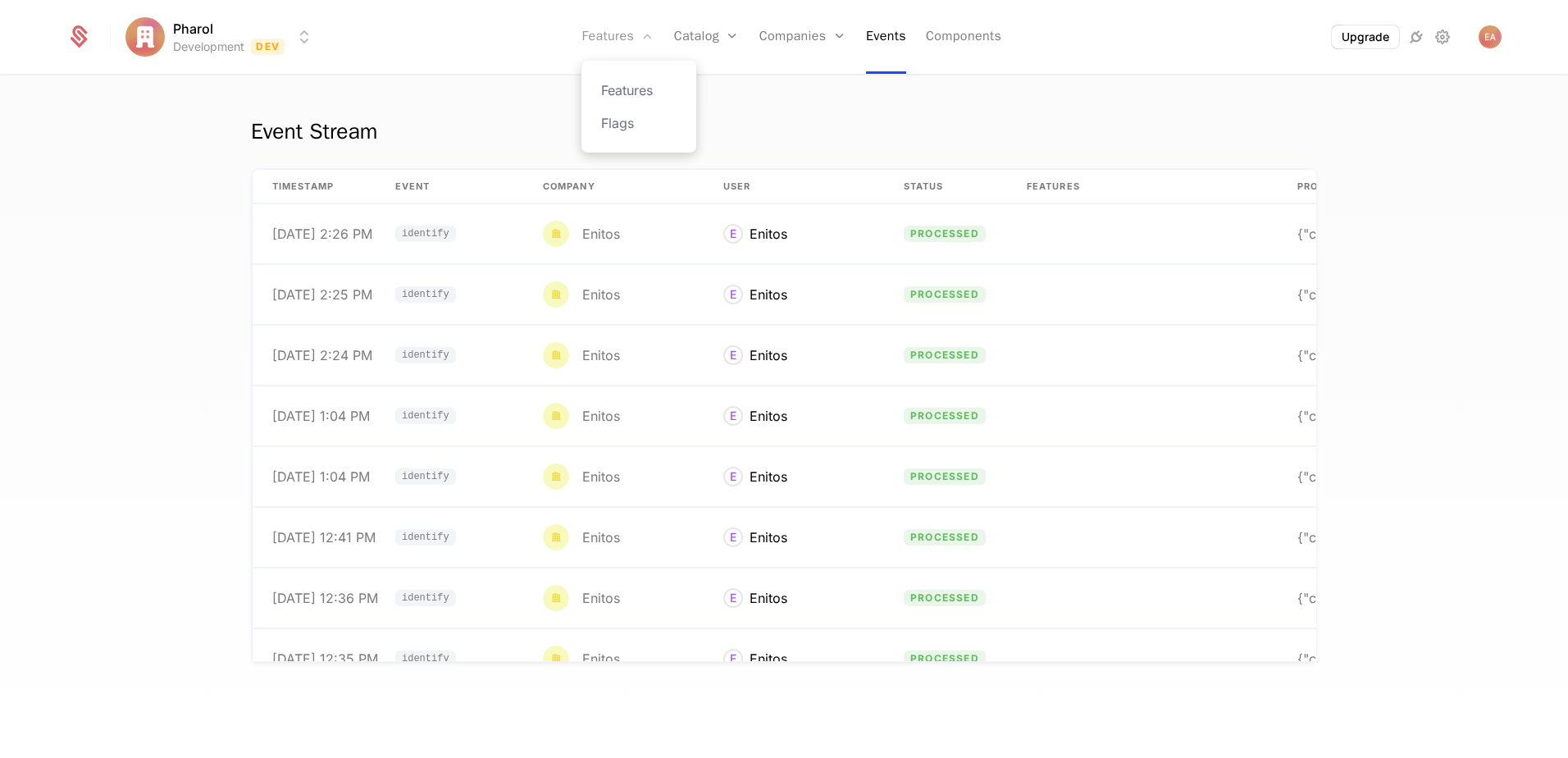 click on "Features" at bounding box center (618, 37) 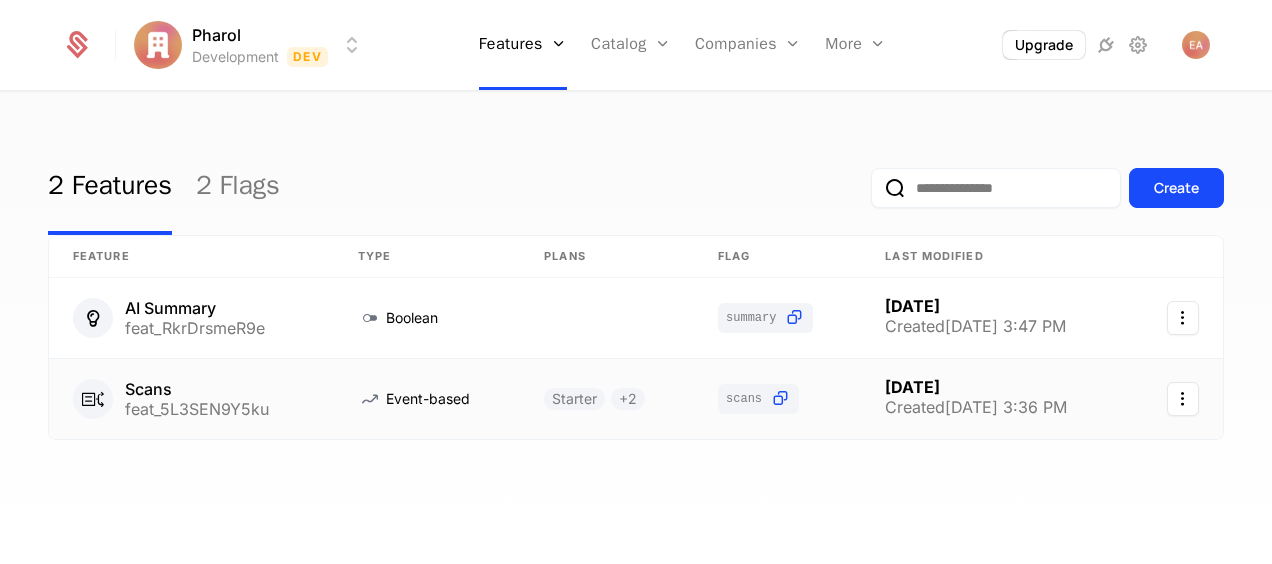 click on "feat_5L3SEN9Y5ku" at bounding box center [197, 409] 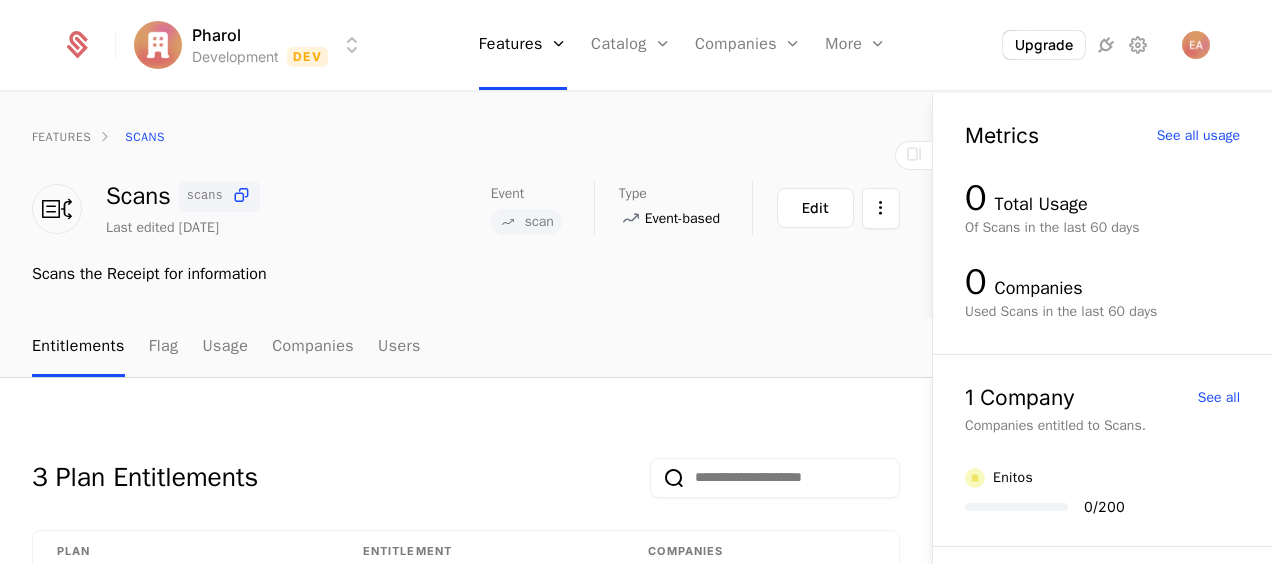 click at bounding box center [508, 222] 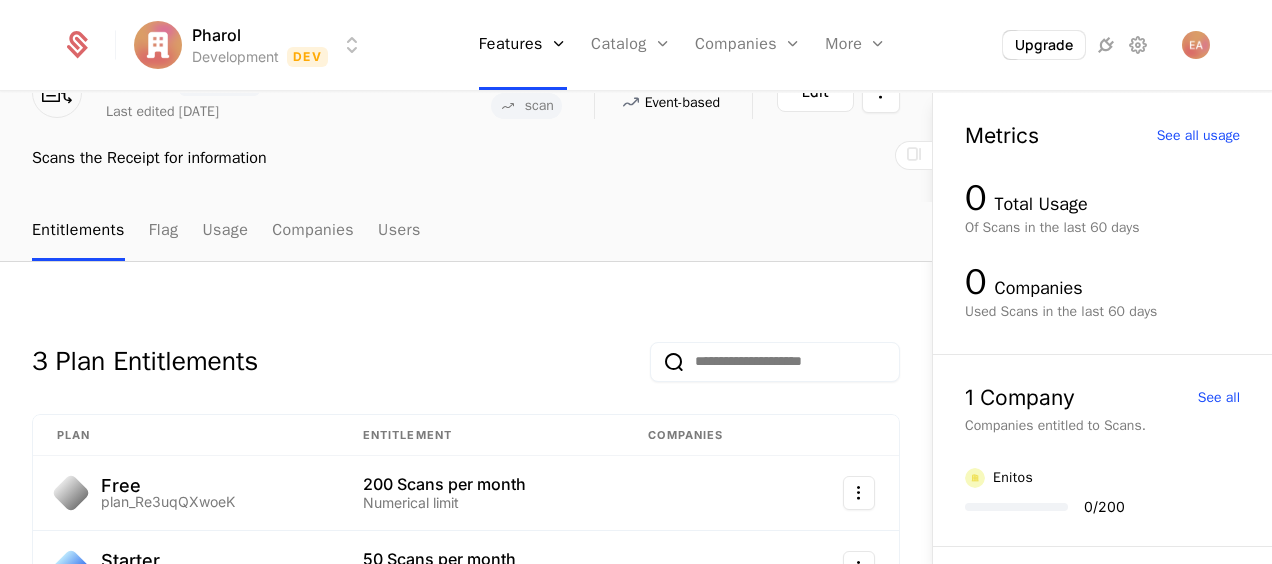 scroll, scrollTop: 0, scrollLeft: 0, axis: both 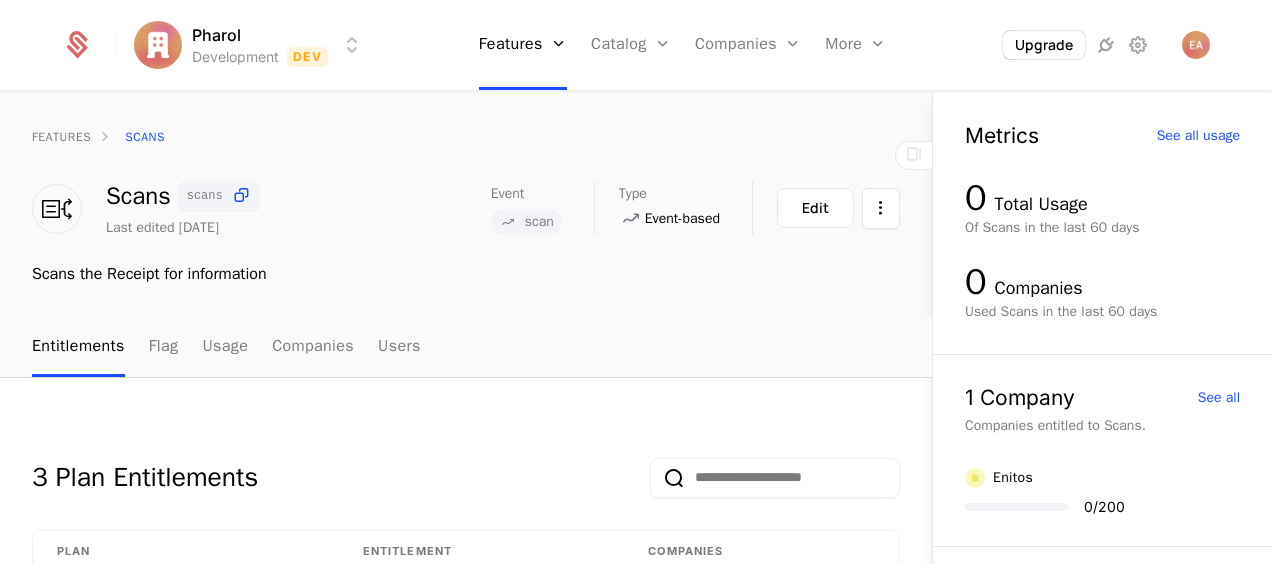 click on "Entitlements Flag Usage Companies Users" at bounding box center (226, 347) 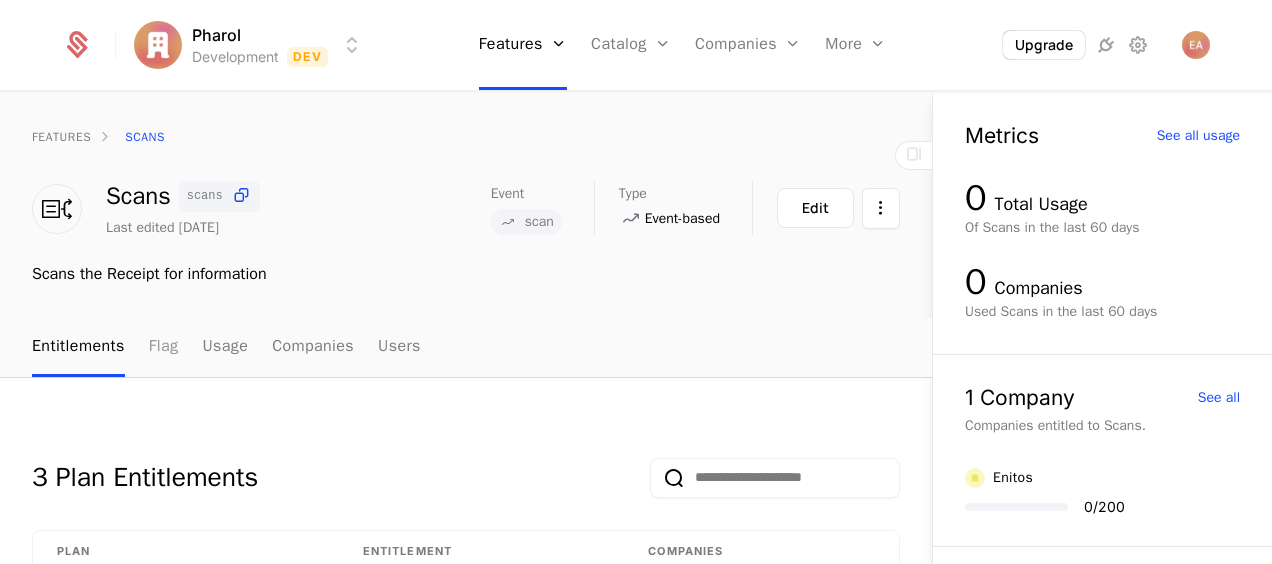 click on "Flag" at bounding box center [164, 347] 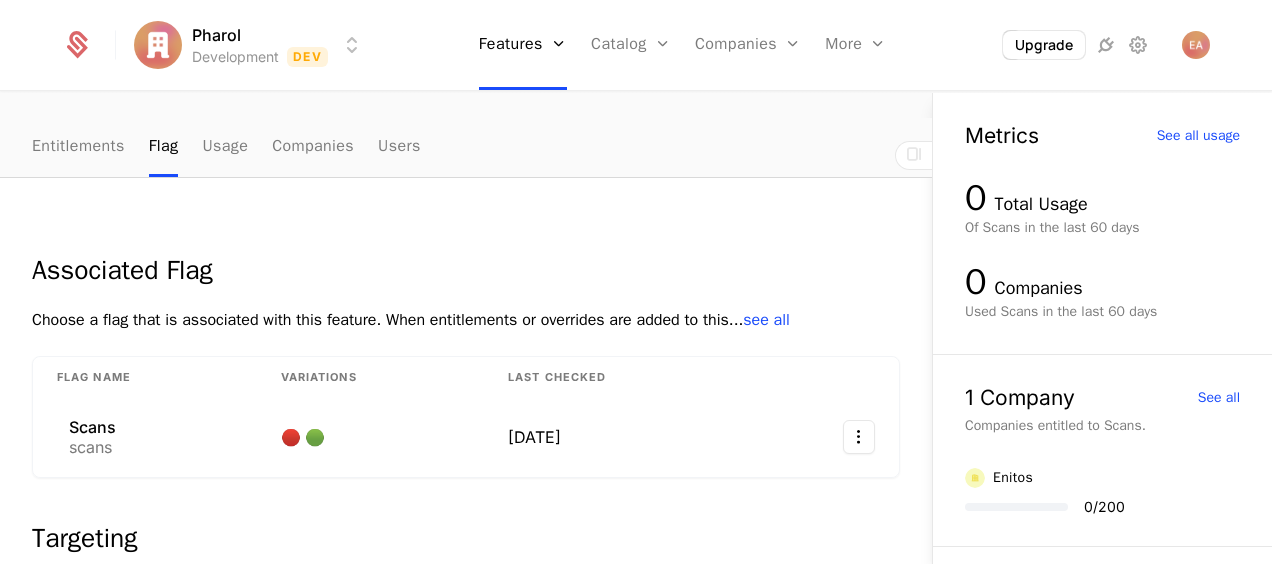 scroll, scrollTop: 300, scrollLeft: 0, axis: vertical 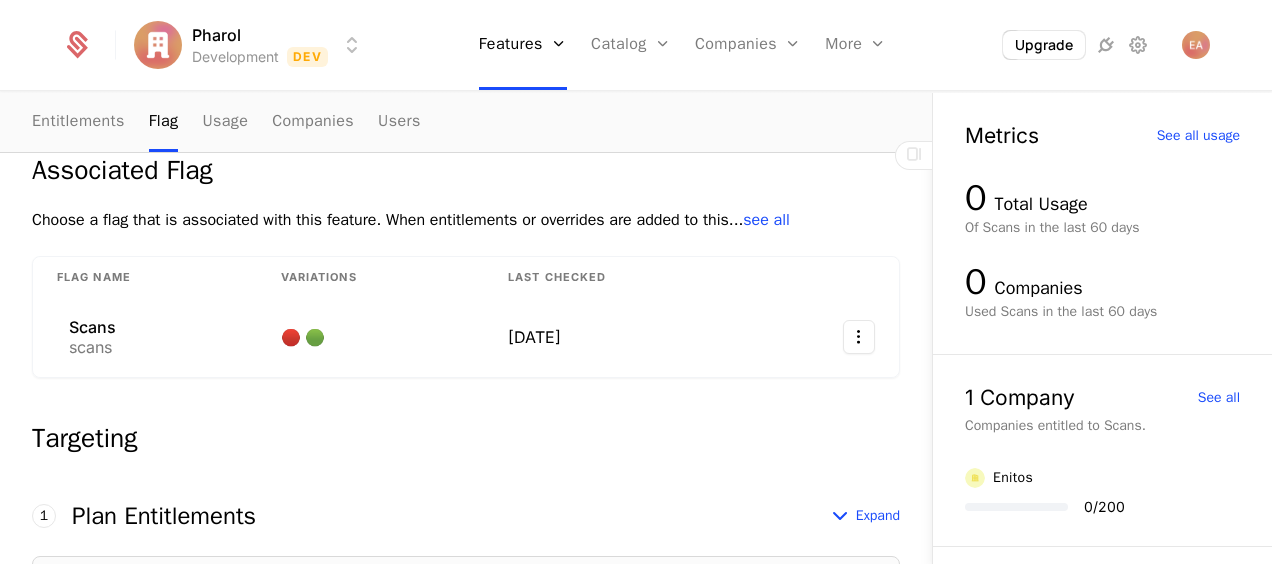 click on "see all" at bounding box center (766, 220) 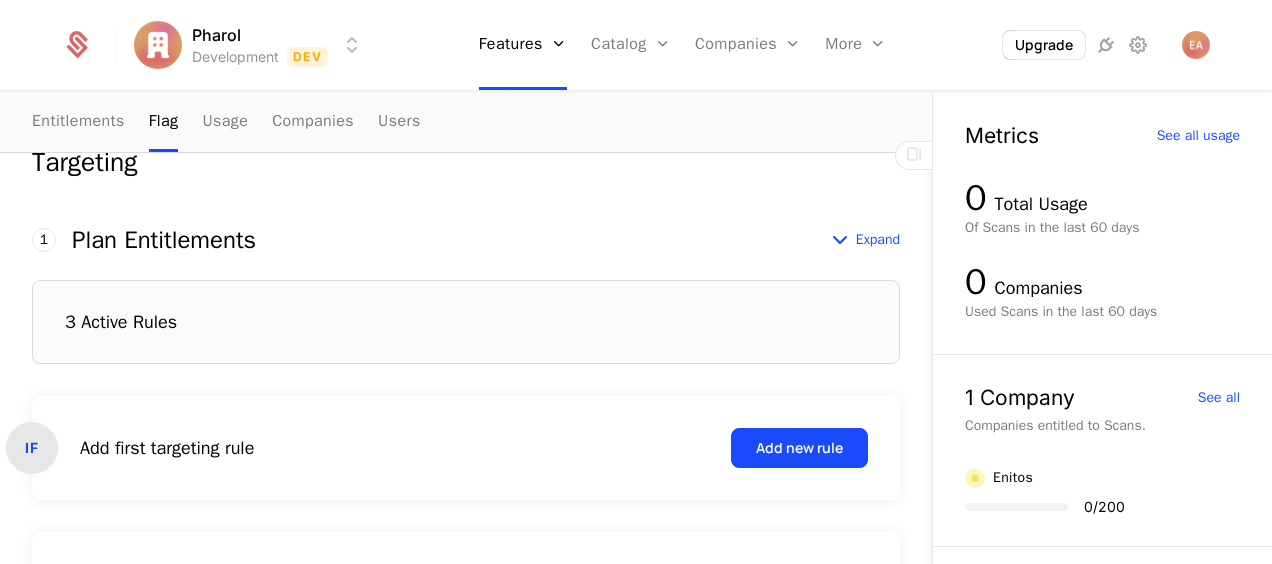 scroll, scrollTop: 700, scrollLeft: 0, axis: vertical 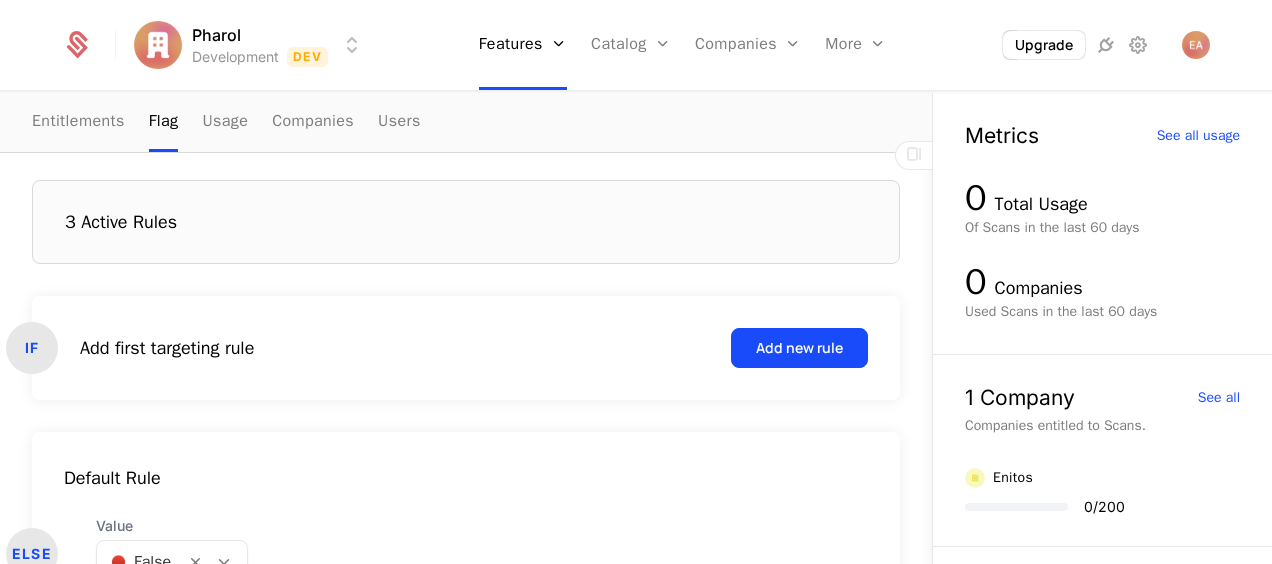 click on "3 Active Rules" at bounding box center (121, 222) 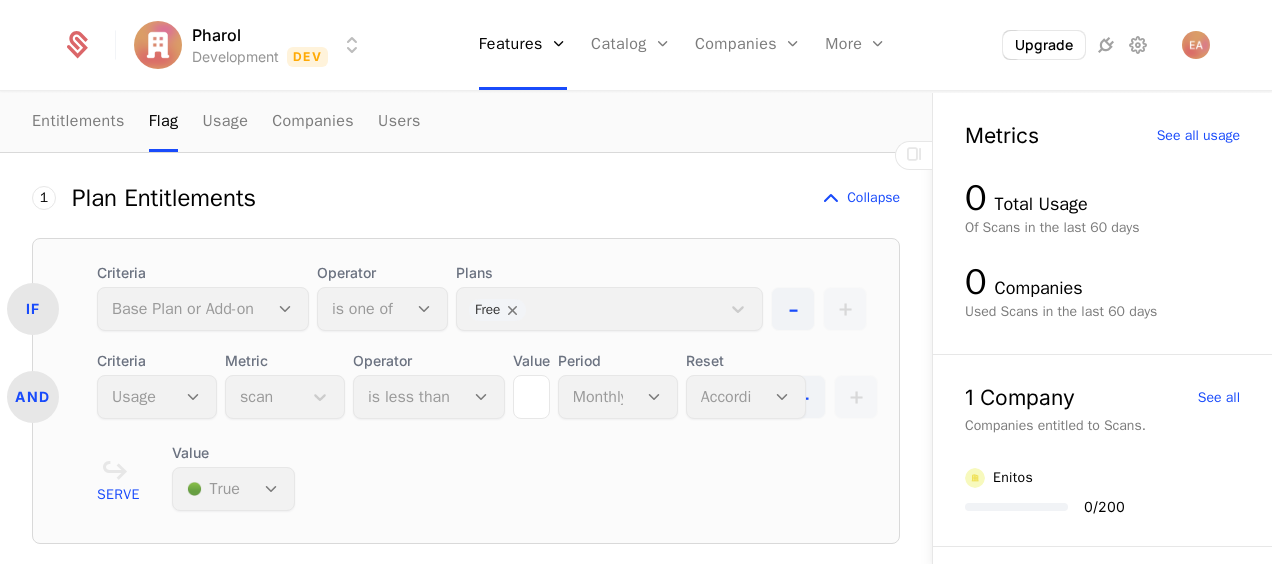 scroll, scrollTop: 674, scrollLeft: 0, axis: vertical 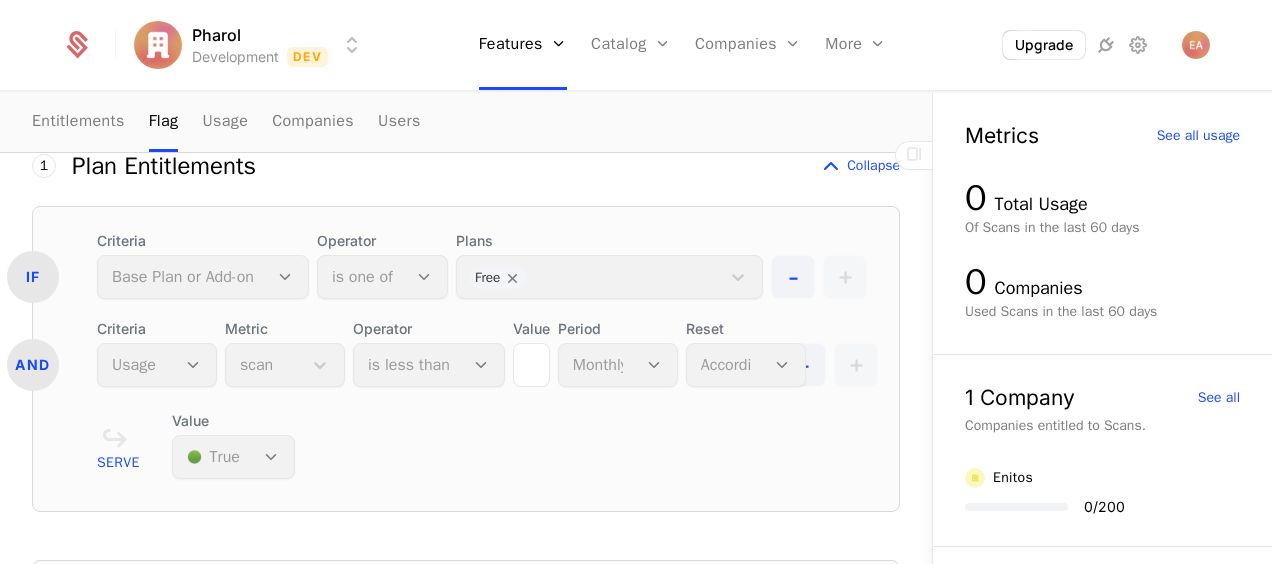 click on "Operator is less than" at bounding box center (429, 353) 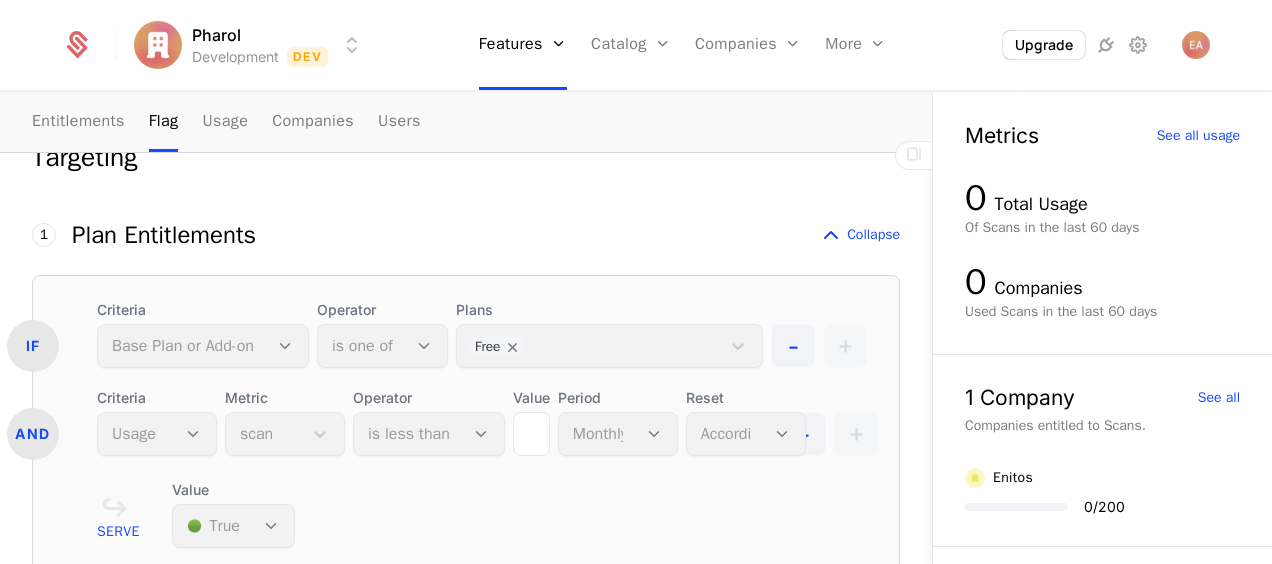 scroll, scrollTop: 574, scrollLeft: 0, axis: vertical 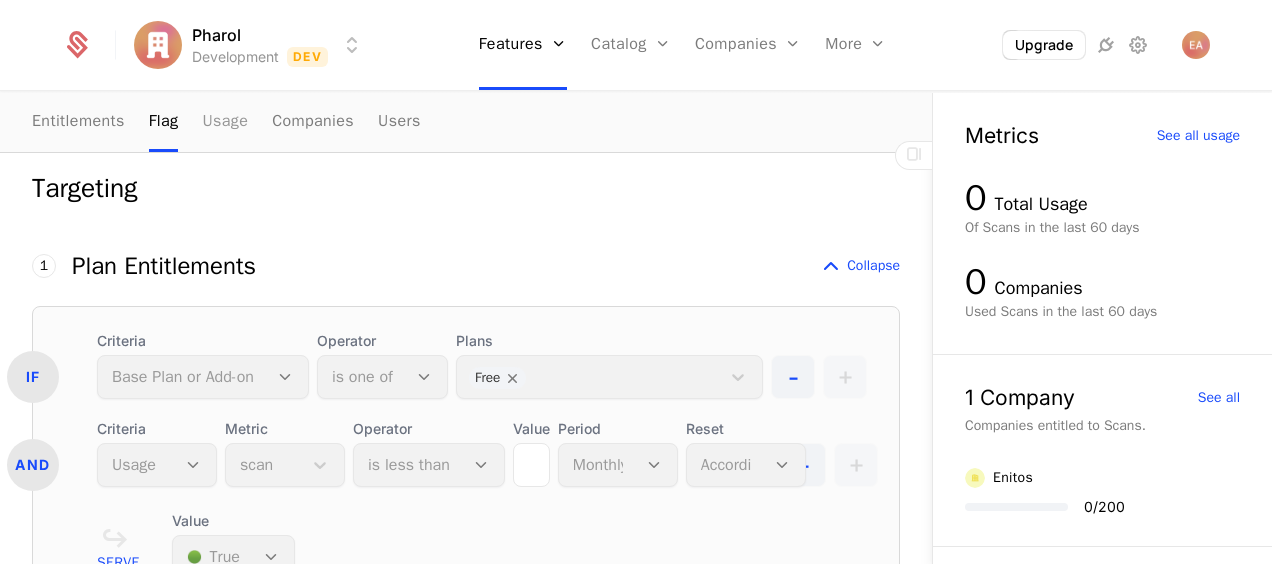 click on "Usage" at bounding box center (225, 122) 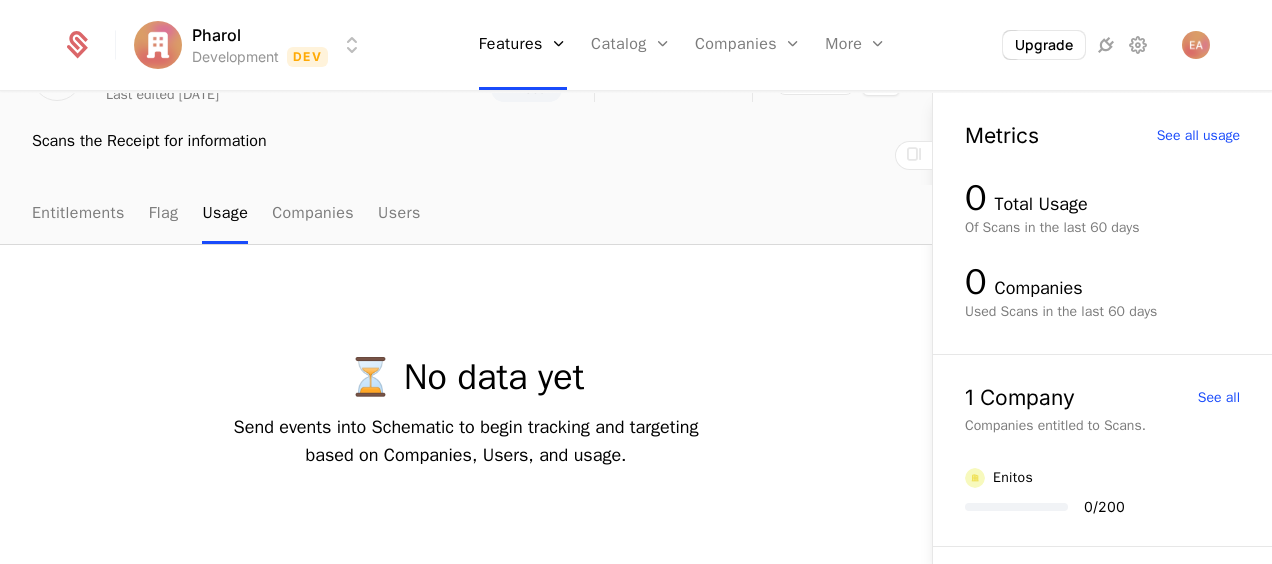 scroll, scrollTop: 132, scrollLeft: 0, axis: vertical 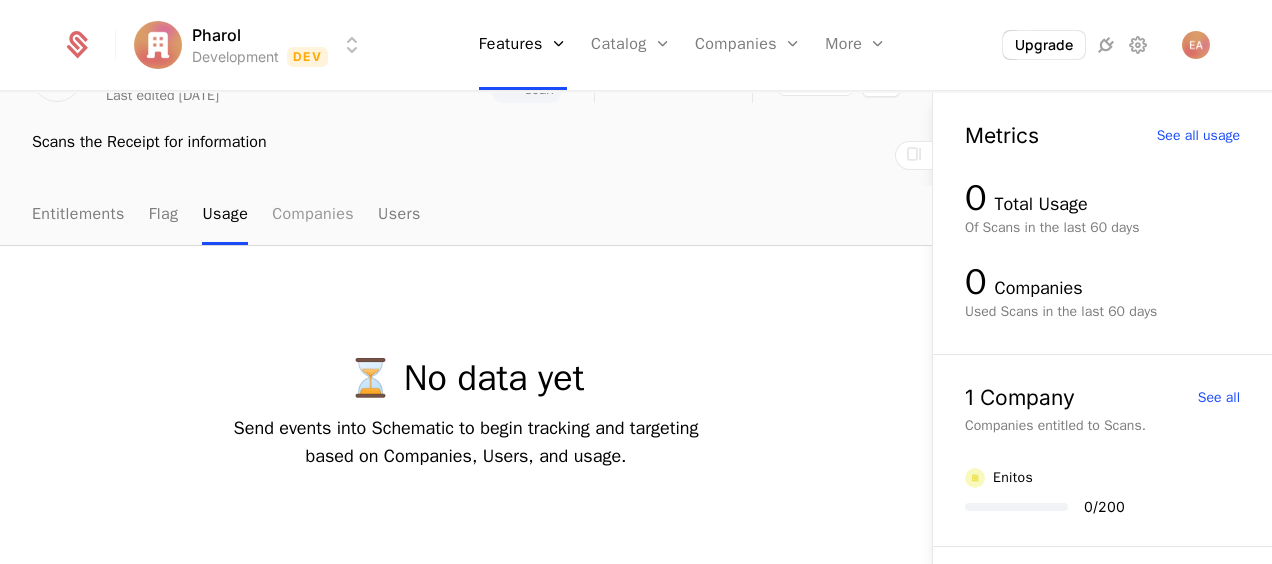 click on "Companies" at bounding box center [313, 215] 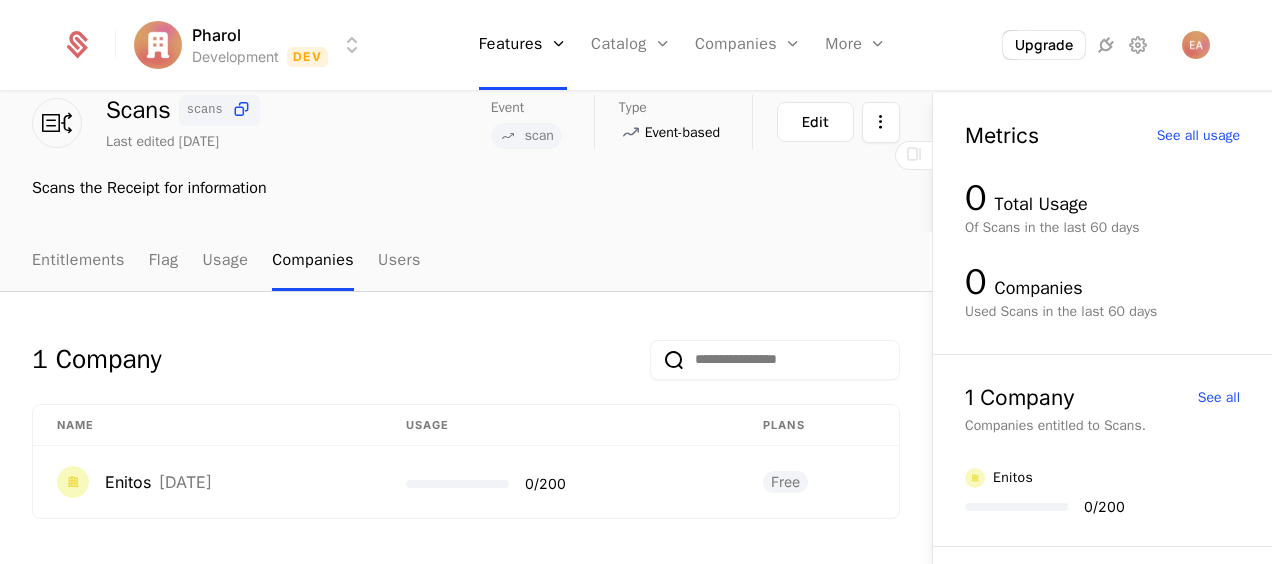 scroll, scrollTop: 86, scrollLeft: 0, axis: vertical 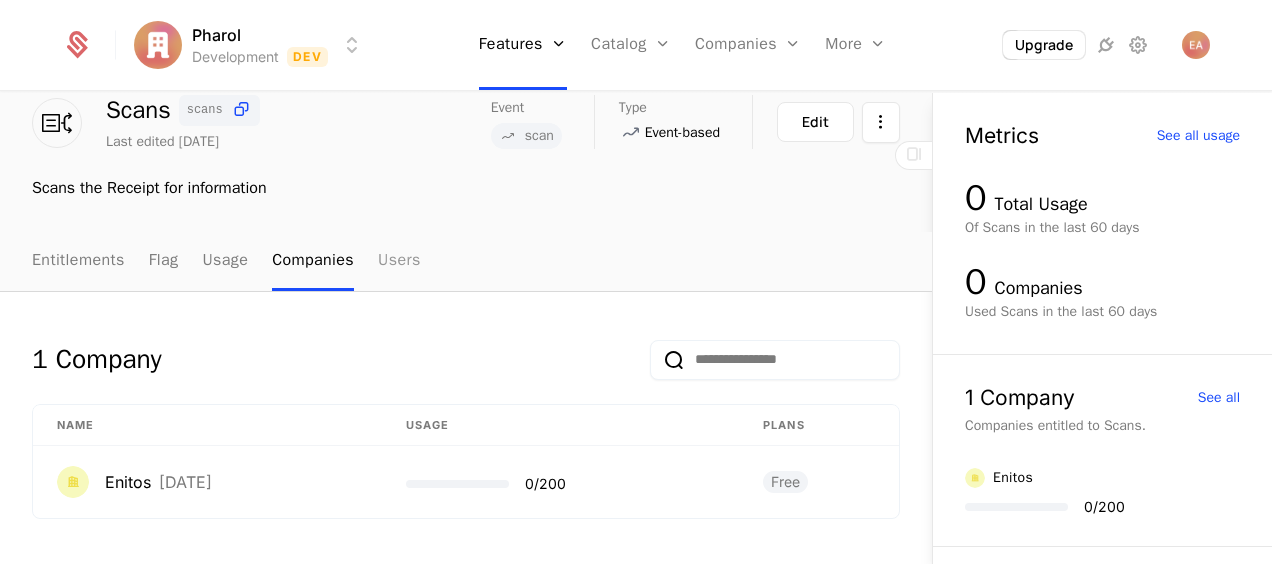 click on "Users" at bounding box center (399, 261) 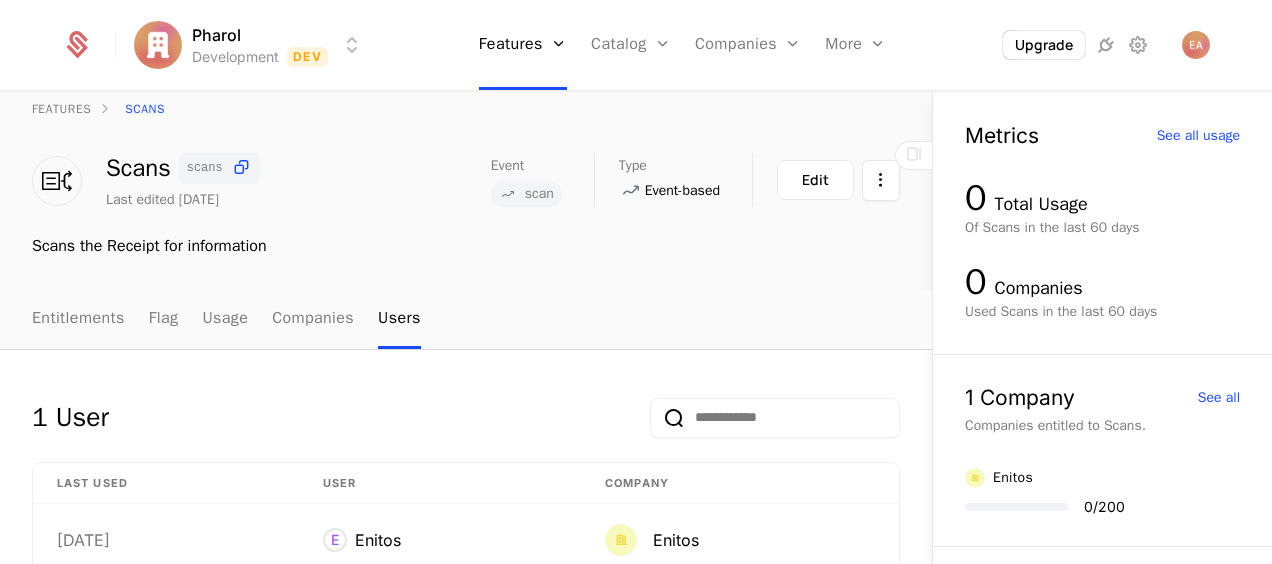 scroll, scrollTop: 0, scrollLeft: 0, axis: both 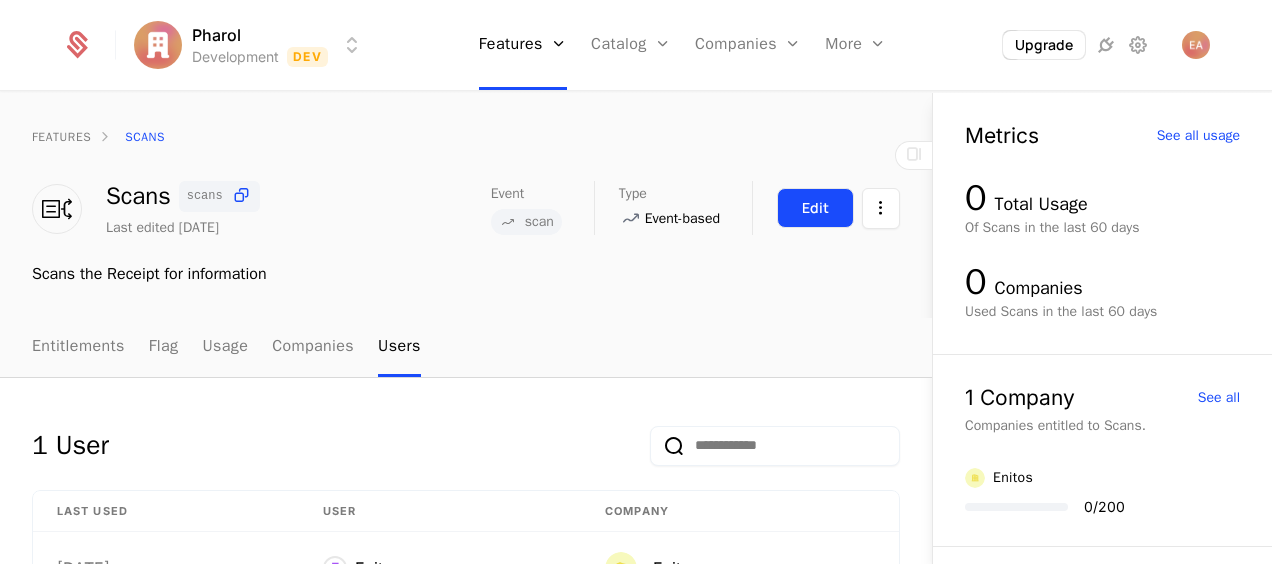 click on "Edit" at bounding box center (815, 208) 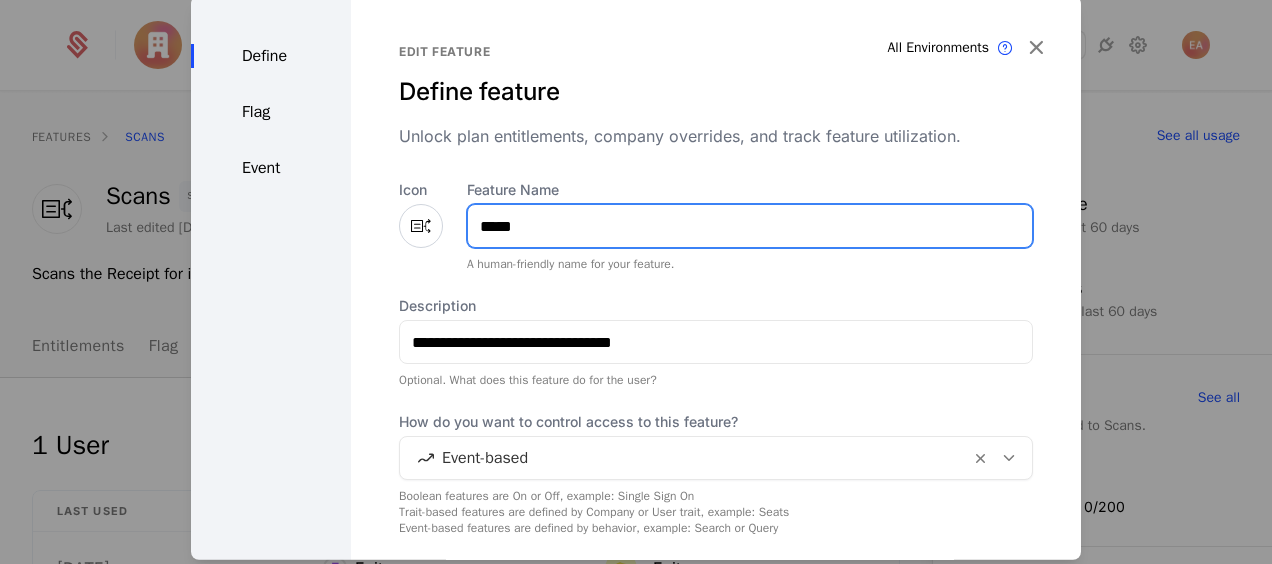 drag, startPoint x: 550, startPoint y: 228, endPoint x: 424, endPoint y: 230, distance: 126.01587 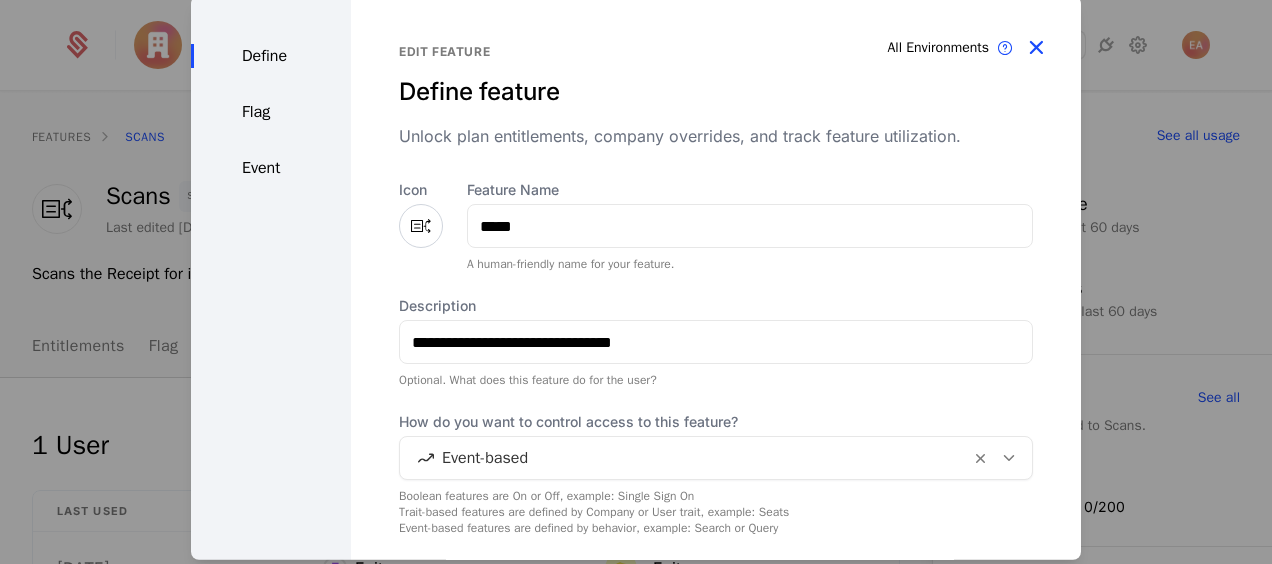 click at bounding box center (1036, 48) 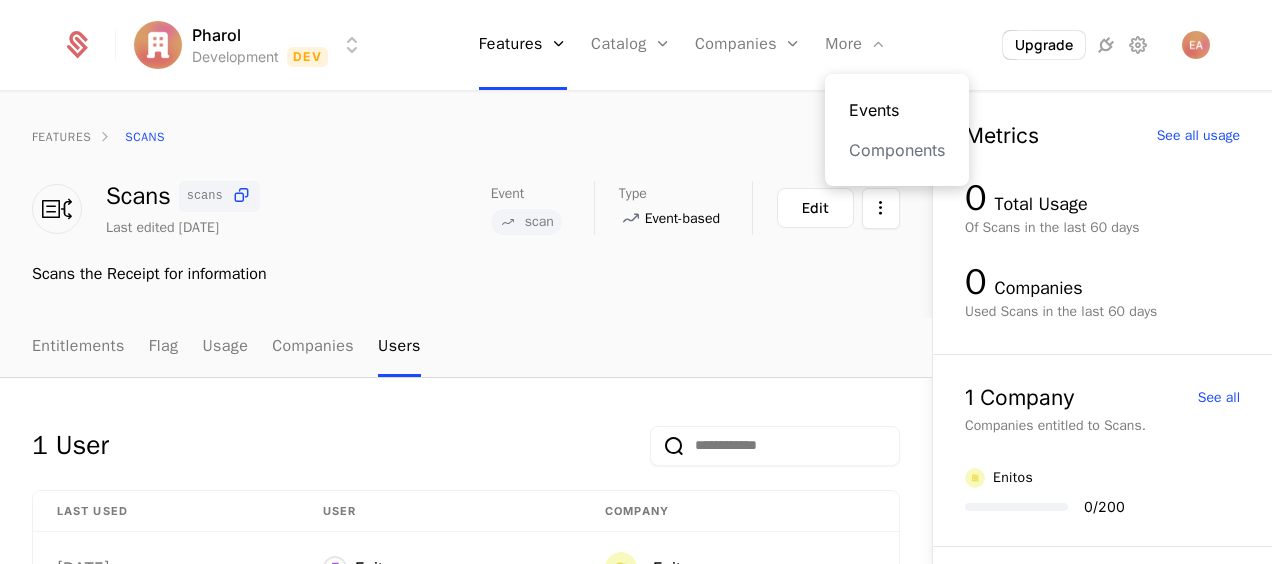 click on "Events" at bounding box center [897, 110] 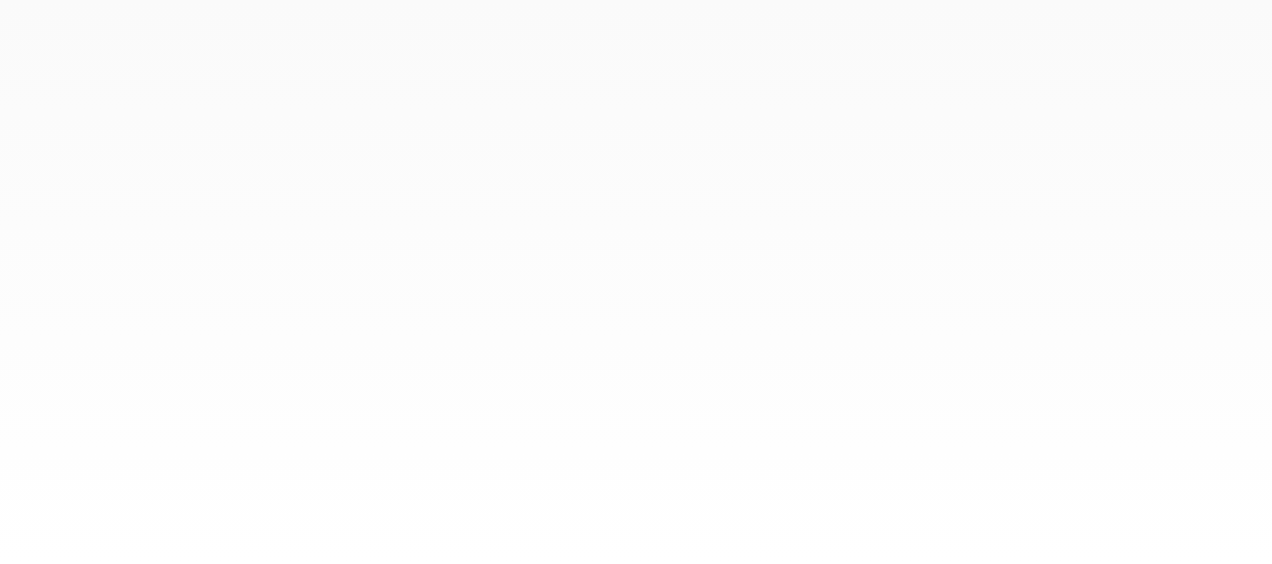 scroll, scrollTop: 0, scrollLeft: 0, axis: both 